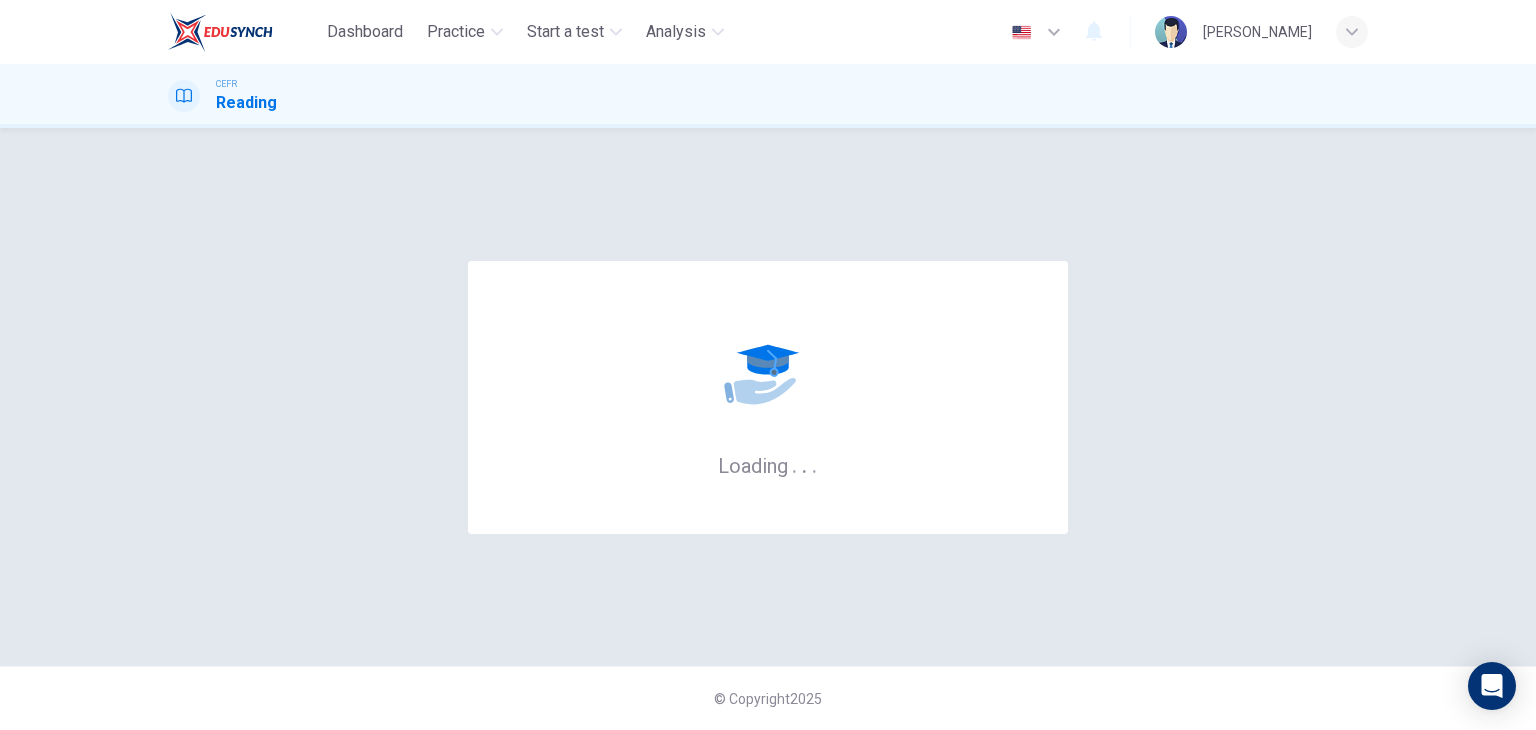 scroll, scrollTop: 0, scrollLeft: 0, axis: both 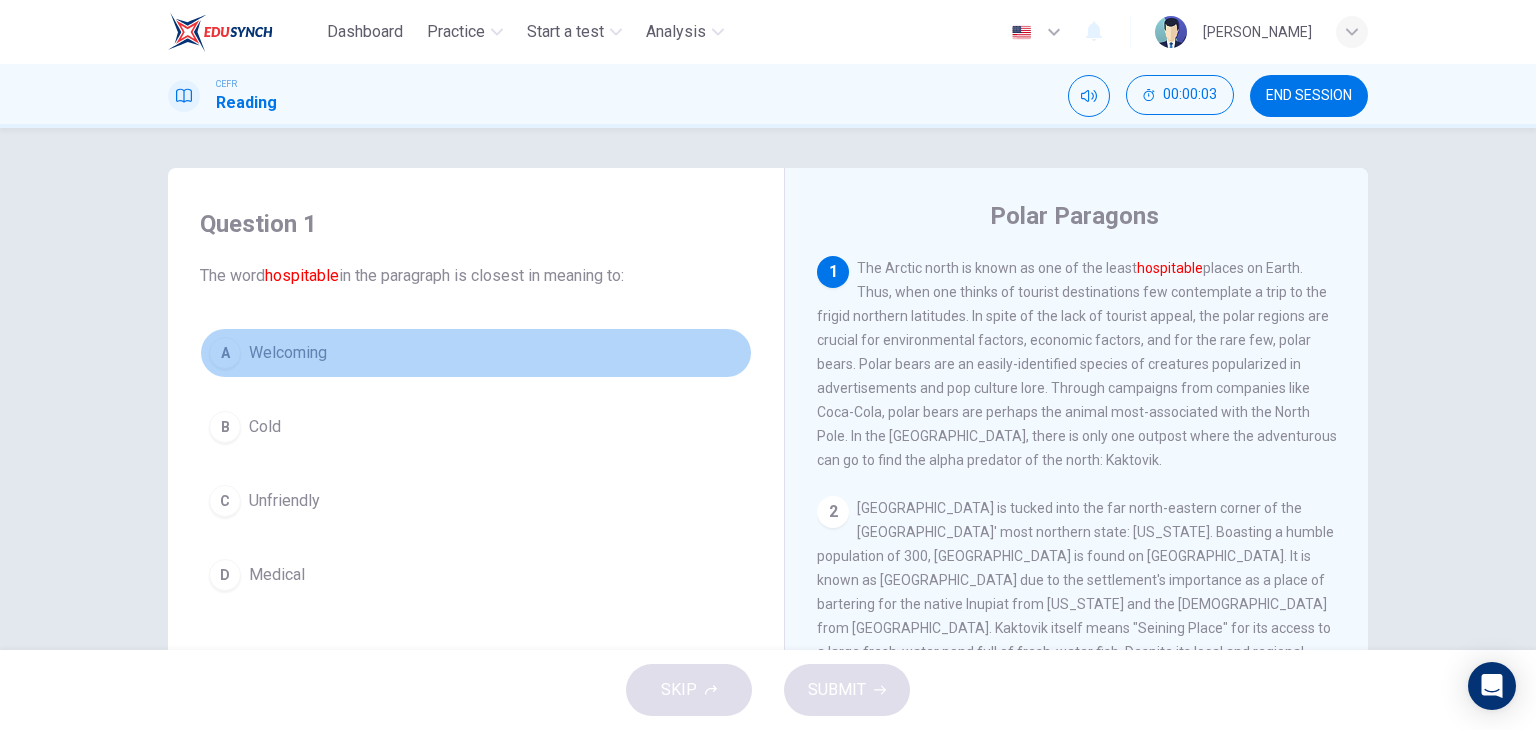 click on "Welcoming" at bounding box center (288, 353) 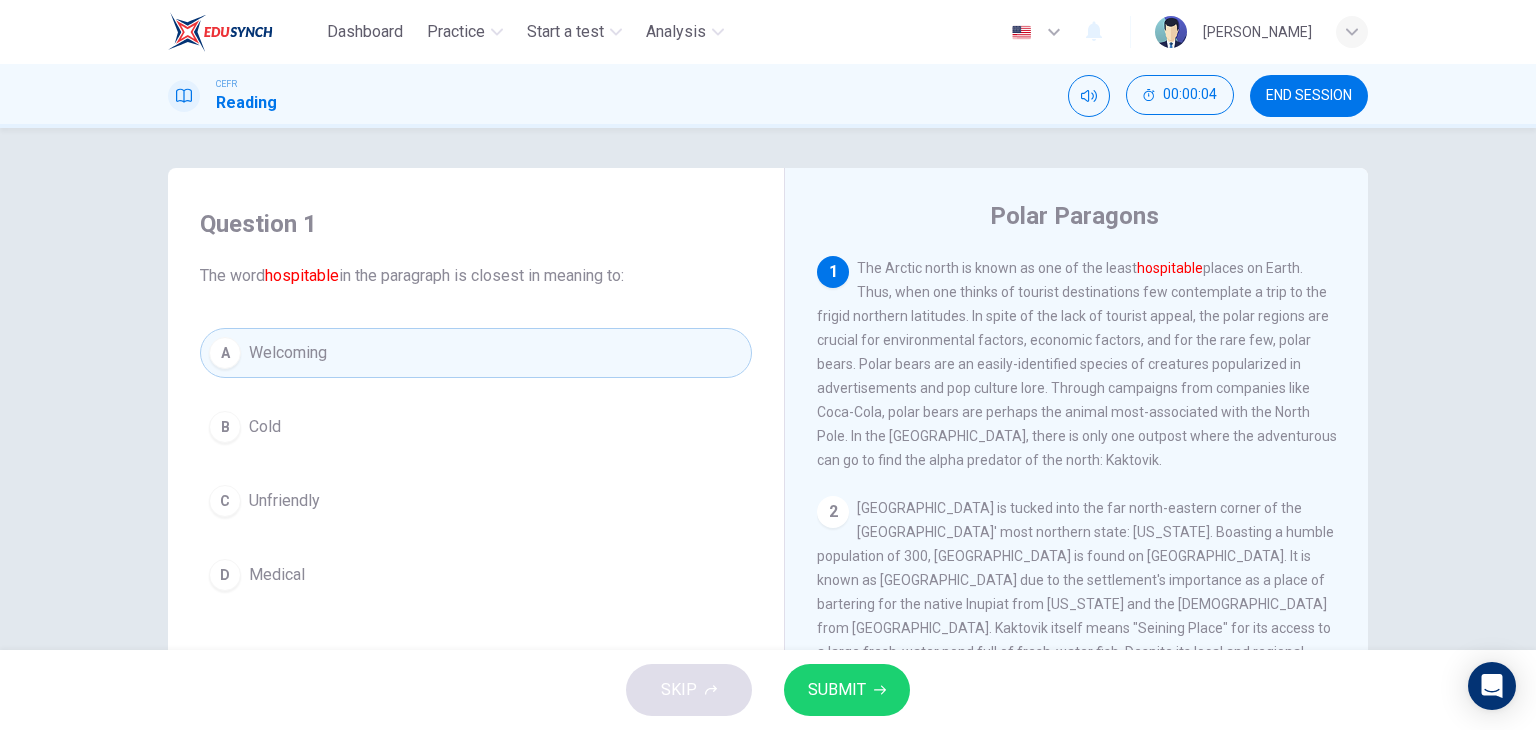 click on "SUBMIT" at bounding box center [837, 690] 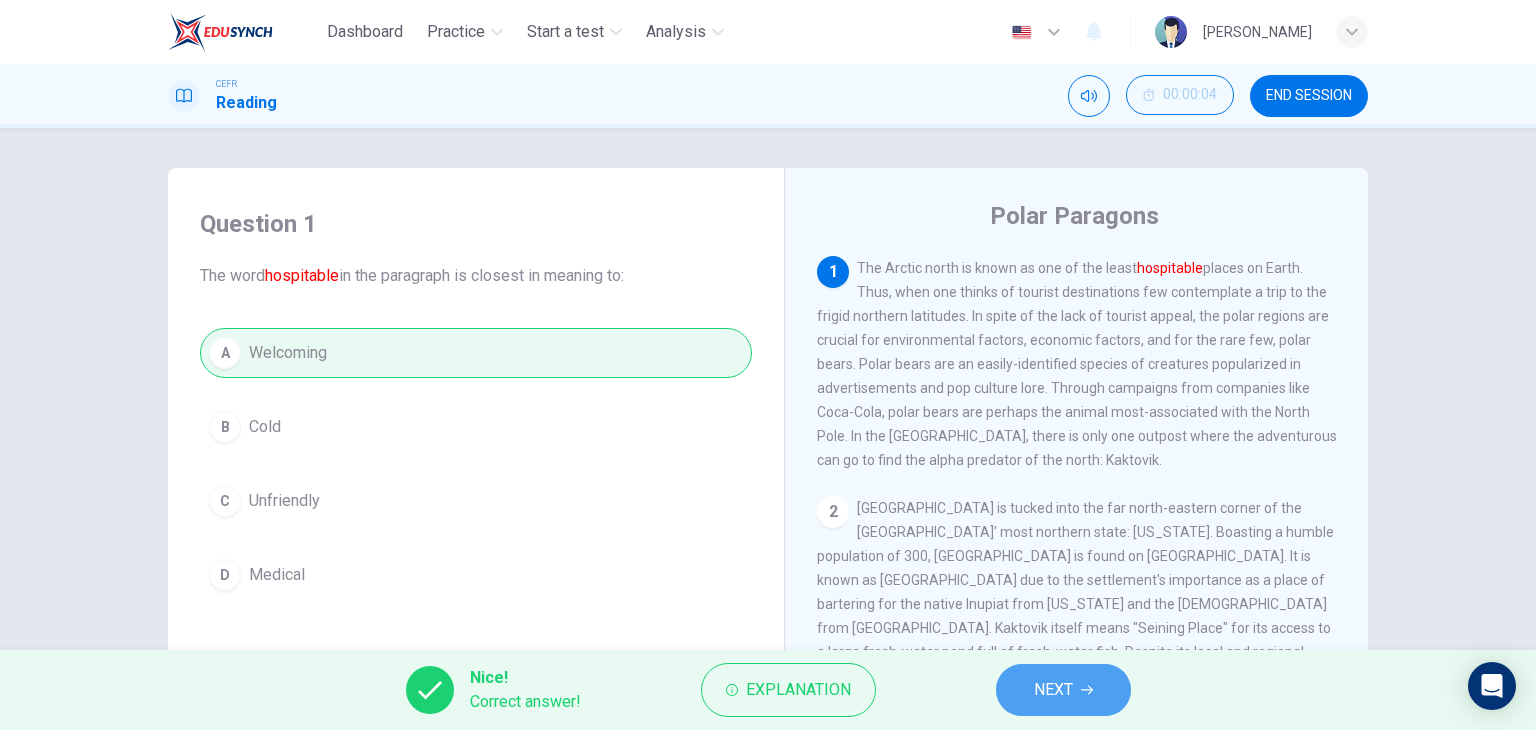 click on "NEXT" at bounding box center (1063, 690) 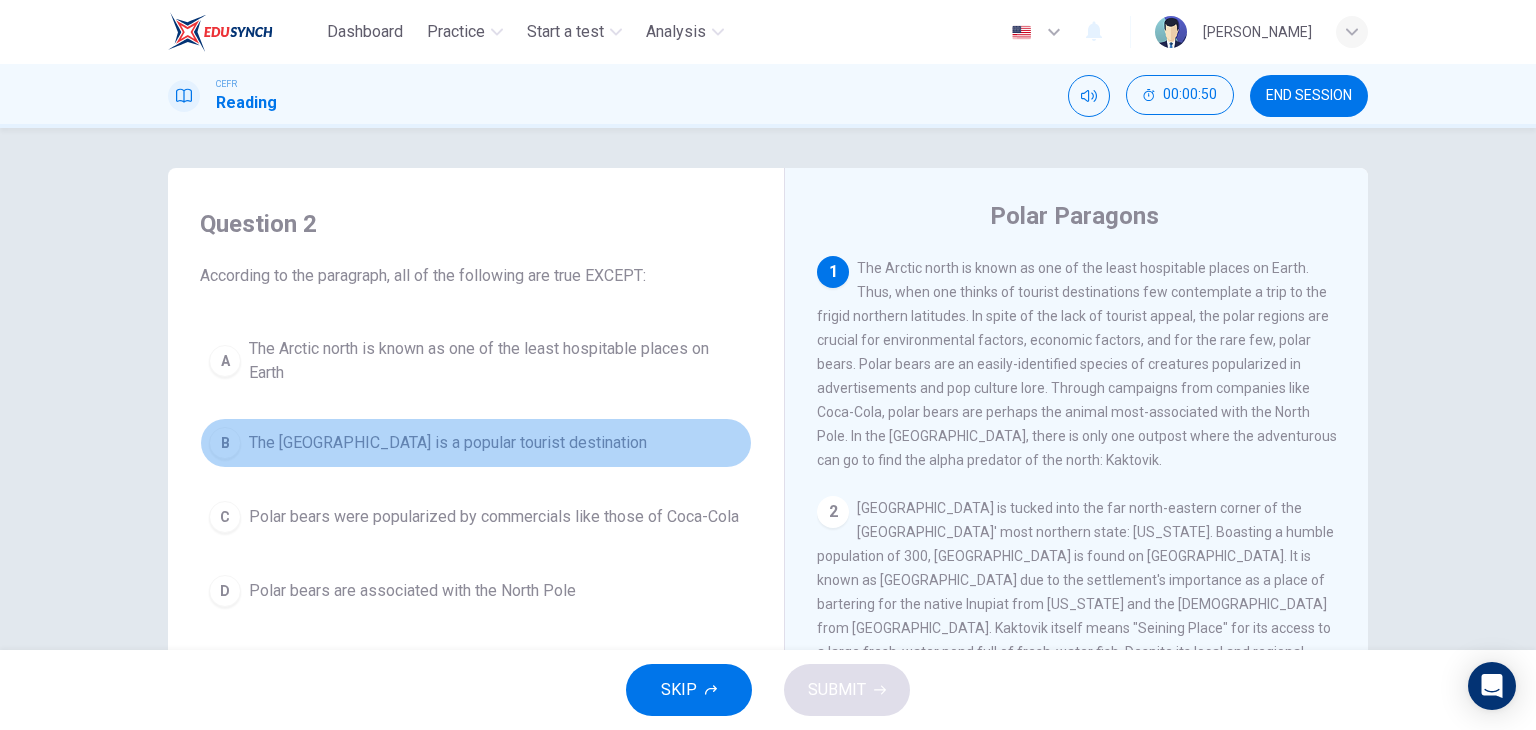 click on "The [GEOGRAPHIC_DATA] is a popular tourist destination" at bounding box center [448, 443] 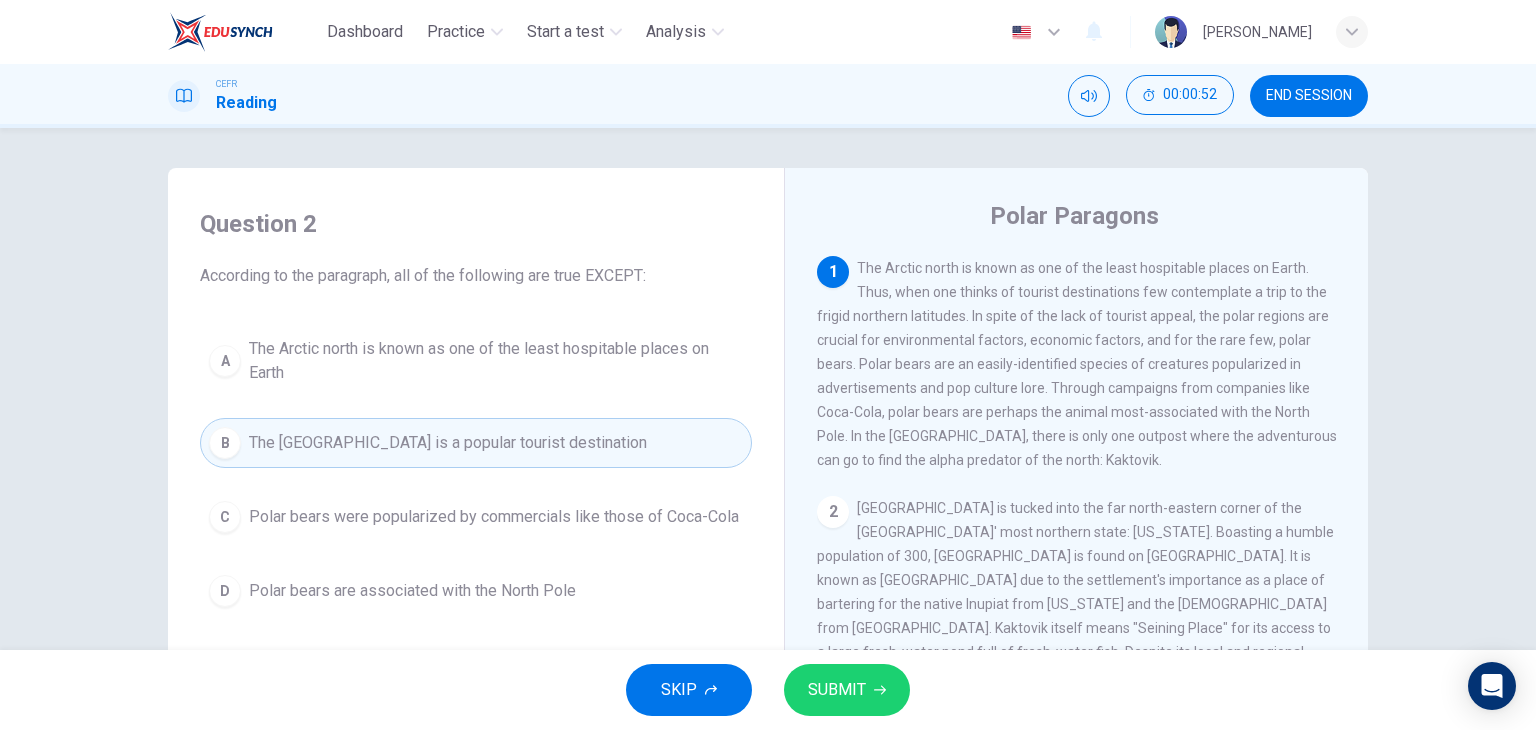 click on "SUBMIT" at bounding box center [847, 690] 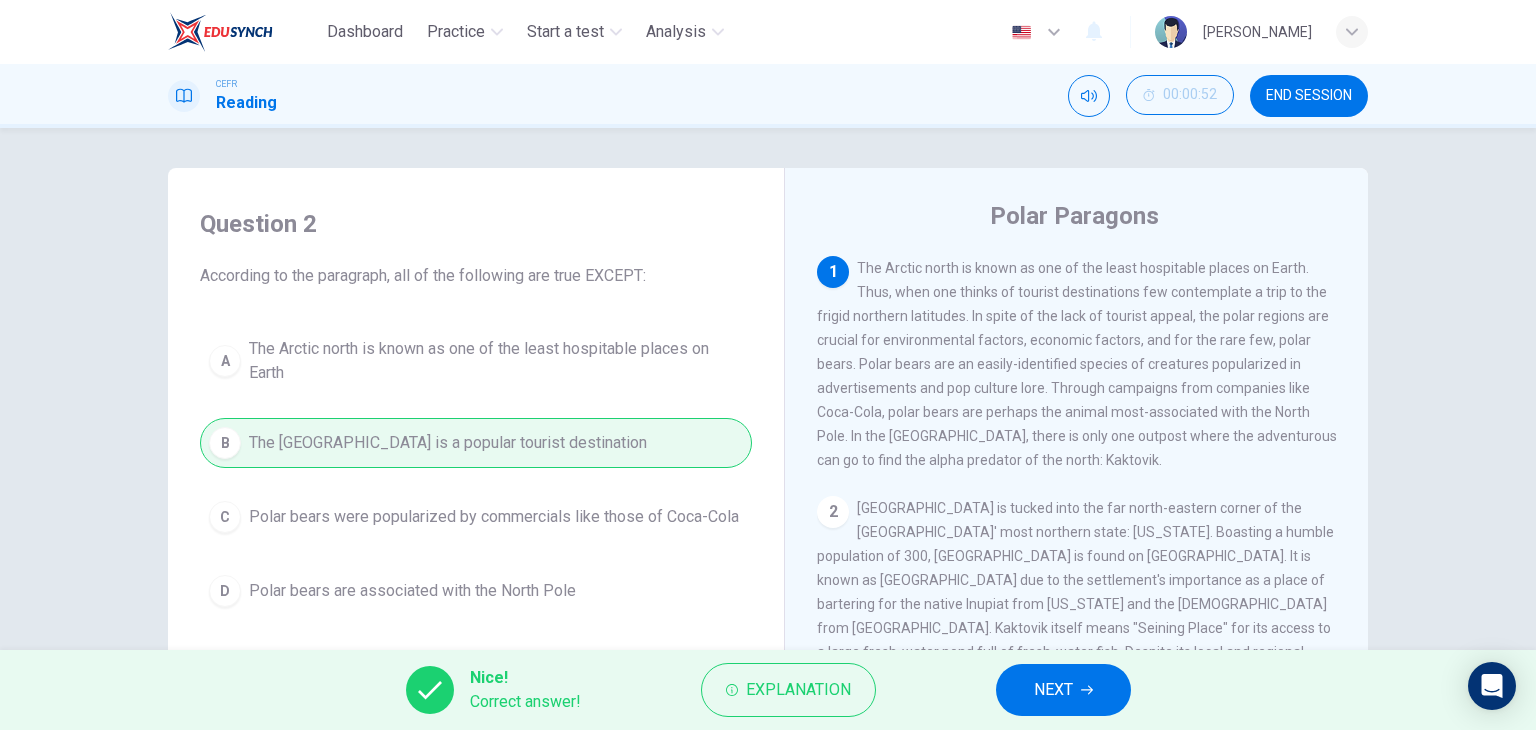 click on "NEXT" at bounding box center (1053, 690) 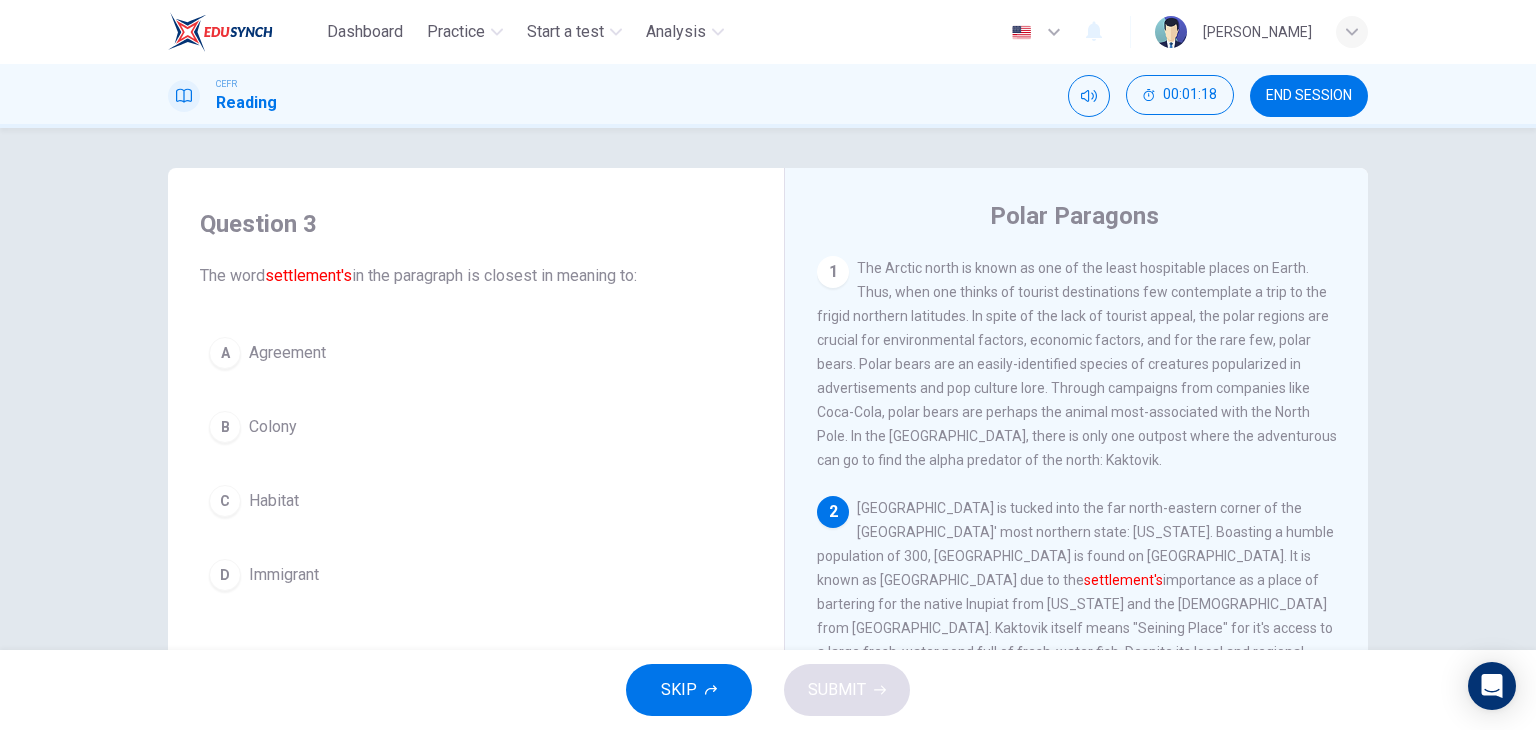 click on "D" at bounding box center (225, 575) 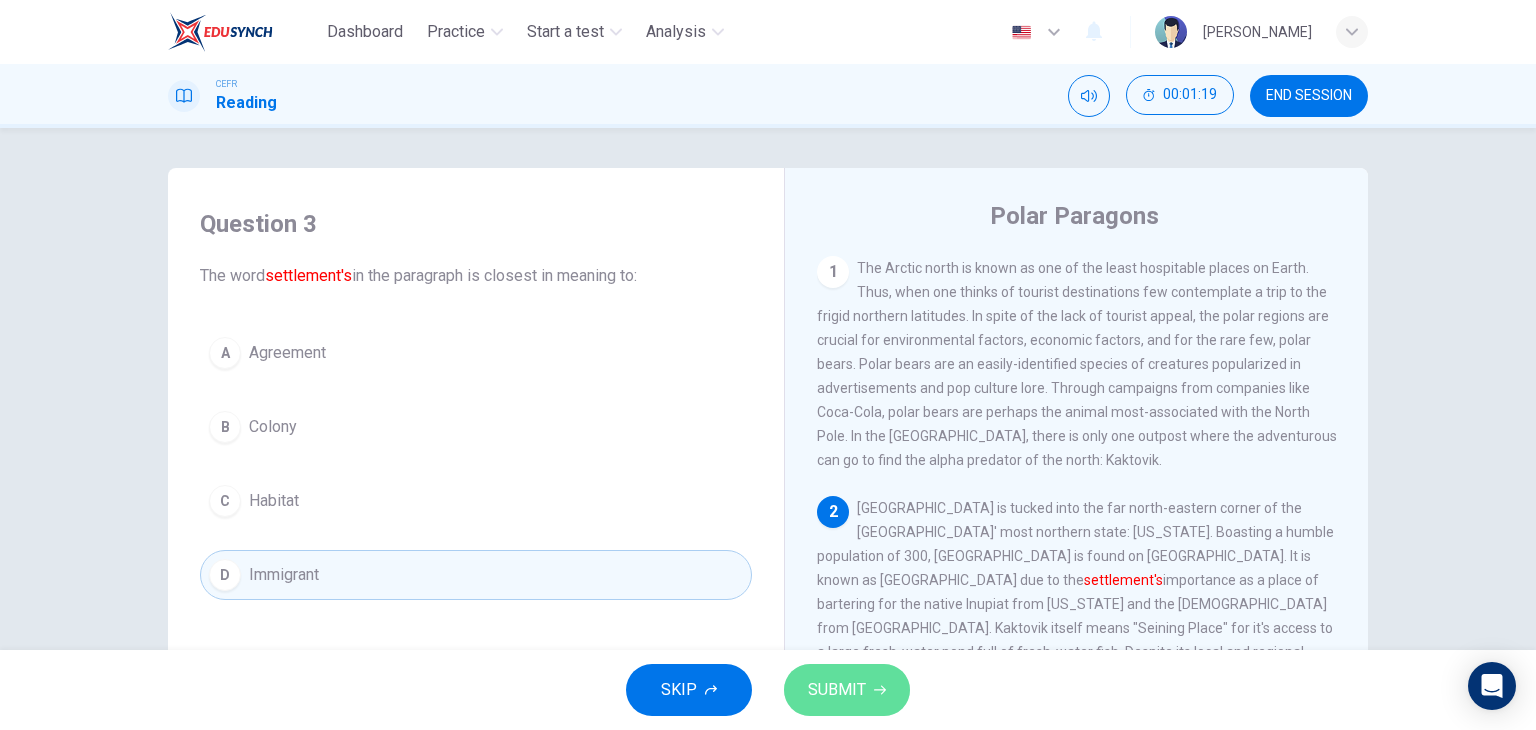 click on "SUBMIT" at bounding box center (837, 690) 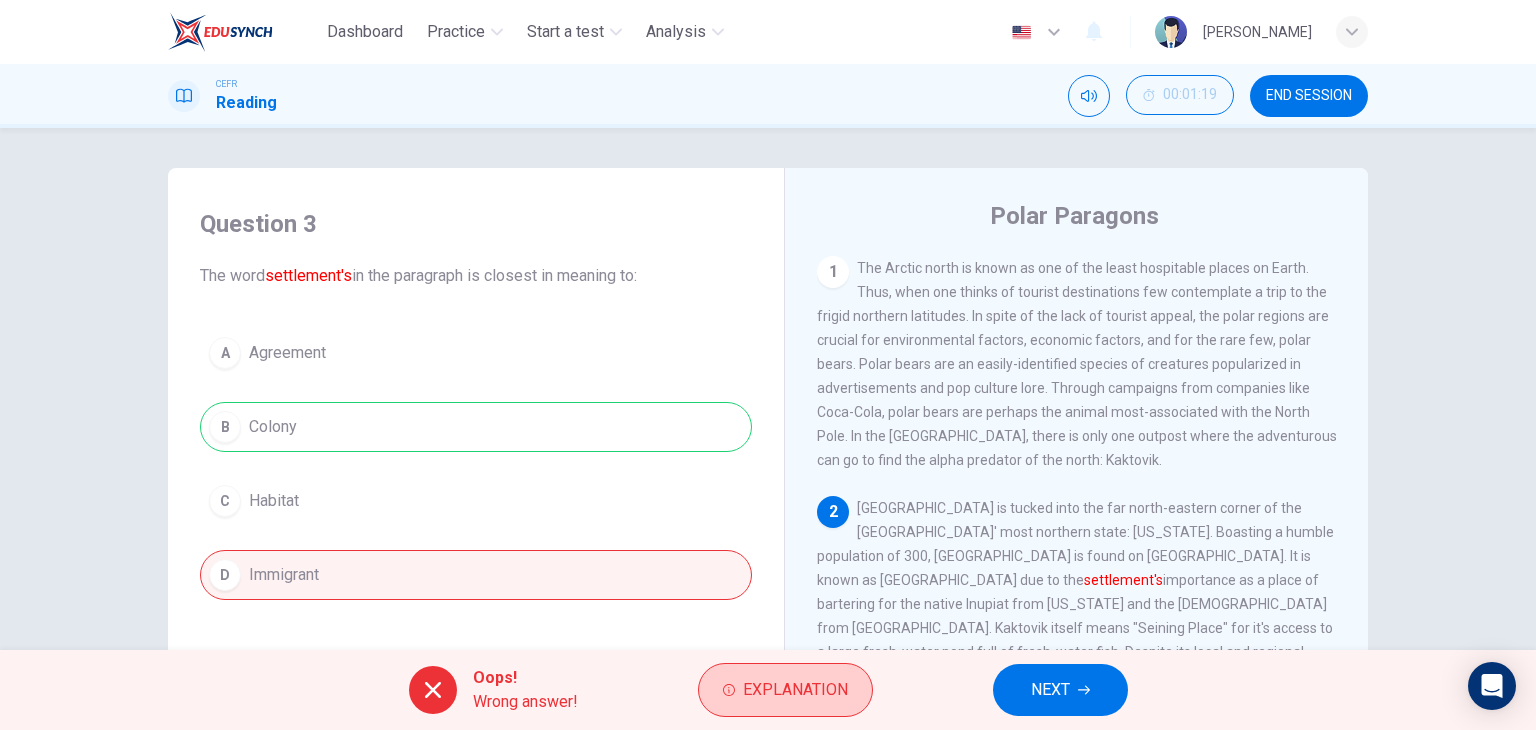 click on "Explanation" at bounding box center (795, 690) 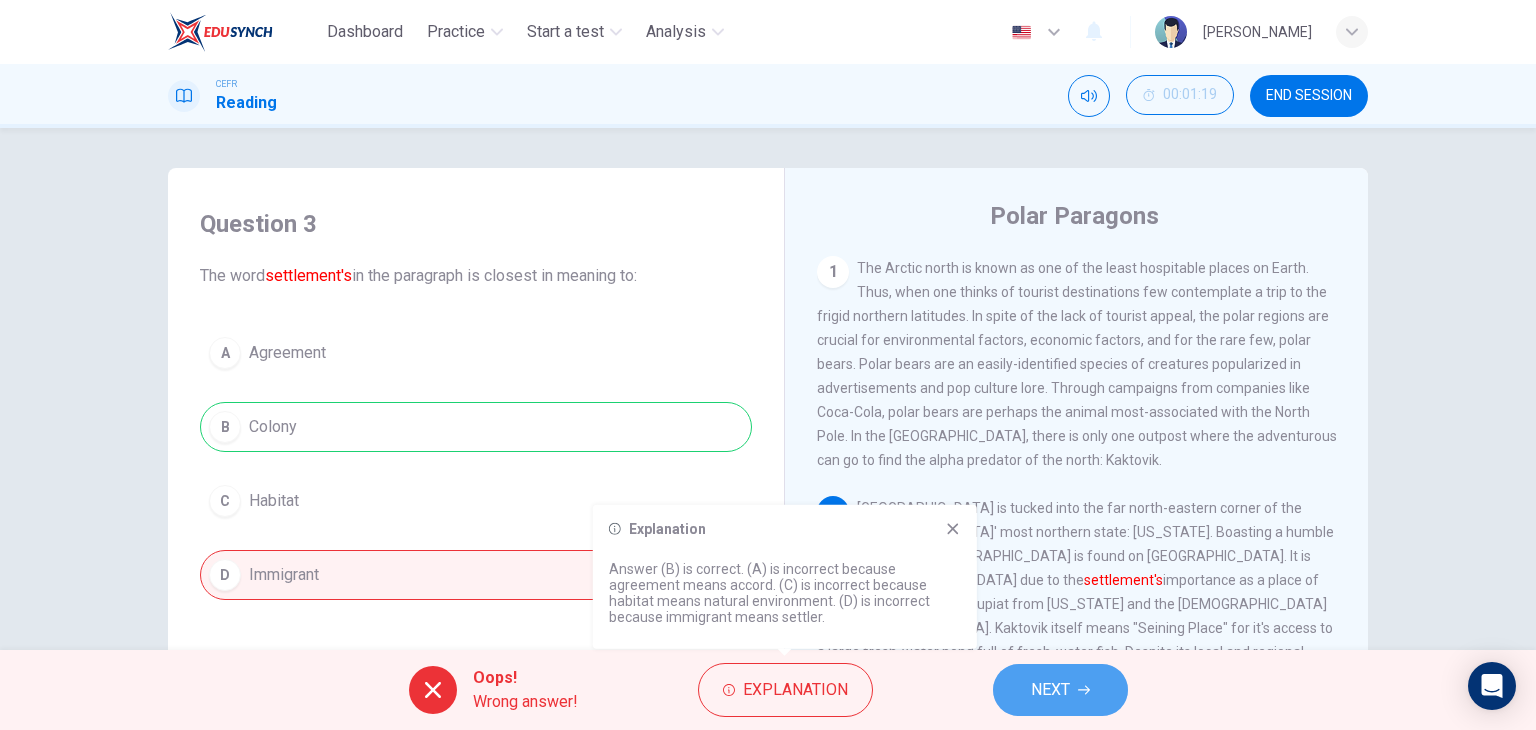click on "NEXT" at bounding box center (1050, 690) 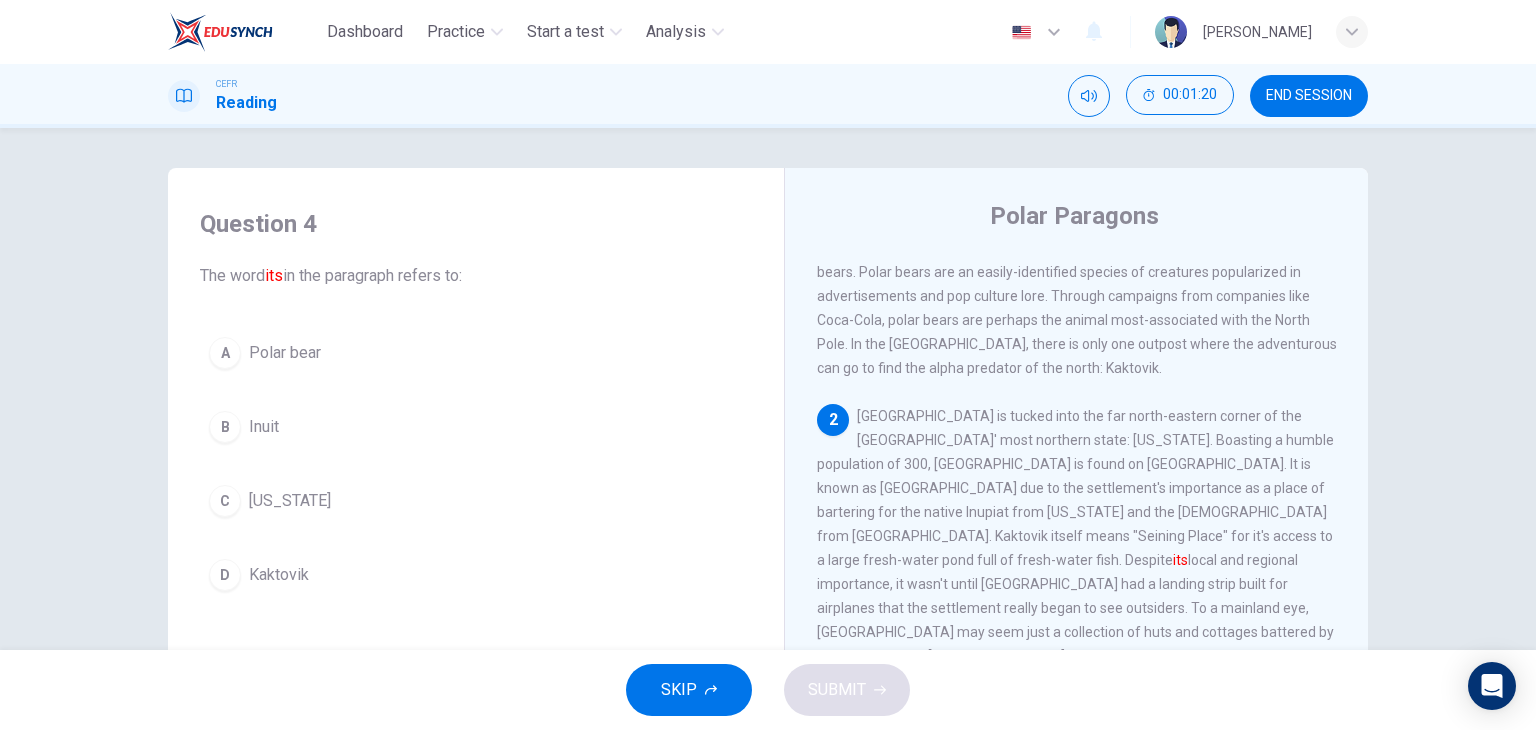 scroll, scrollTop: 200, scrollLeft: 0, axis: vertical 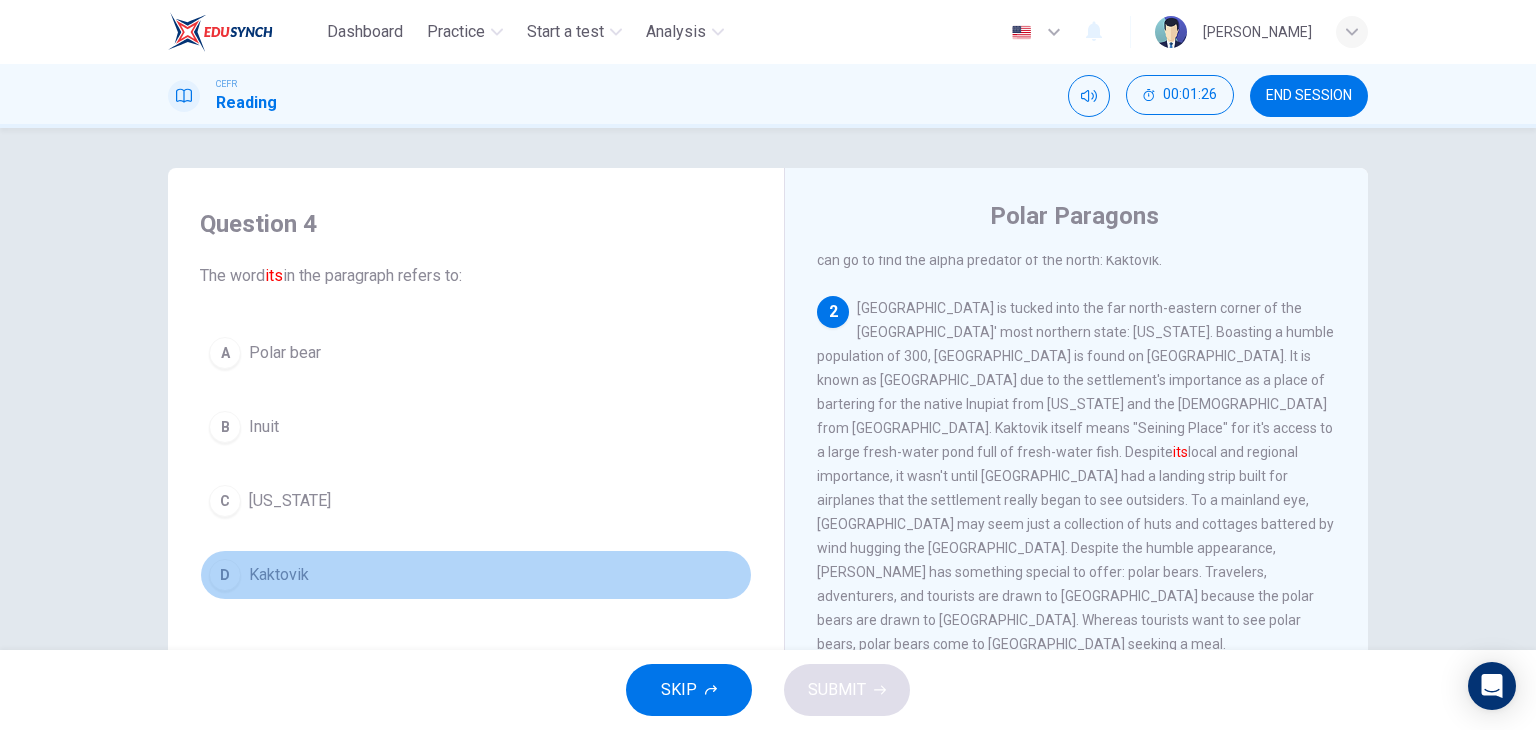 click on "D" at bounding box center (225, 575) 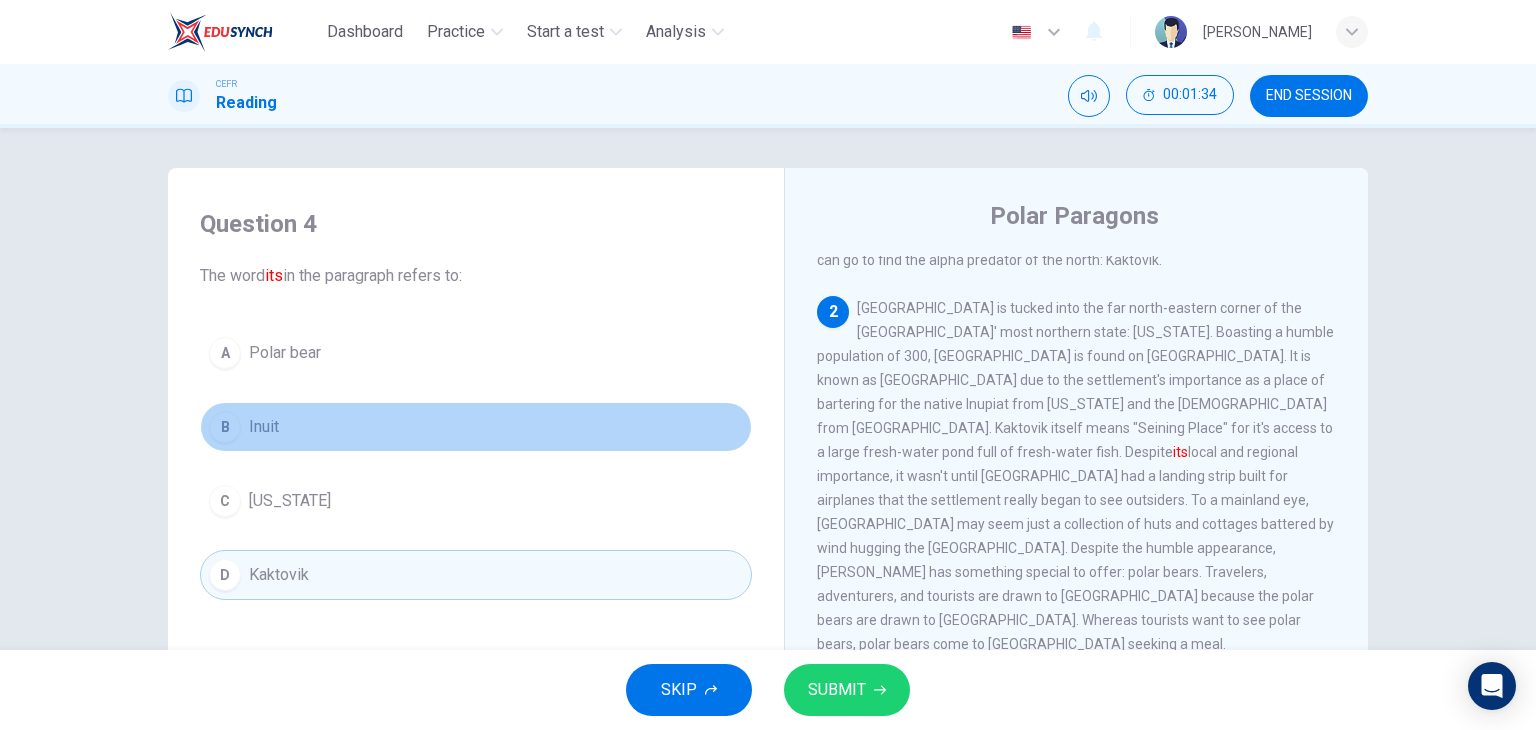 click on "B Inuit" at bounding box center [476, 427] 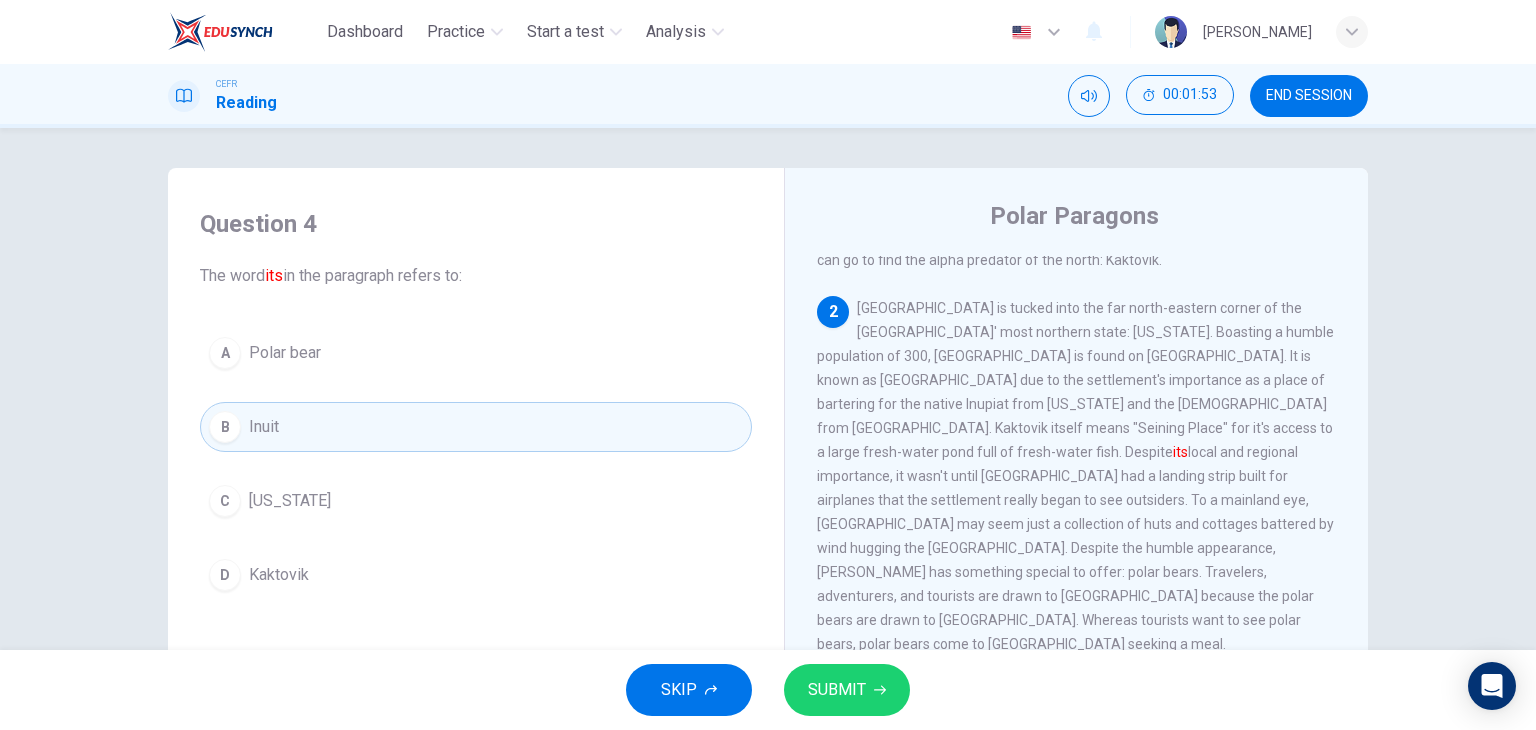 click on "D Kaktovik" at bounding box center [476, 575] 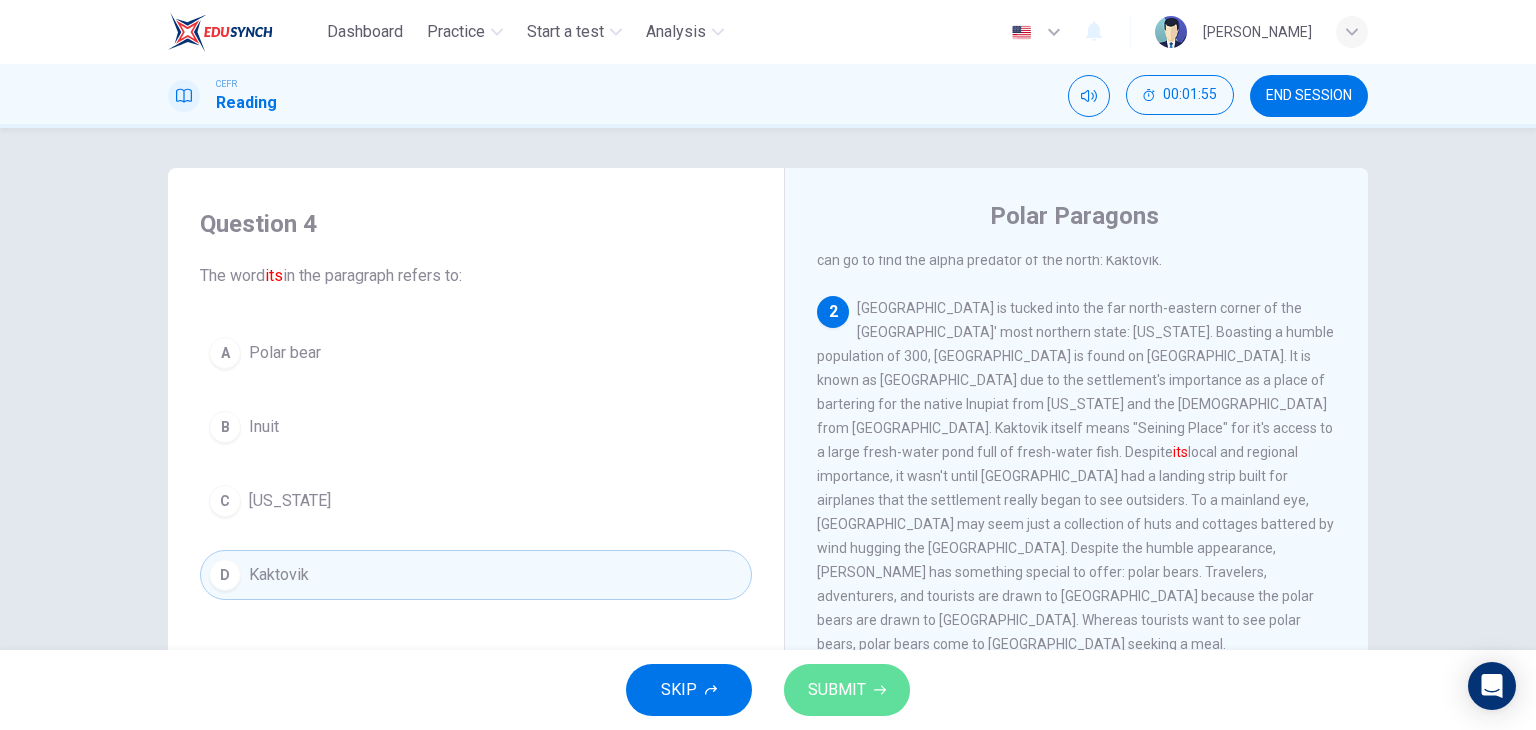 click on "SUBMIT" at bounding box center (837, 690) 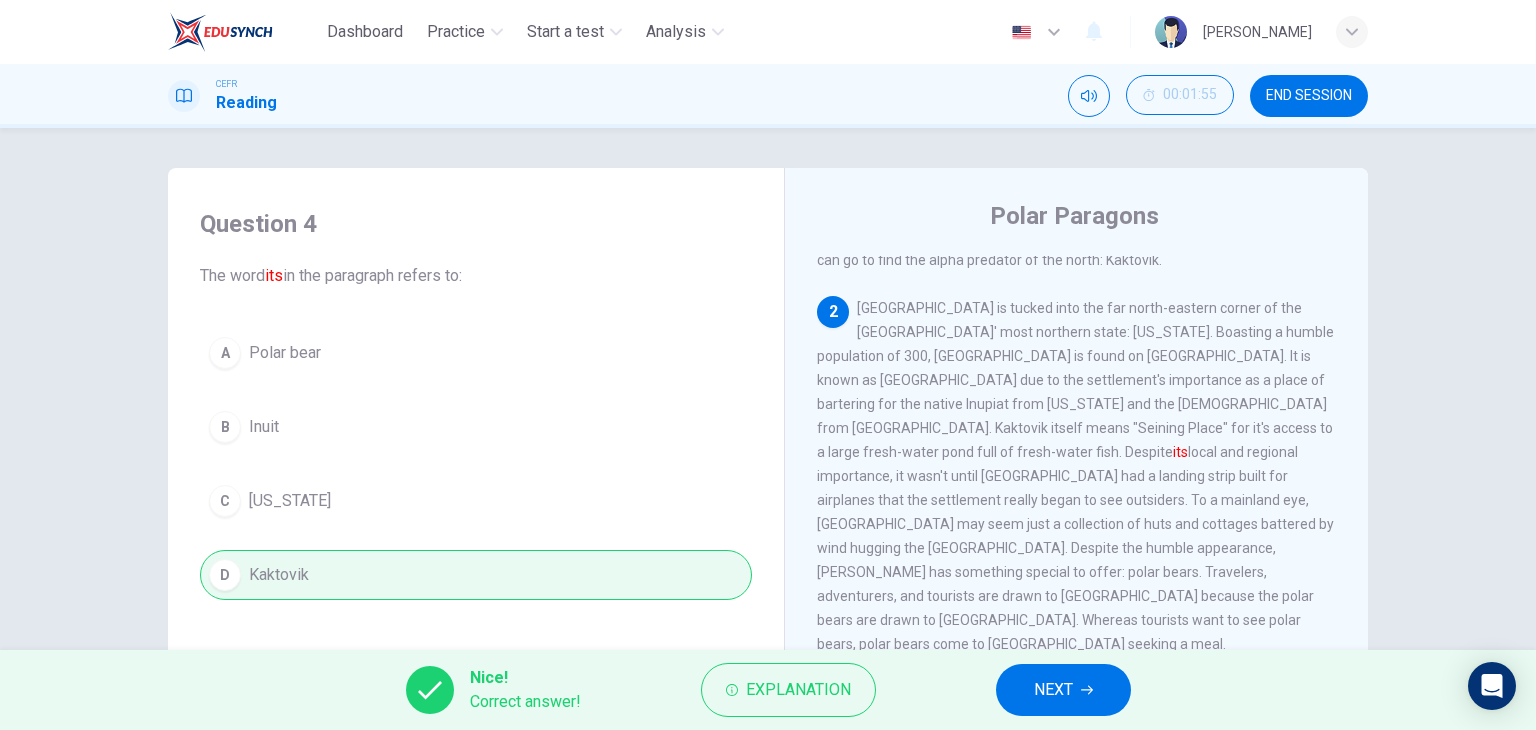 click on "NEXT" at bounding box center [1053, 690] 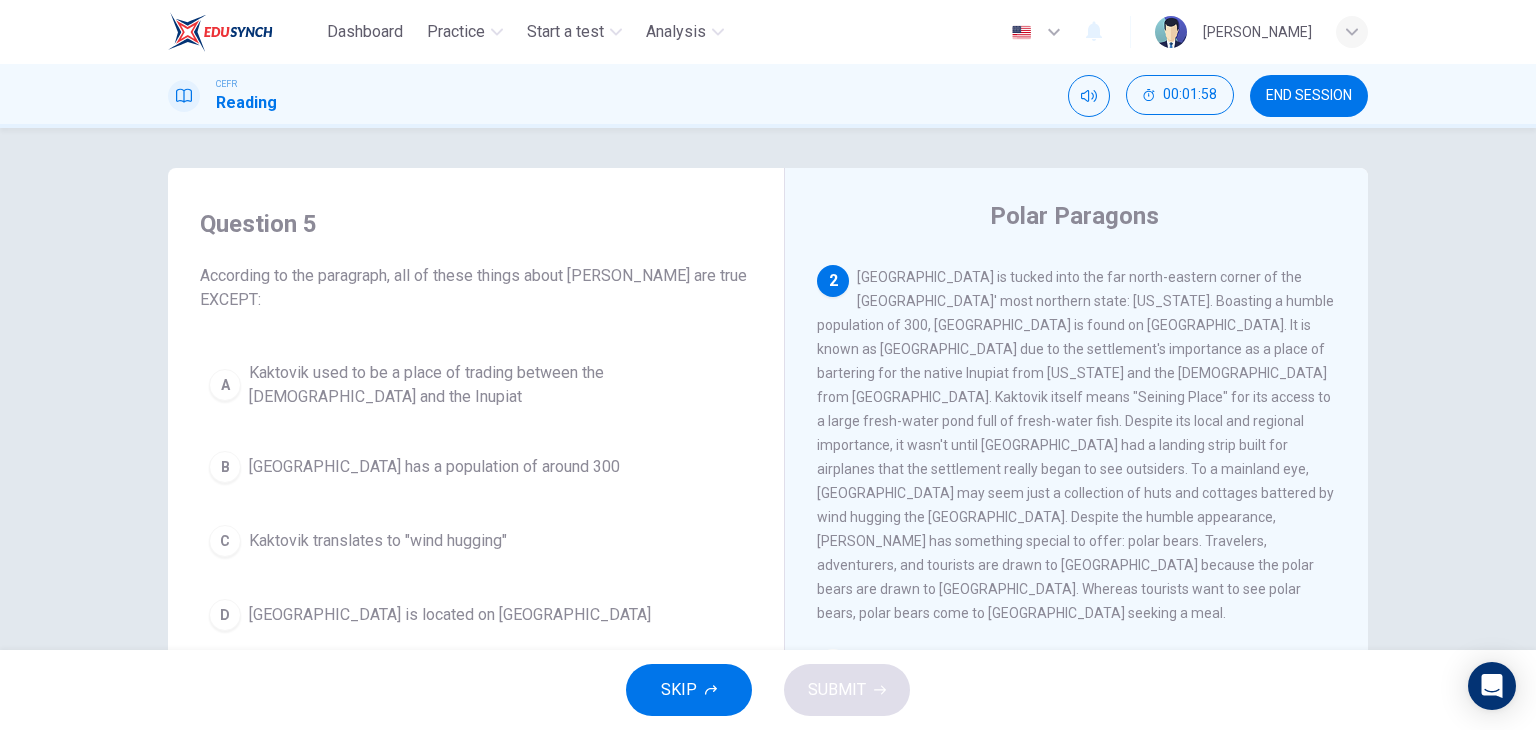 scroll, scrollTop: 200, scrollLeft: 0, axis: vertical 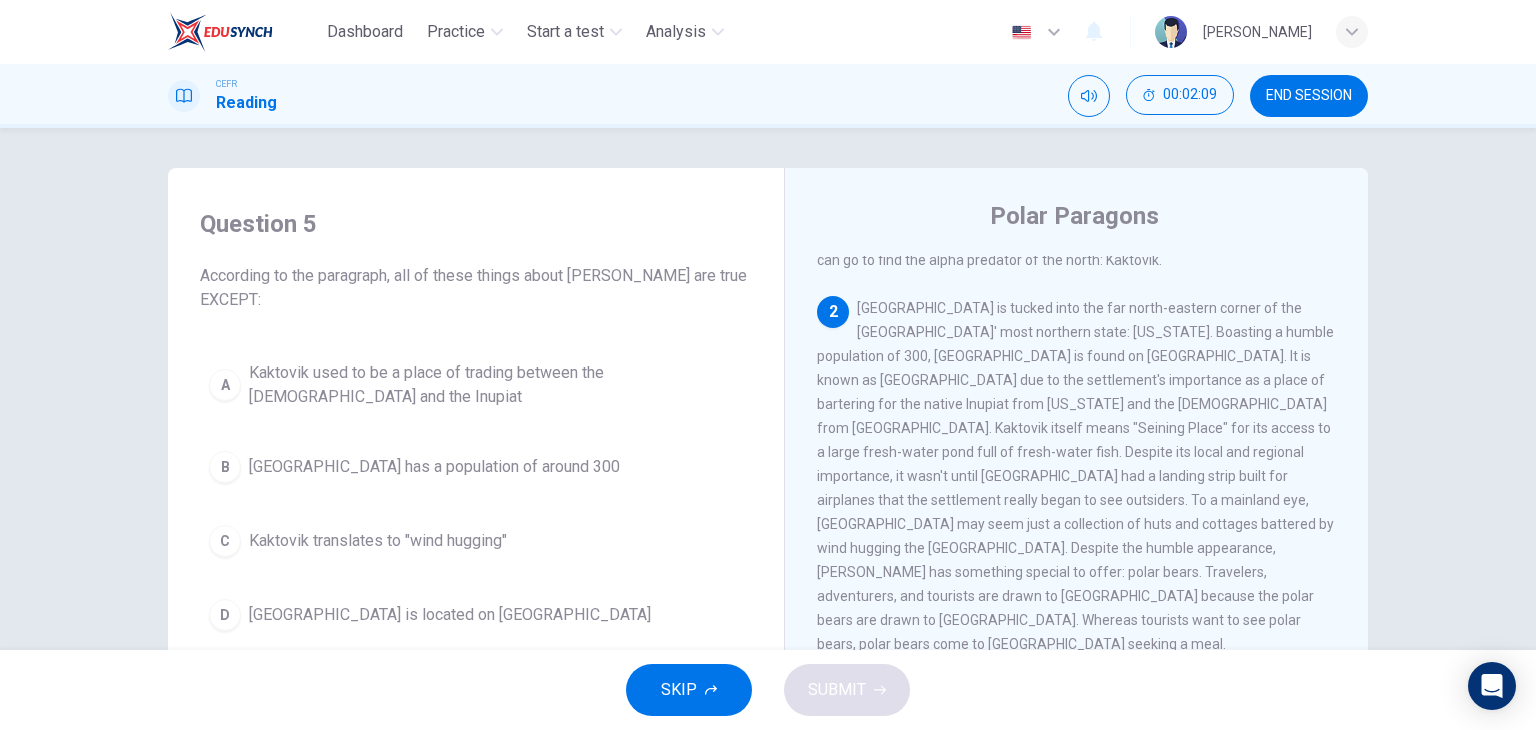 click on "C Kaktovik translates to "wind hugging"" at bounding box center [476, 541] 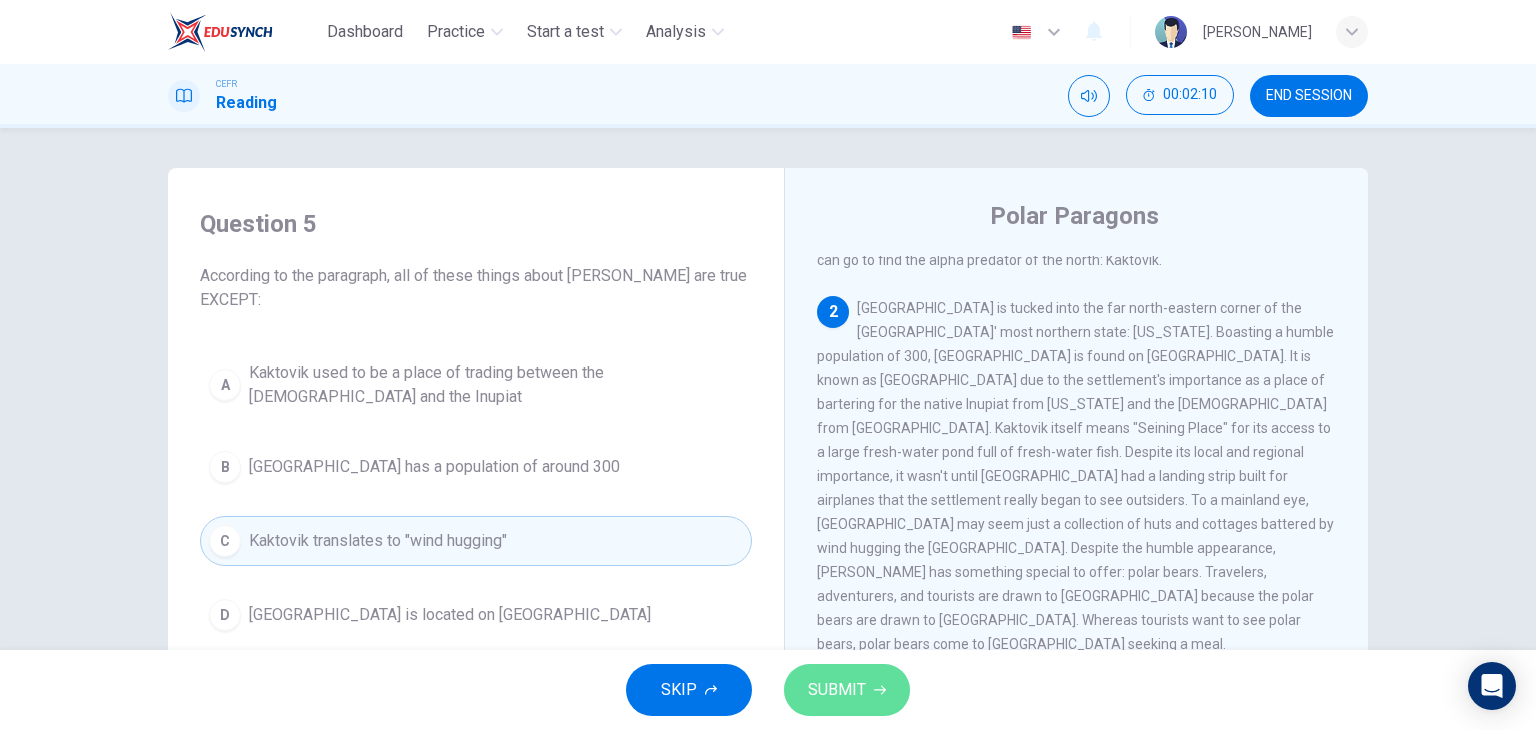 click on "SUBMIT" at bounding box center [847, 690] 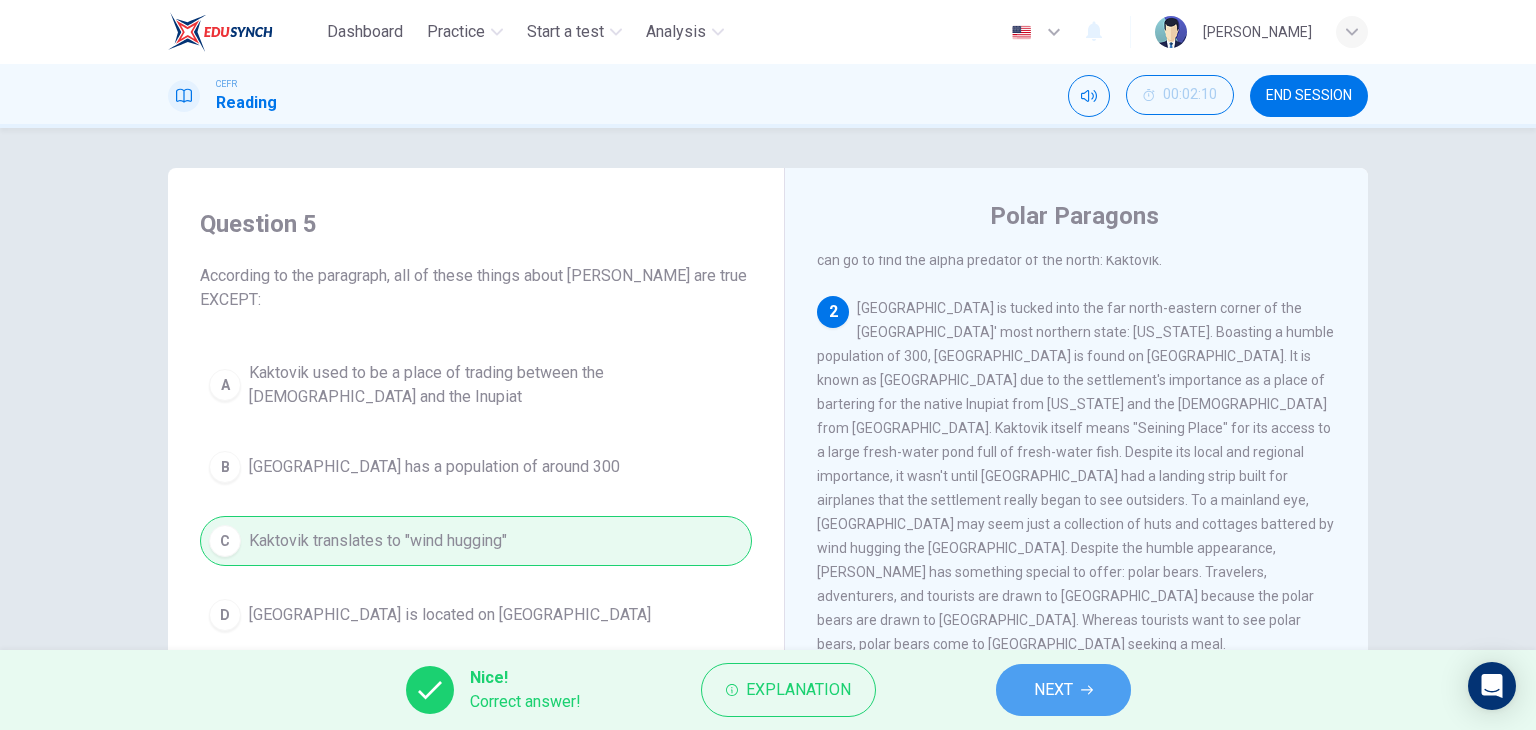 click on "NEXT" at bounding box center (1063, 690) 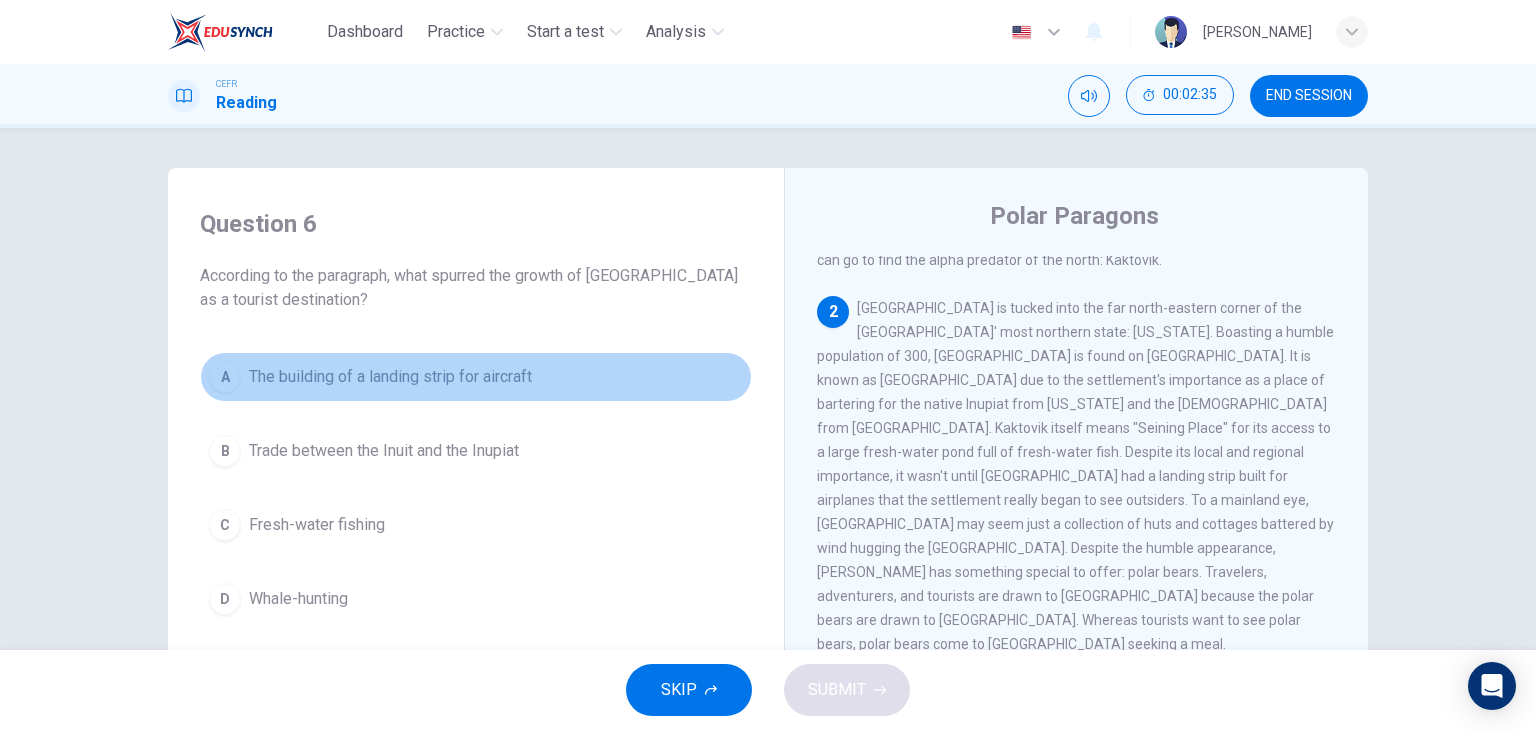 click on "The building of a landing strip for aircraft" at bounding box center [390, 377] 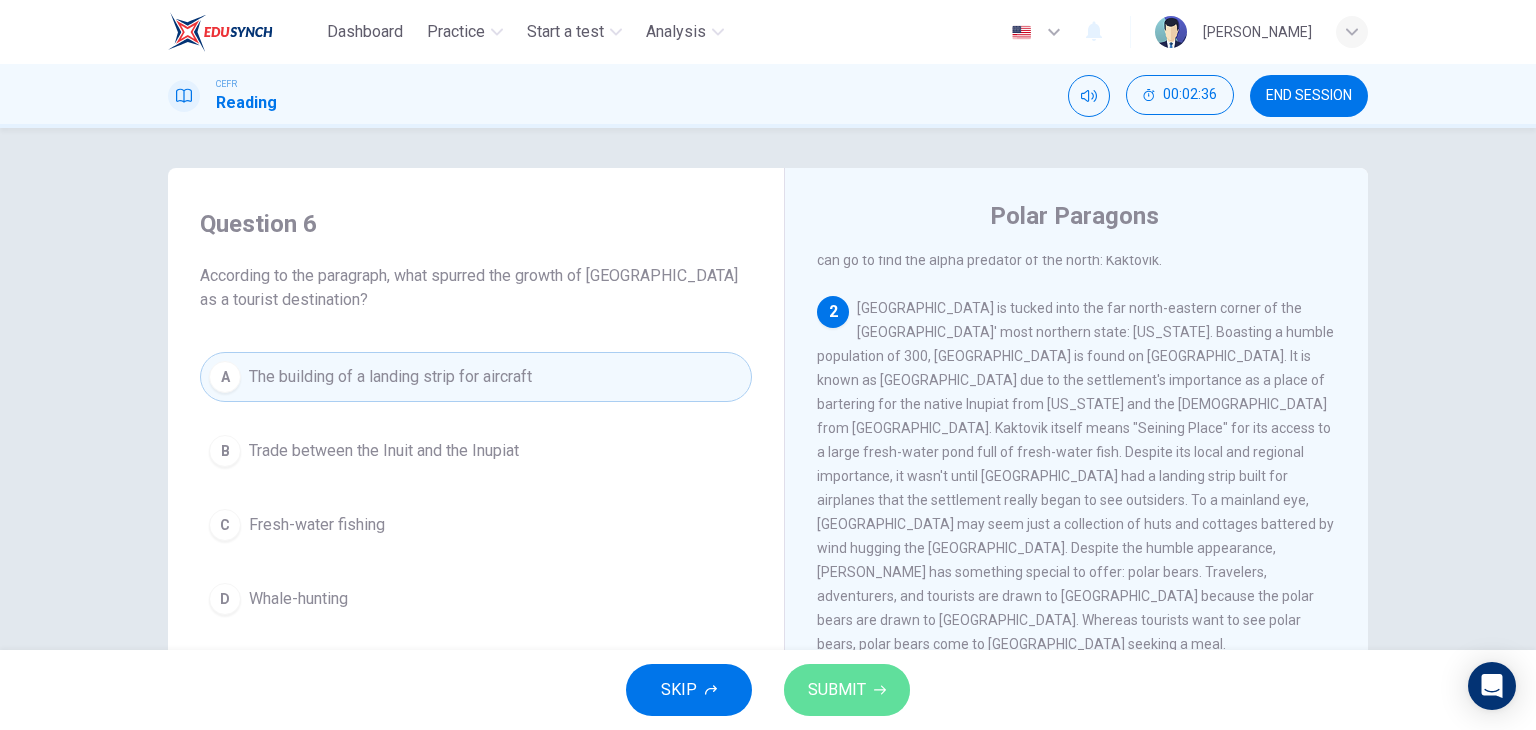 click on "SUBMIT" at bounding box center [847, 690] 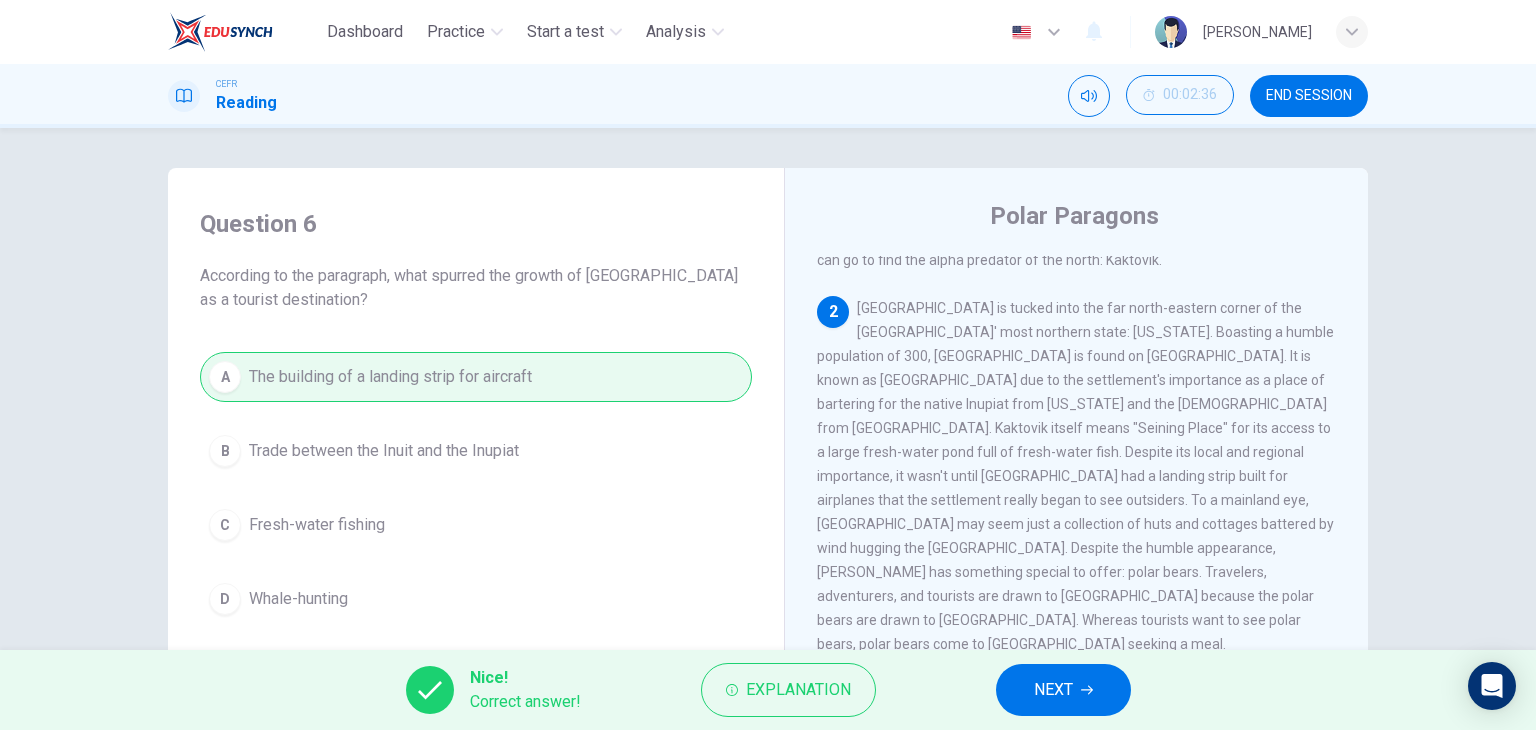 click on "NEXT" at bounding box center [1063, 690] 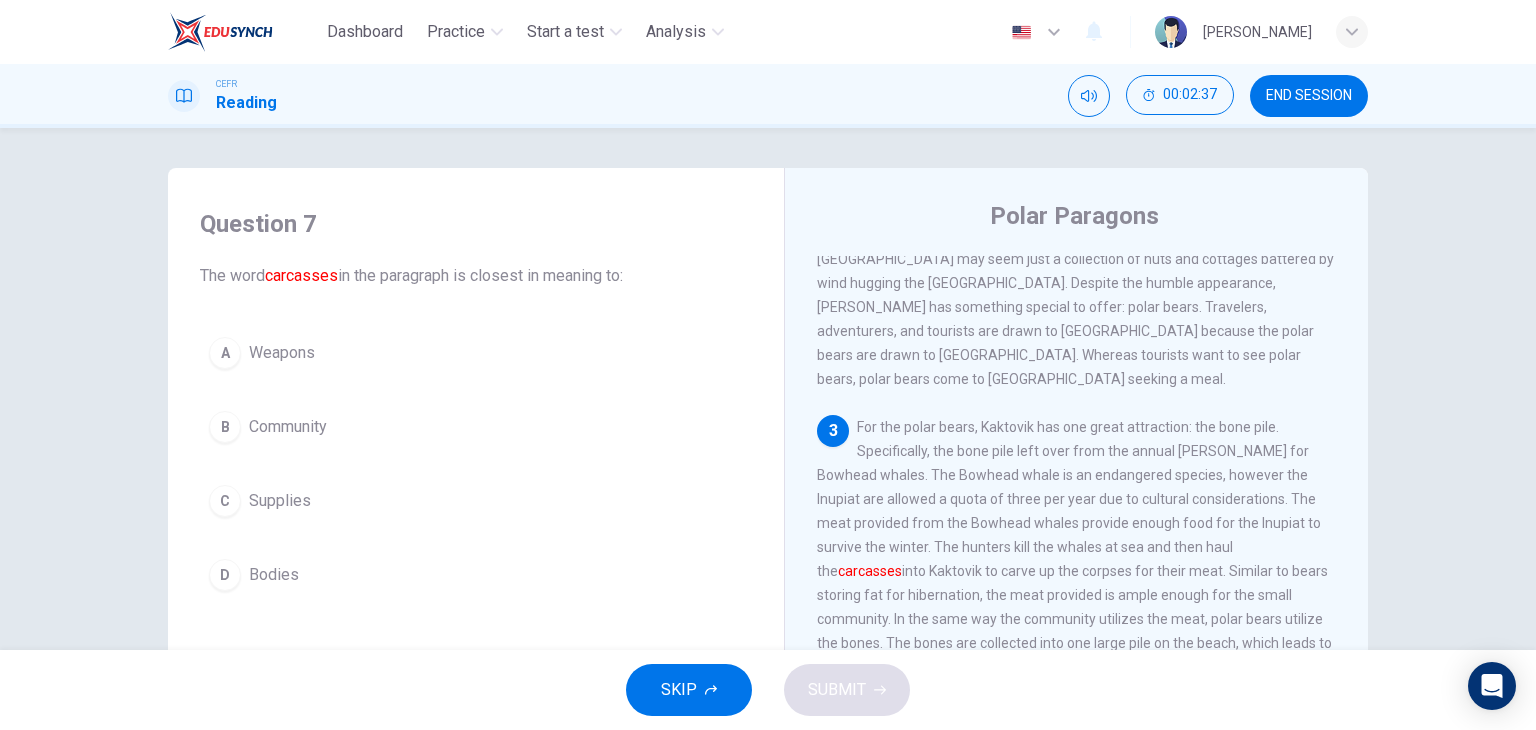 scroll, scrollTop: 500, scrollLeft: 0, axis: vertical 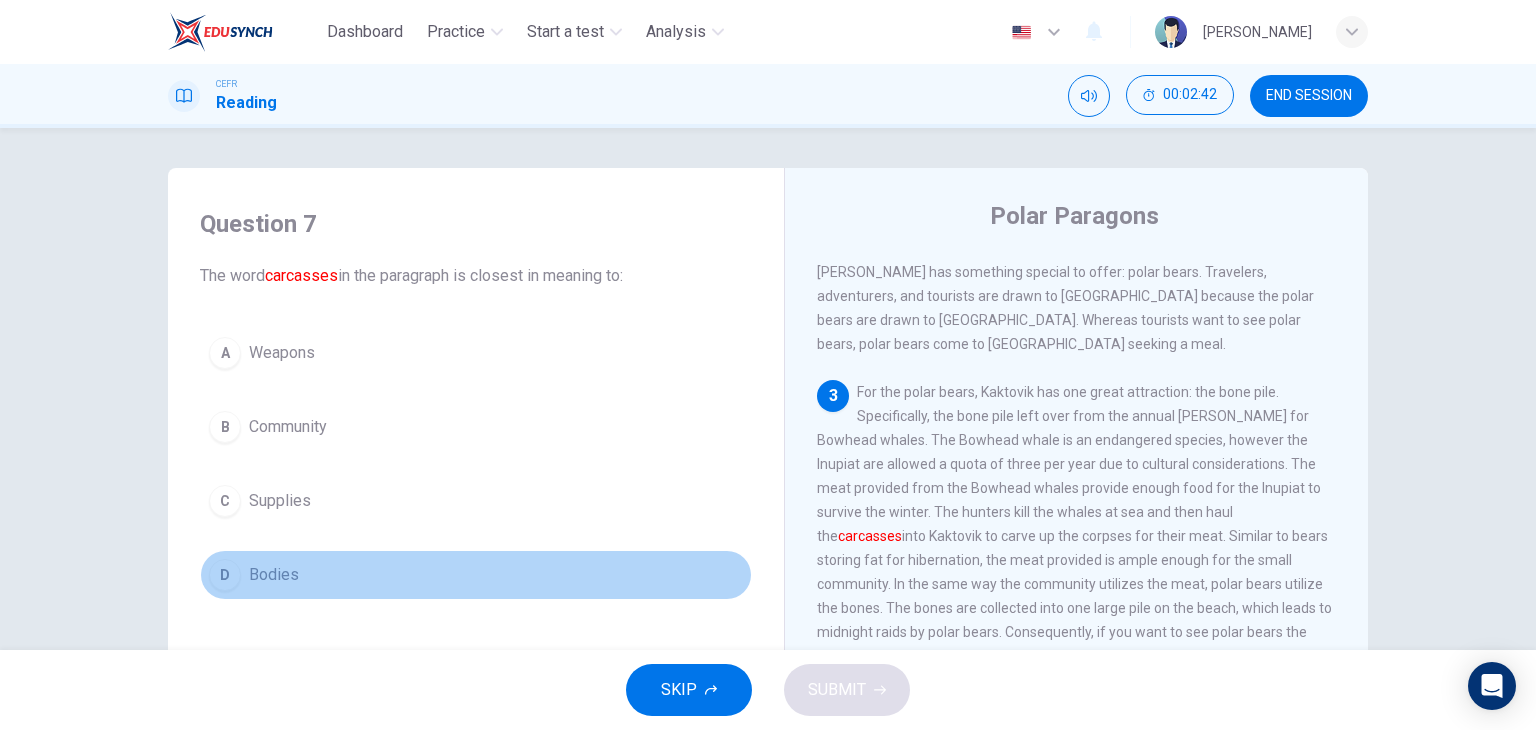 click on "D Bodies" at bounding box center [476, 575] 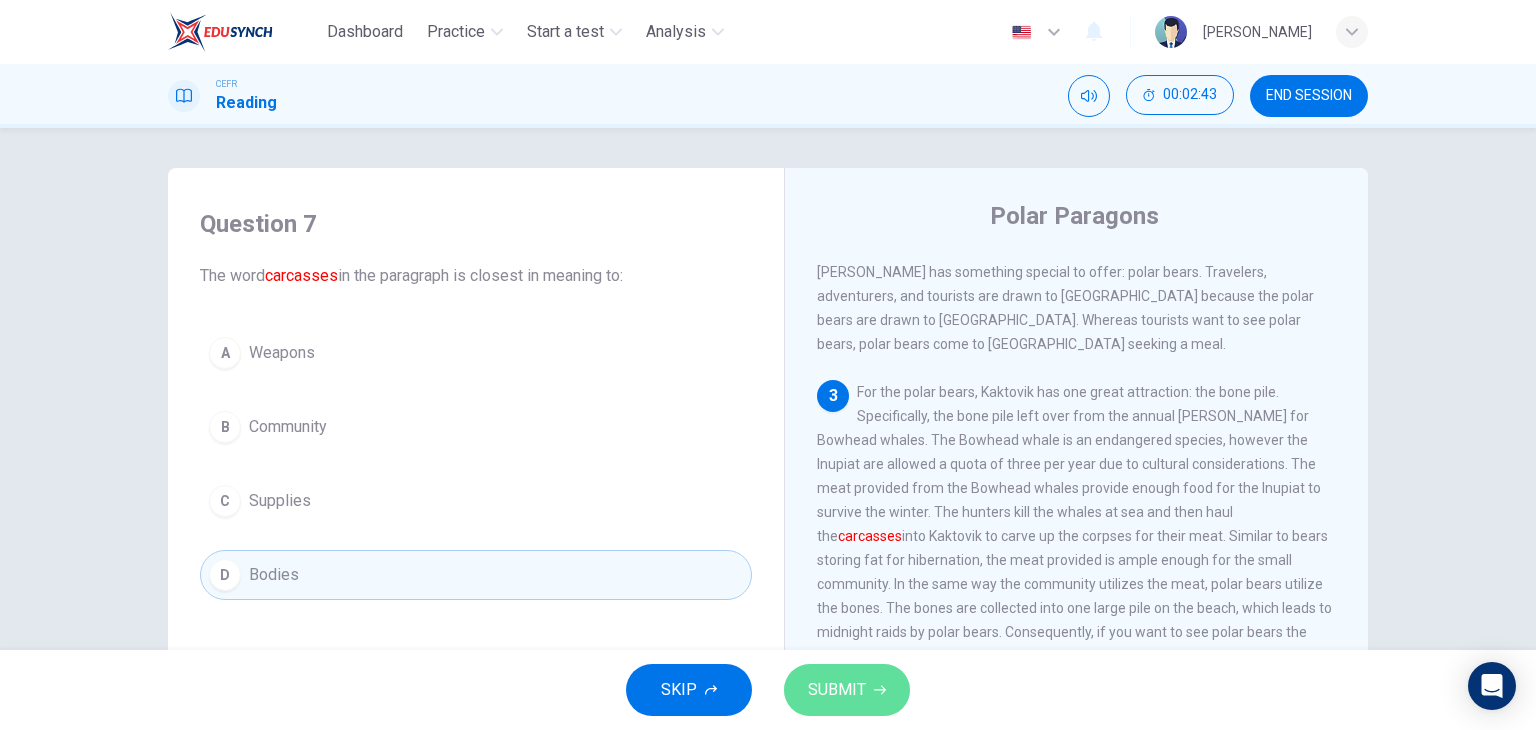 click on "SUBMIT" at bounding box center (837, 690) 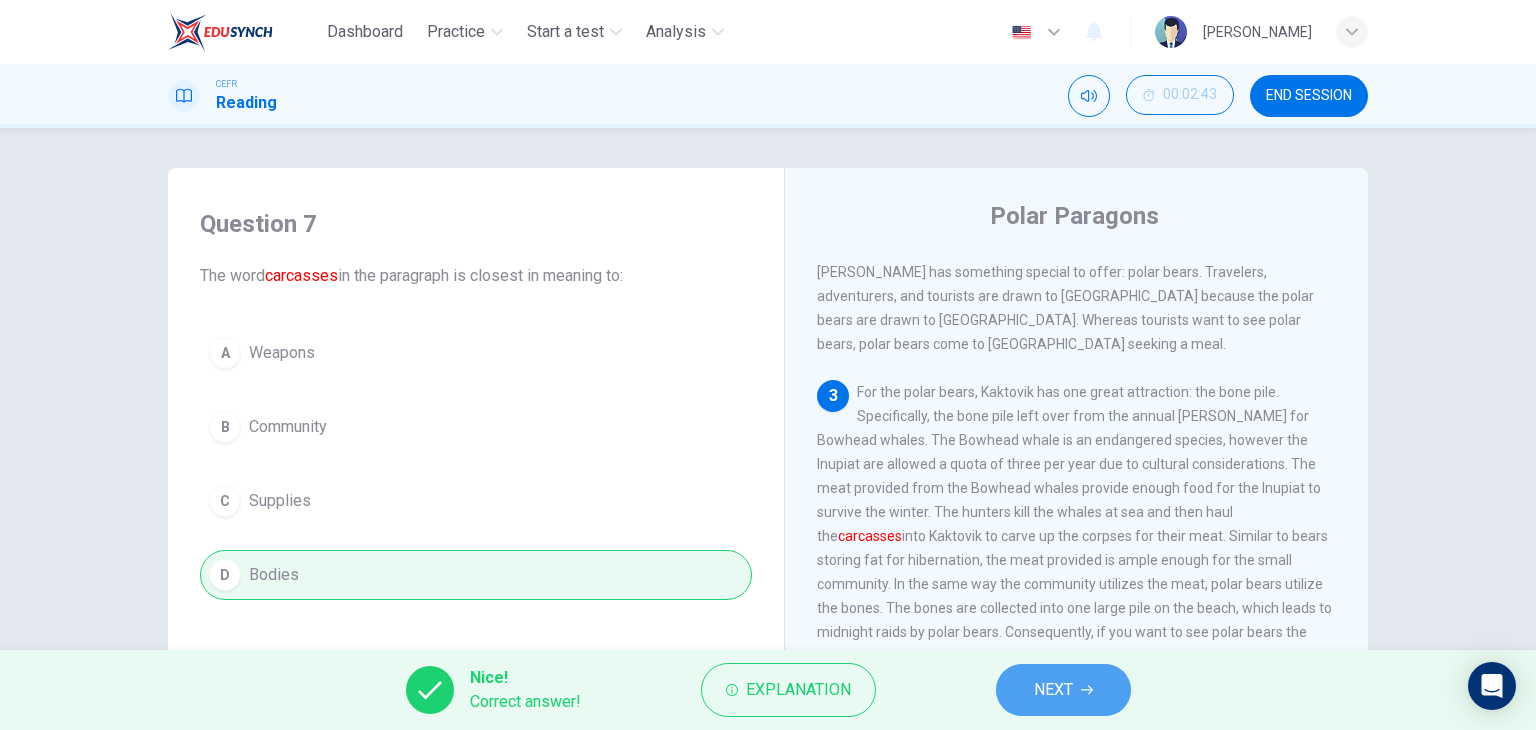 click on "NEXT" at bounding box center (1053, 690) 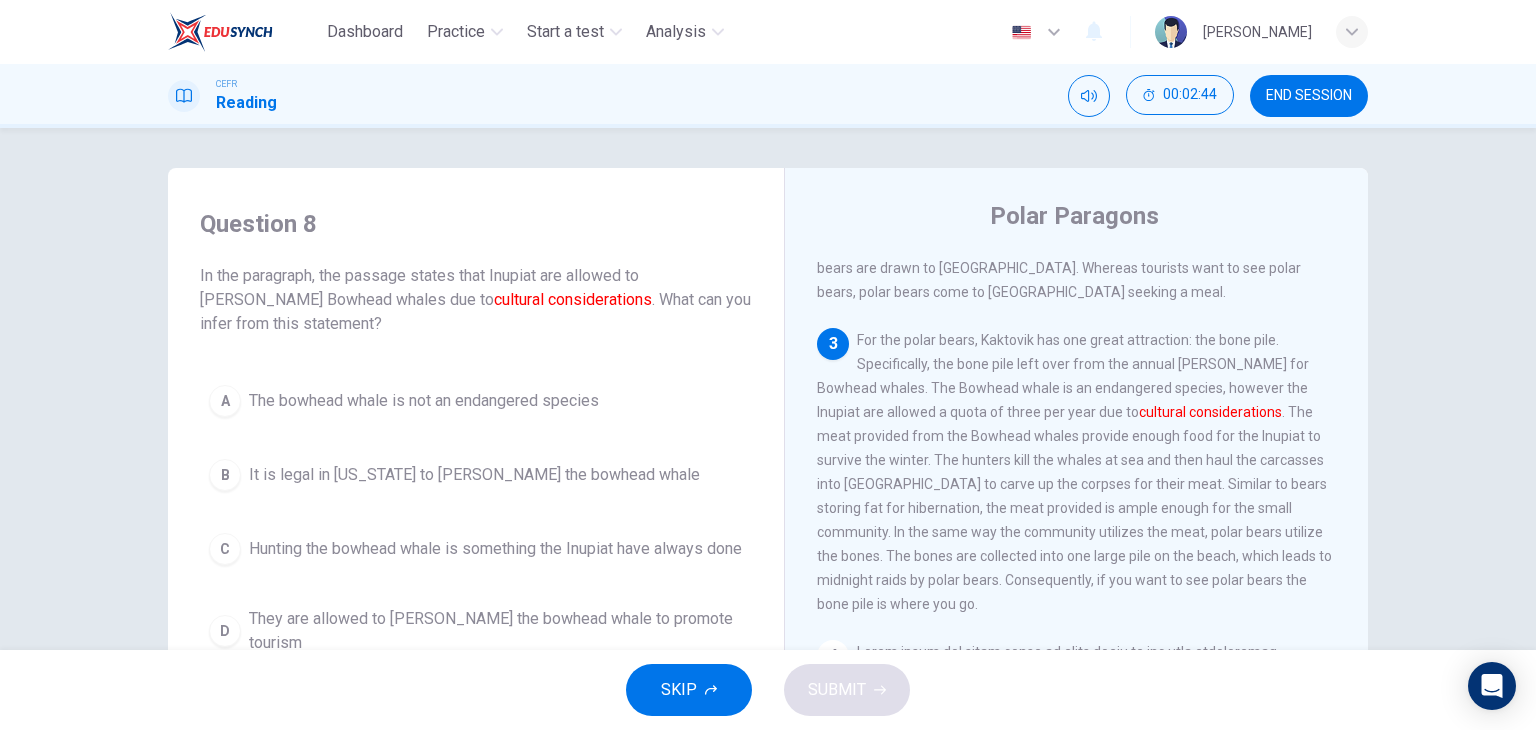 scroll, scrollTop: 600, scrollLeft: 0, axis: vertical 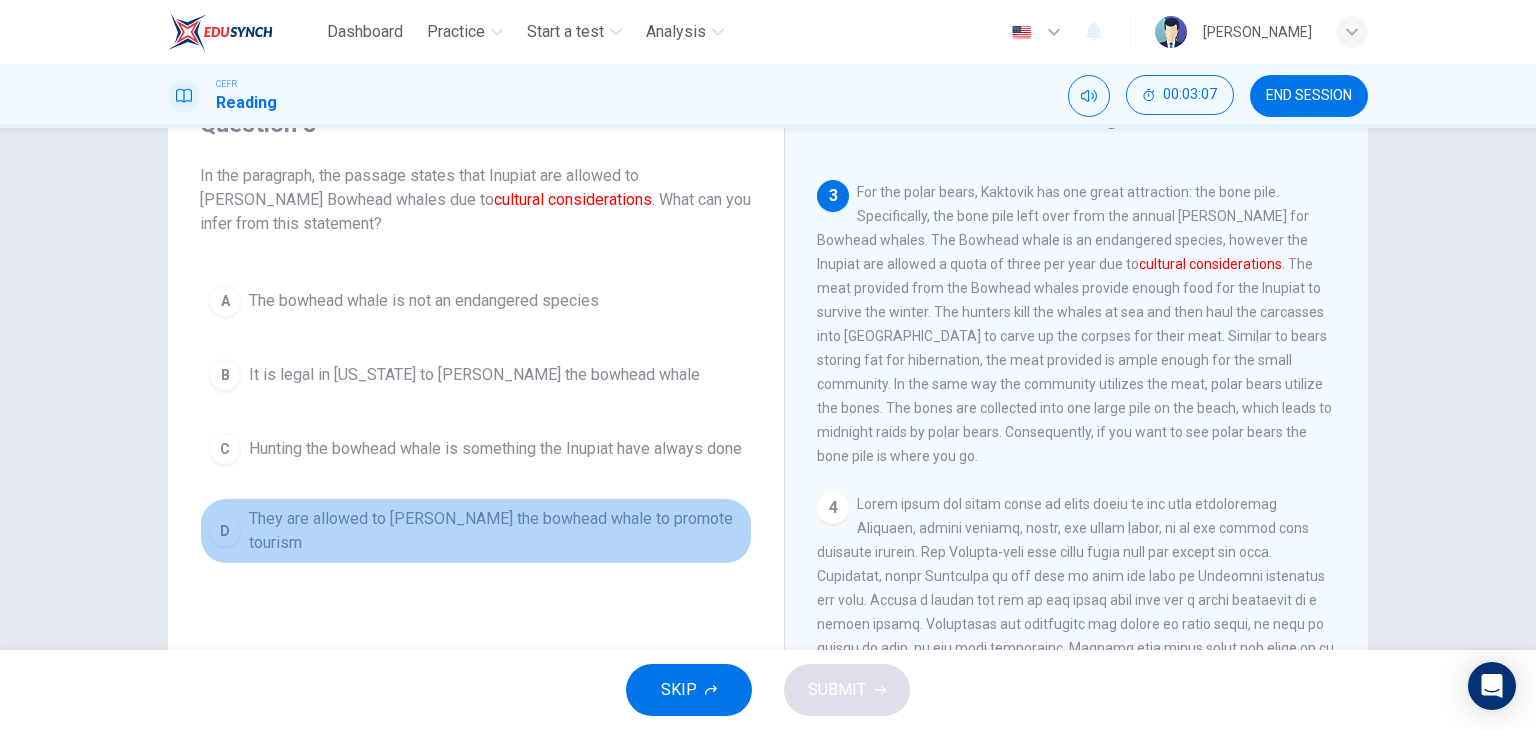 click on "They are allowed to [PERSON_NAME] the bowhead whale to promote tourism" at bounding box center [496, 531] 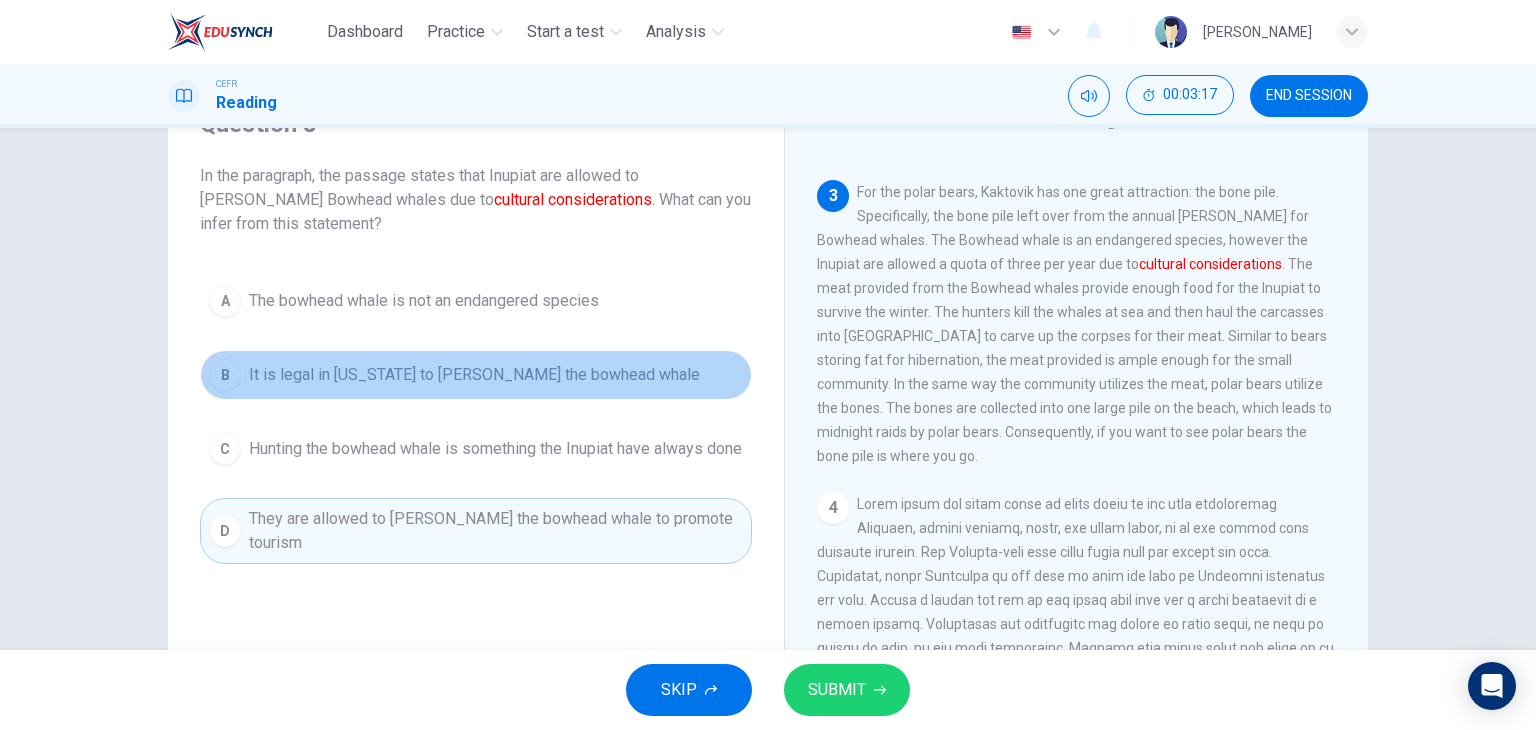 click on "It is legal in [US_STATE] to [PERSON_NAME] the bowhead whale" at bounding box center (474, 375) 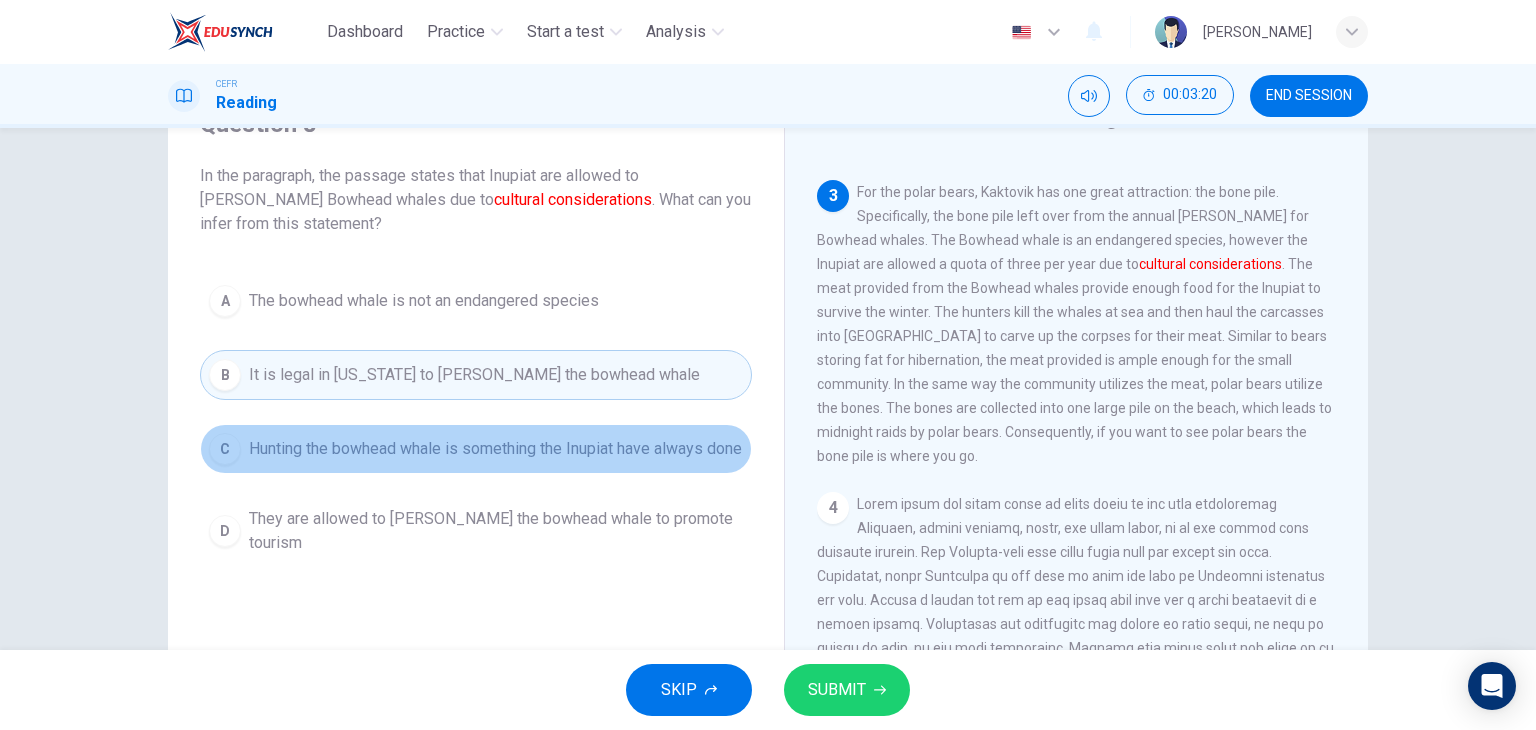 click on "Hunting the bowhead whale is something the Inupiat have always done" at bounding box center (495, 449) 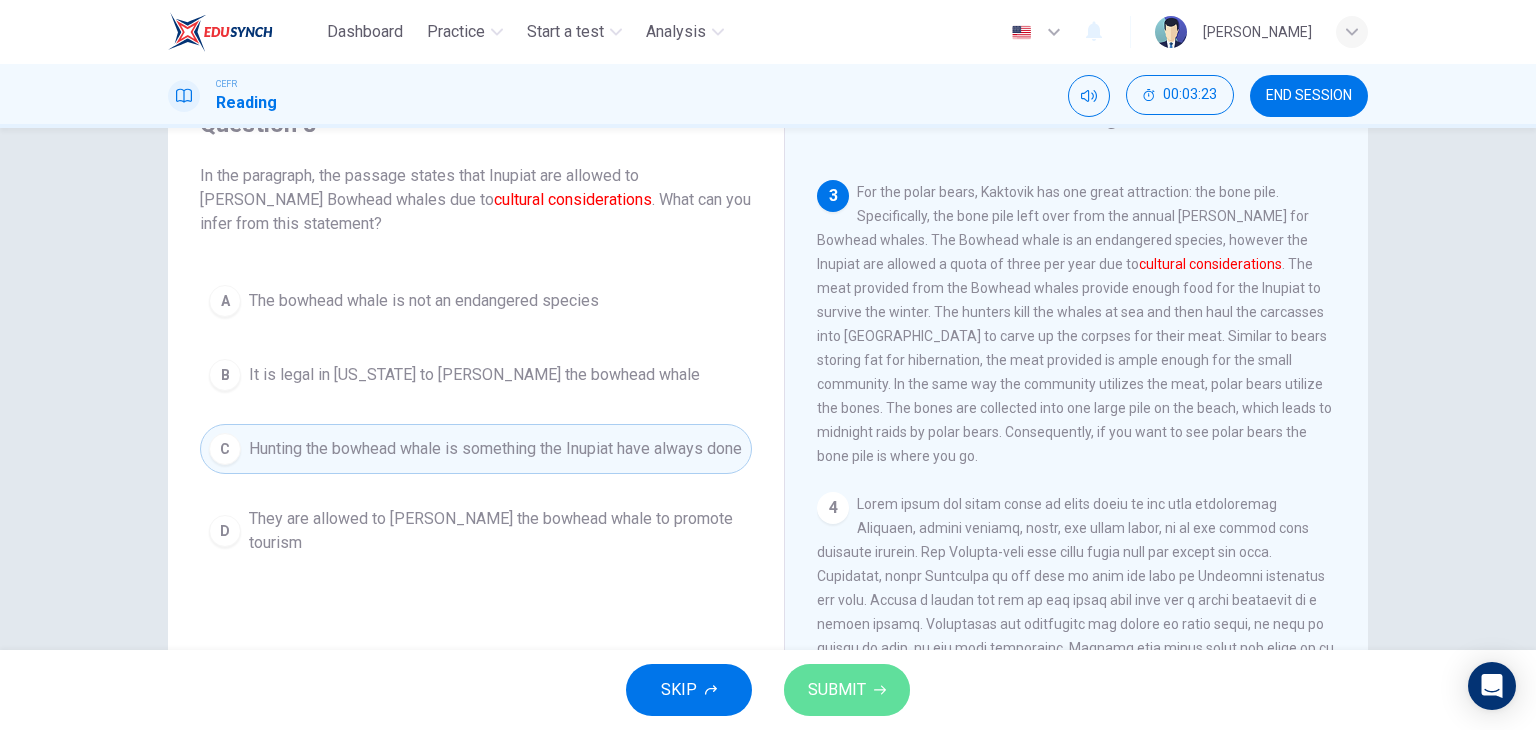 click on "SUBMIT" at bounding box center (837, 690) 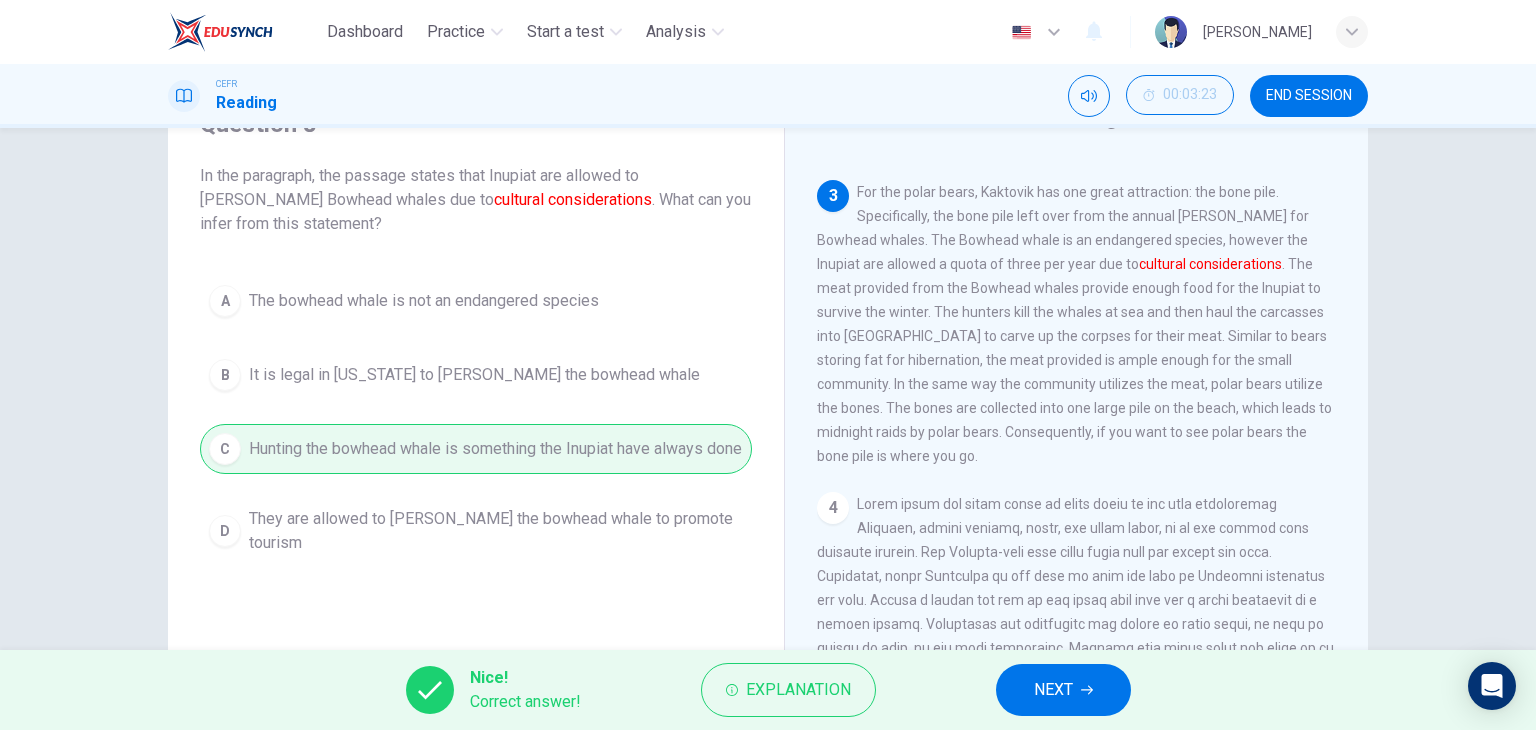 drag, startPoint x: 972, startPoint y: 671, endPoint x: 1039, endPoint y: 674, distance: 67.06713 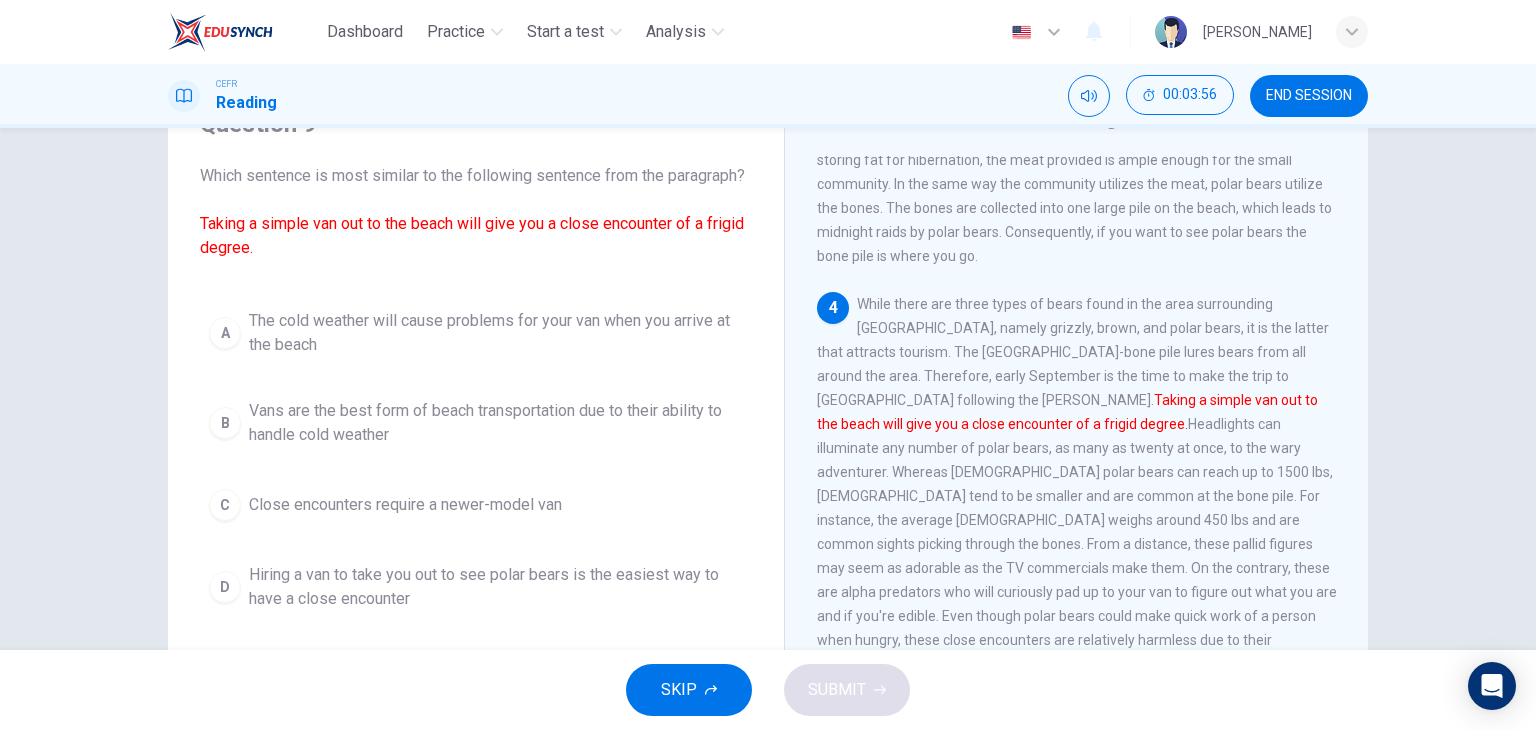 scroll, scrollTop: 700, scrollLeft: 0, axis: vertical 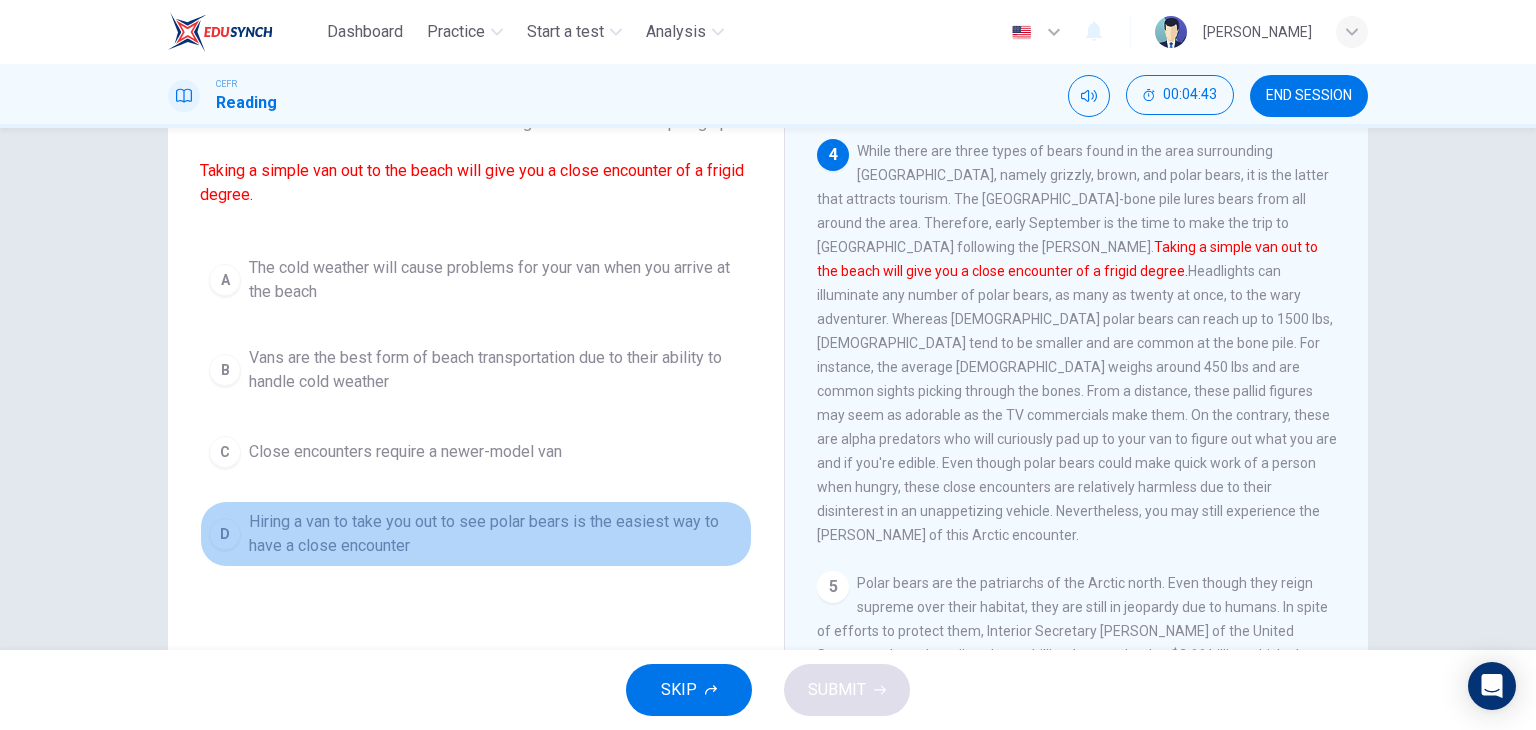 click on "Hiring a van to take you out to see polar bears is the easiest way to have a close encounter" at bounding box center (496, 534) 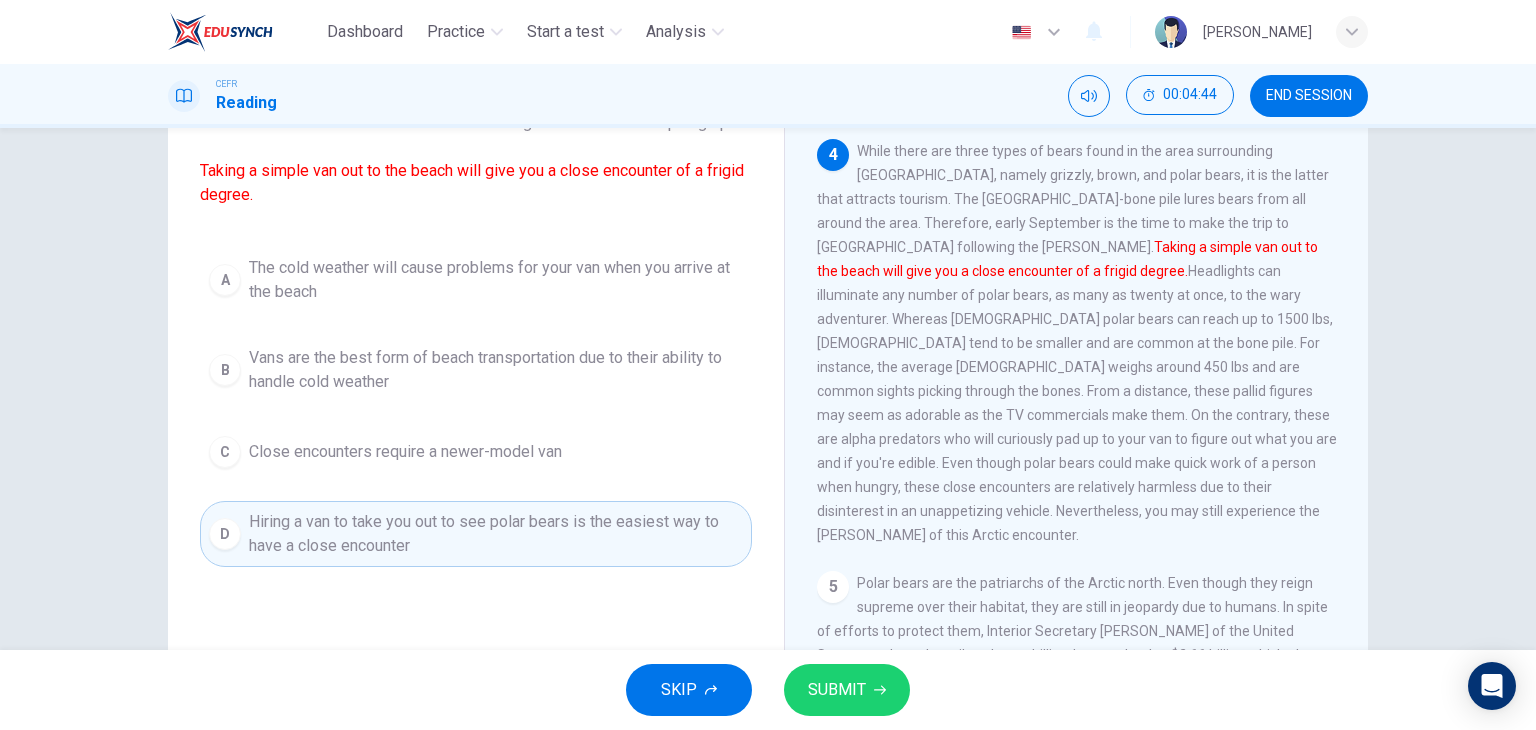click on "SUBMIT" at bounding box center (837, 690) 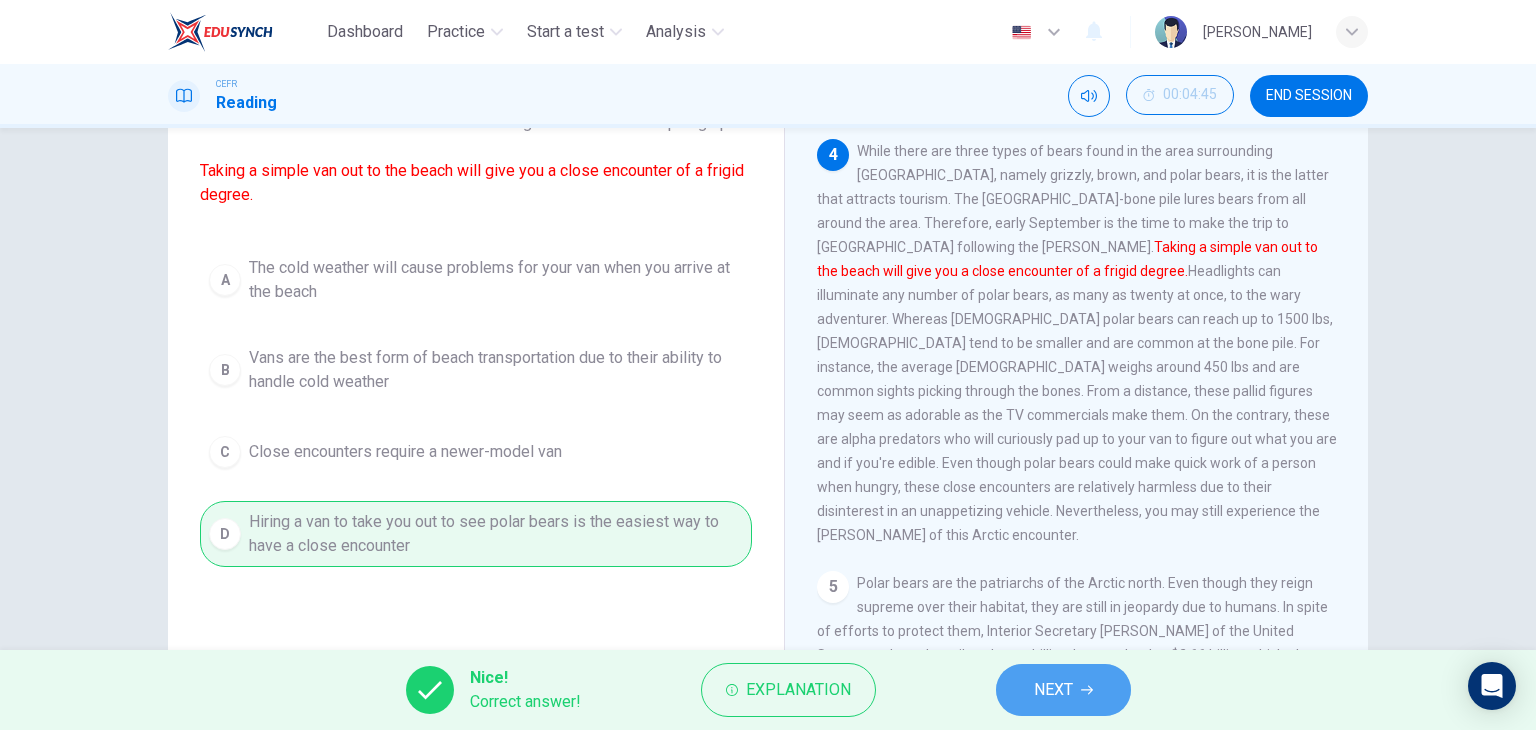 click on "NEXT" at bounding box center [1053, 690] 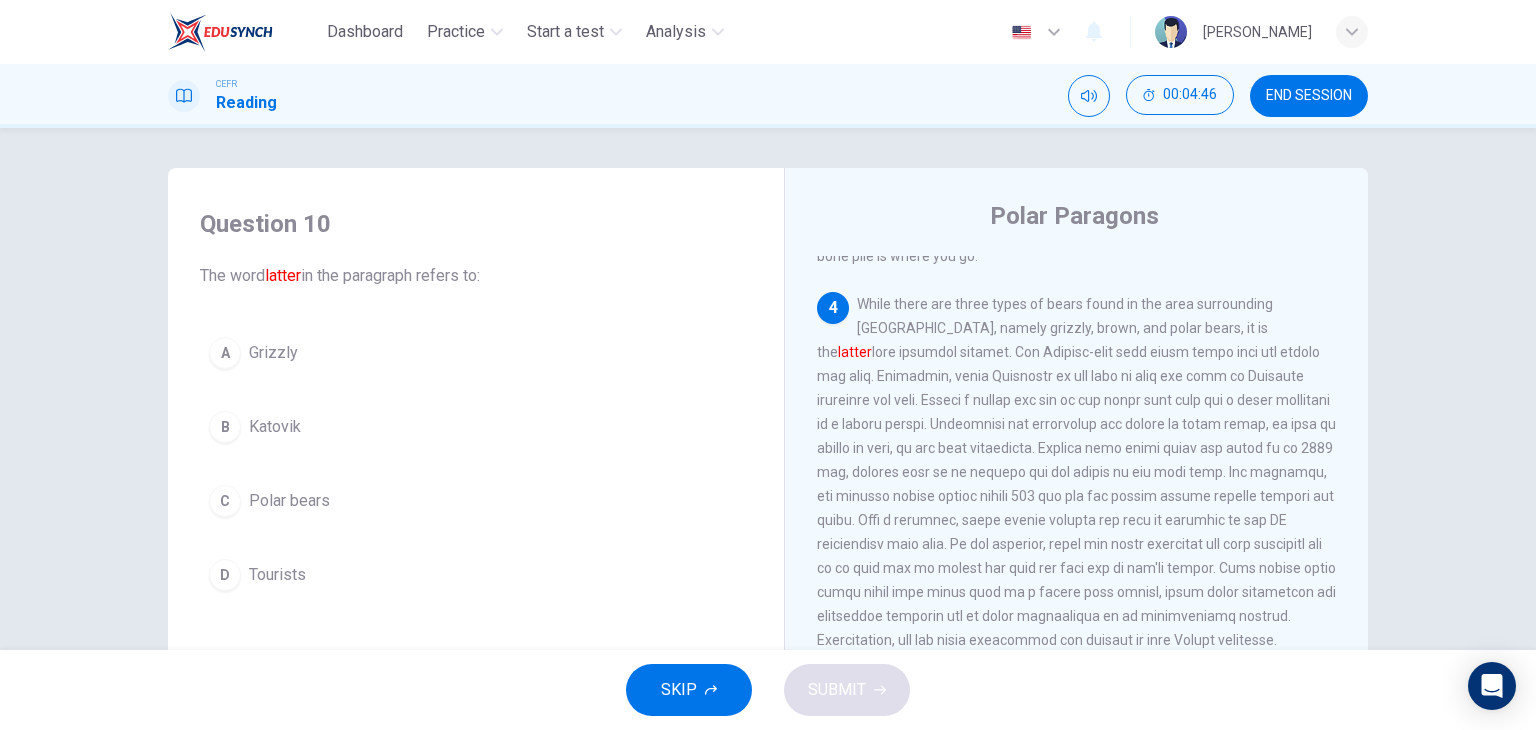 scroll, scrollTop: 100, scrollLeft: 0, axis: vertical 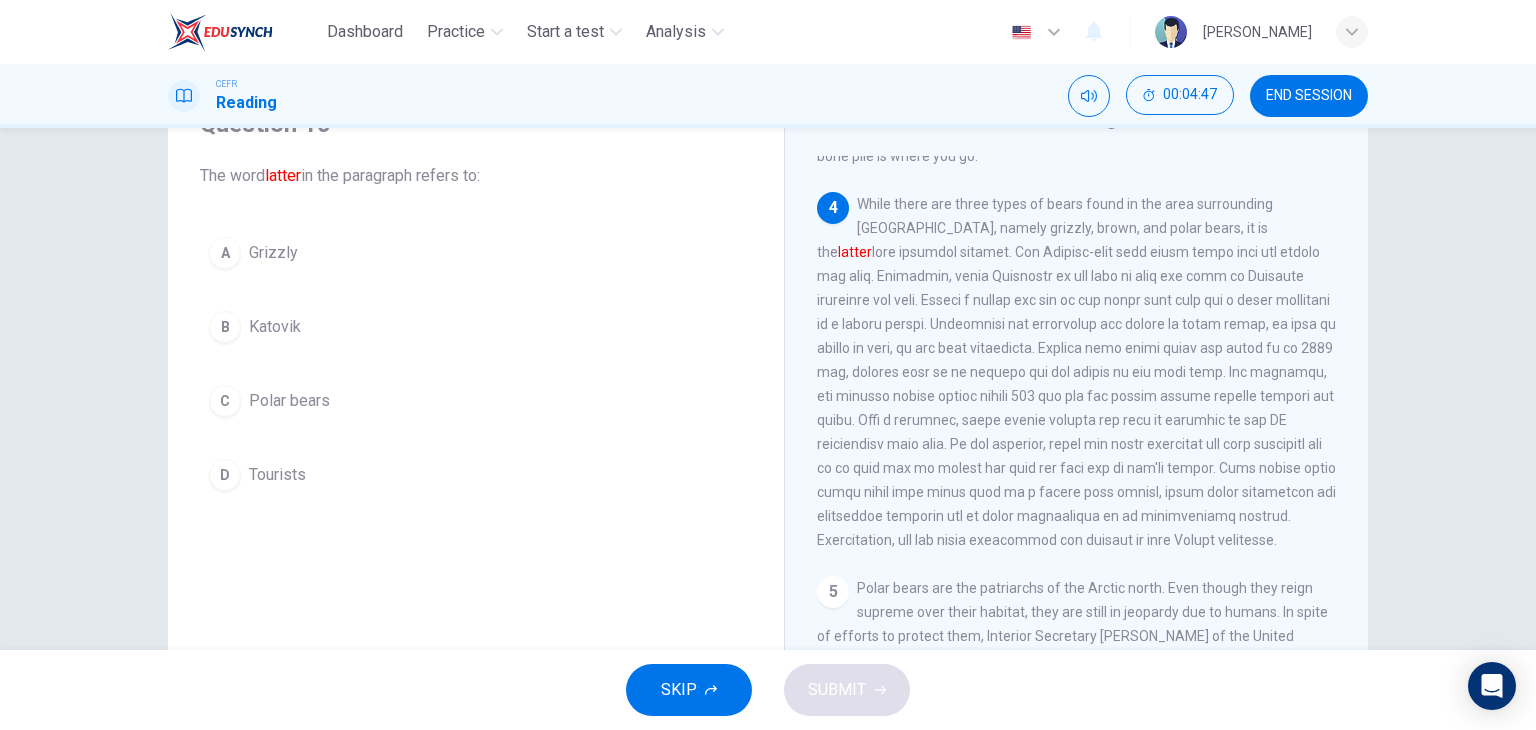 click on "C Polar bears" at bounding box center [476, 401] 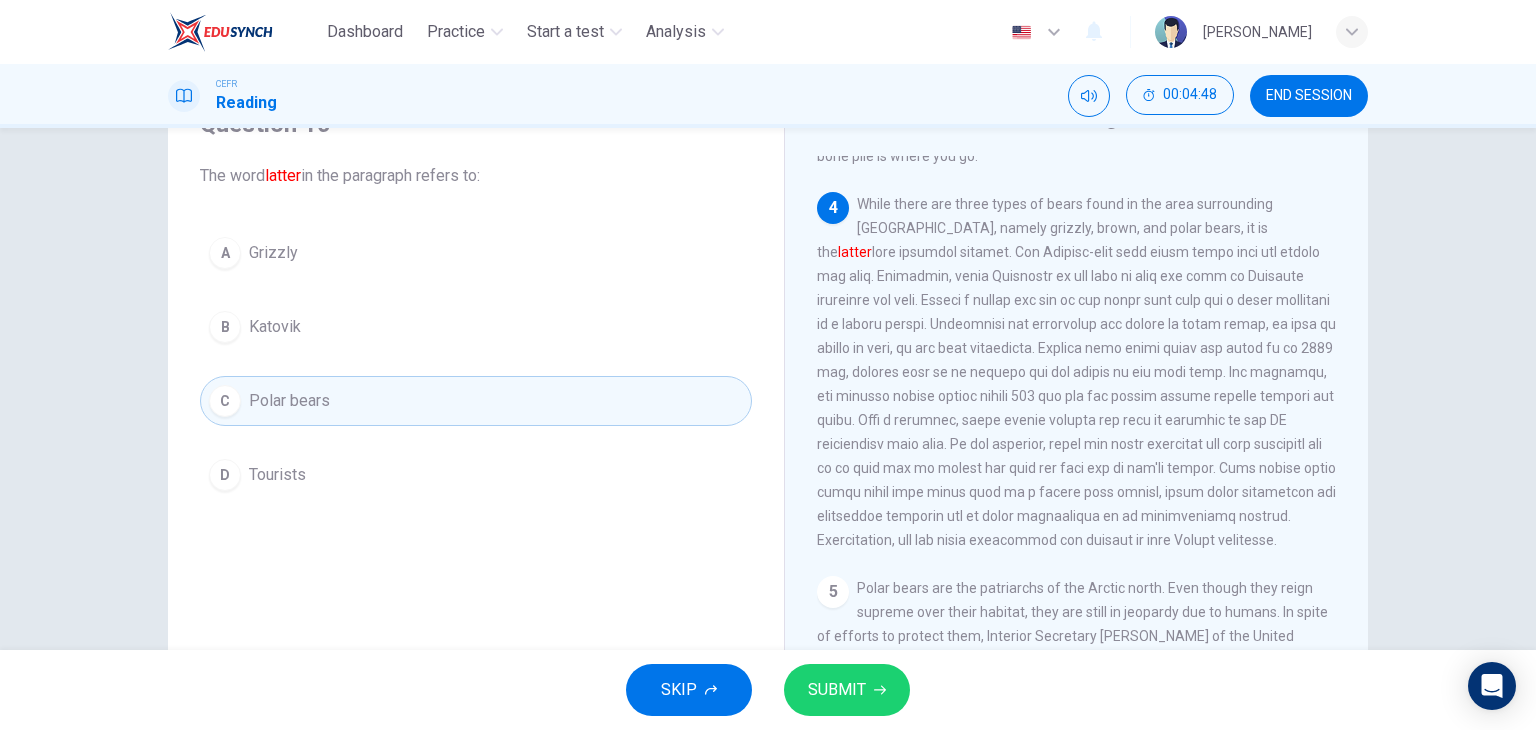 click on "SKIP SUBMIT" at bounding box center [768, 690] 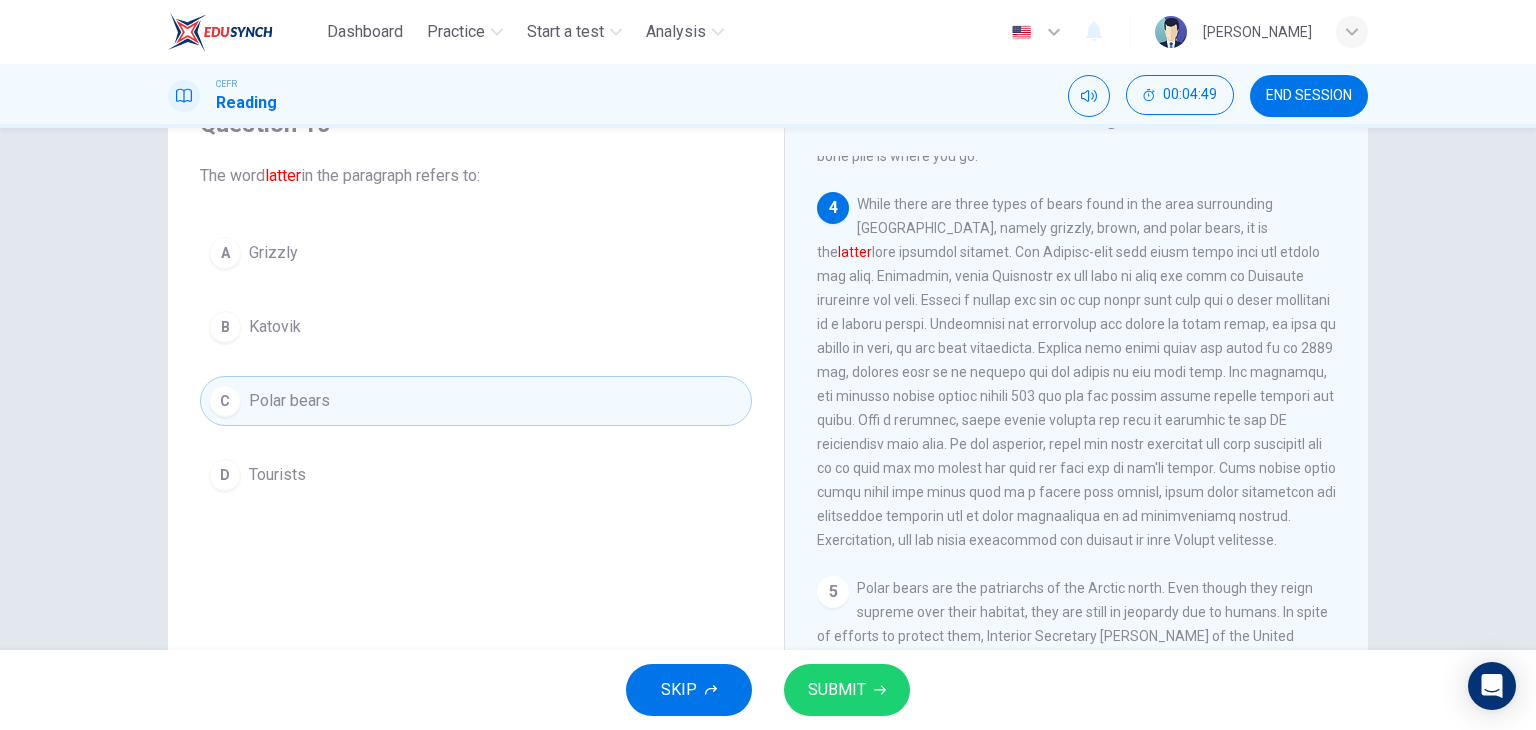 click on "SUBMIT" at bounding box center [837, 690] 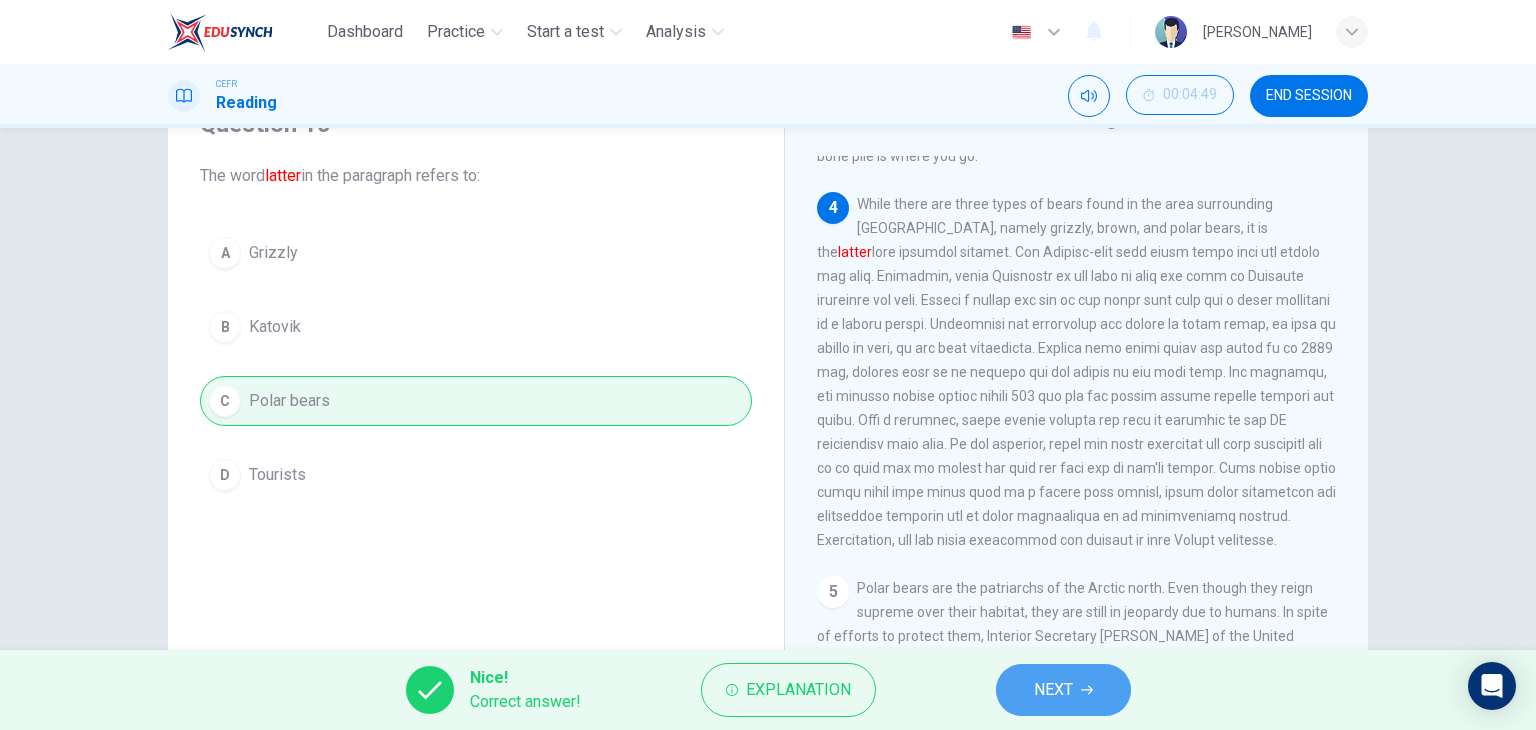 click on "NEXT" at bounding box center [1053, 690] 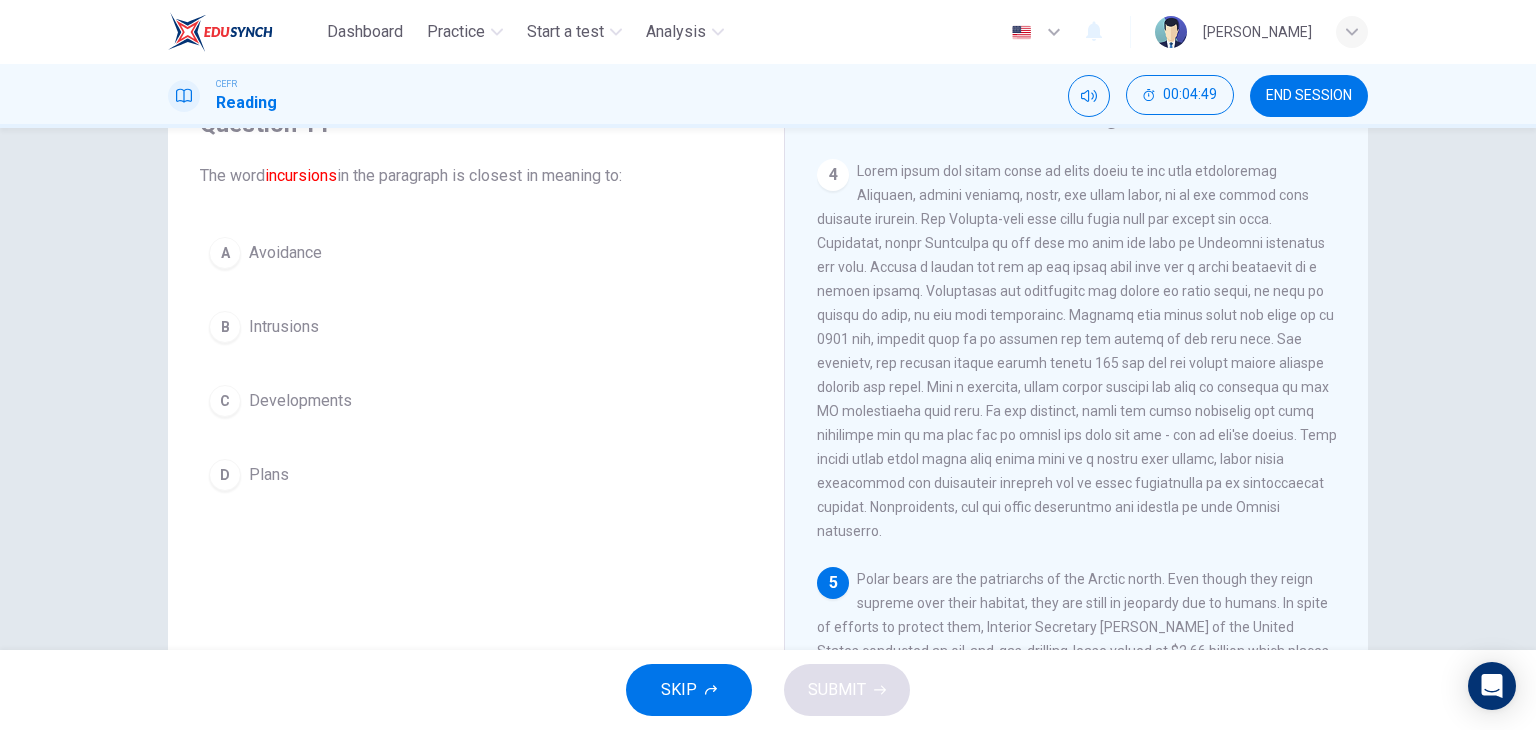 scroll, scrollTop: 951, scrollLeft: 0, axis: vertical 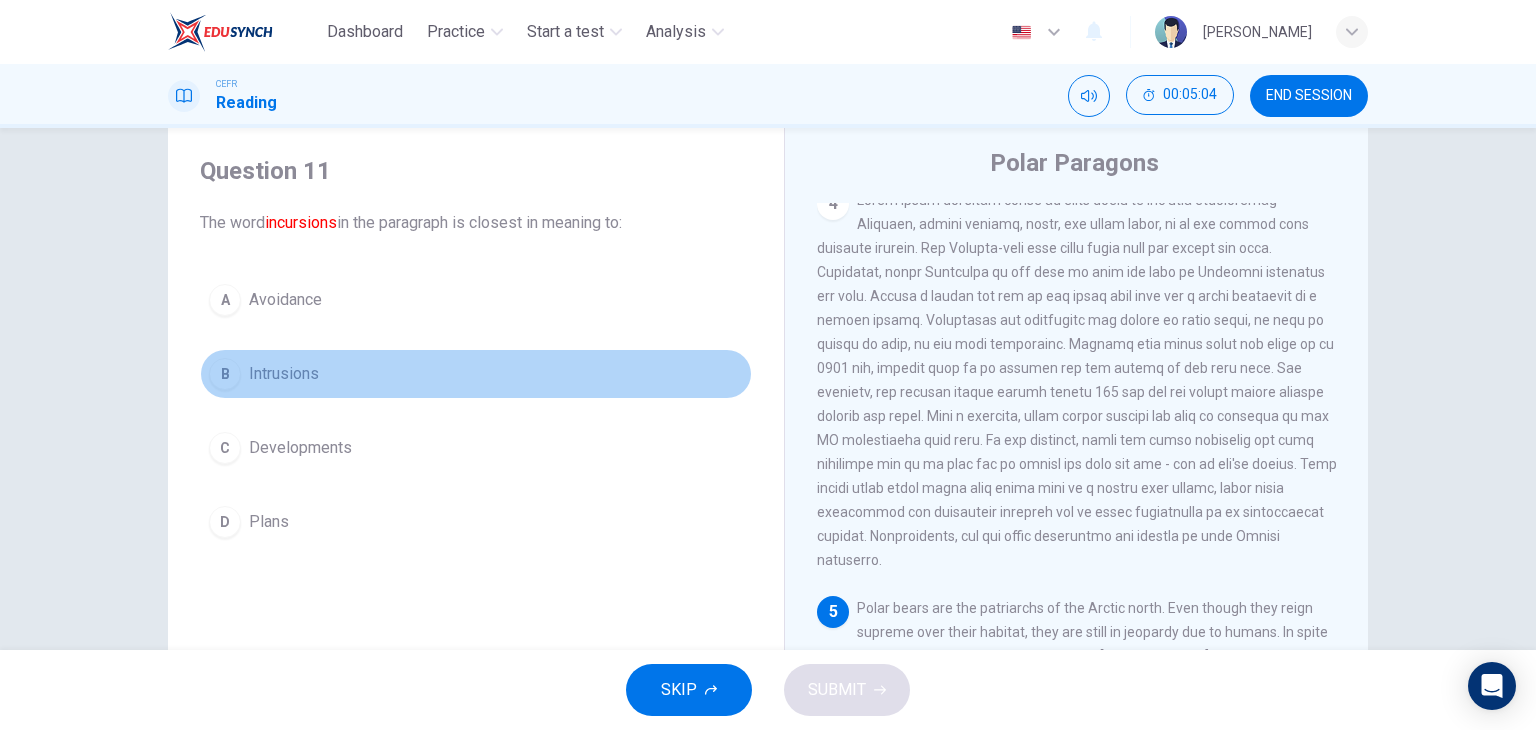 click on "Intrusions" at bounding box center [284, 374] 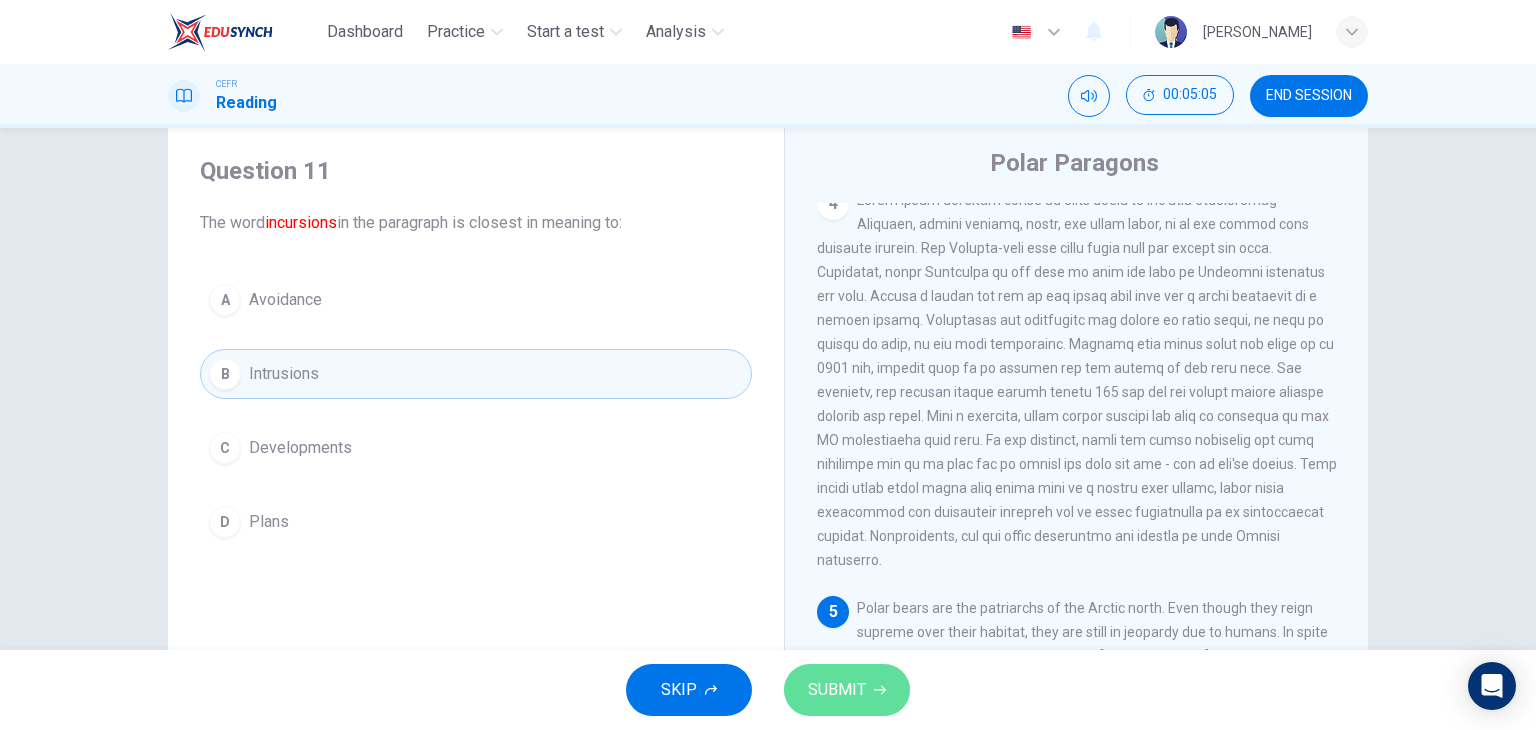 click on "SUBMIT" at bounding box center [837, 690] 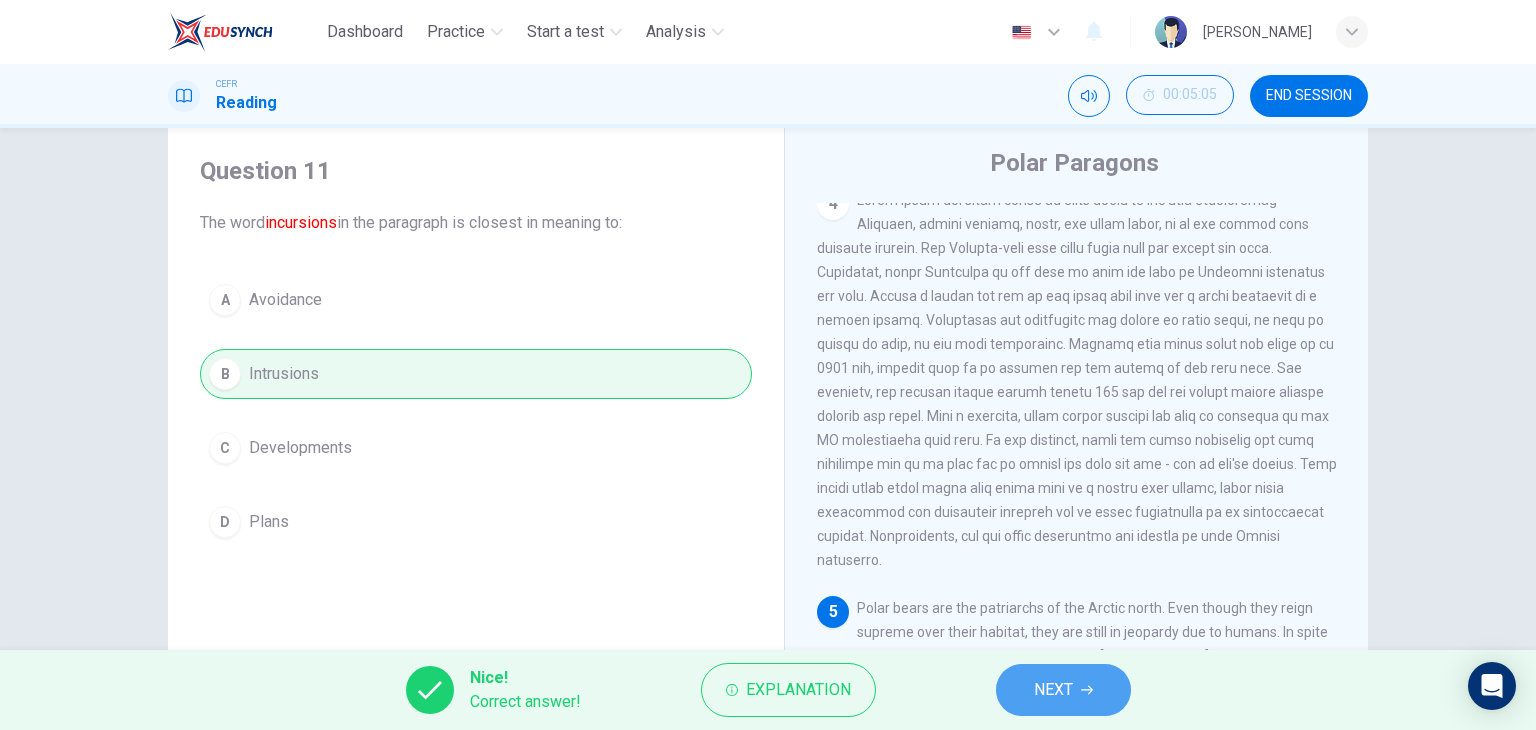 click on "NEXT" at bounding box center (1053, 690) 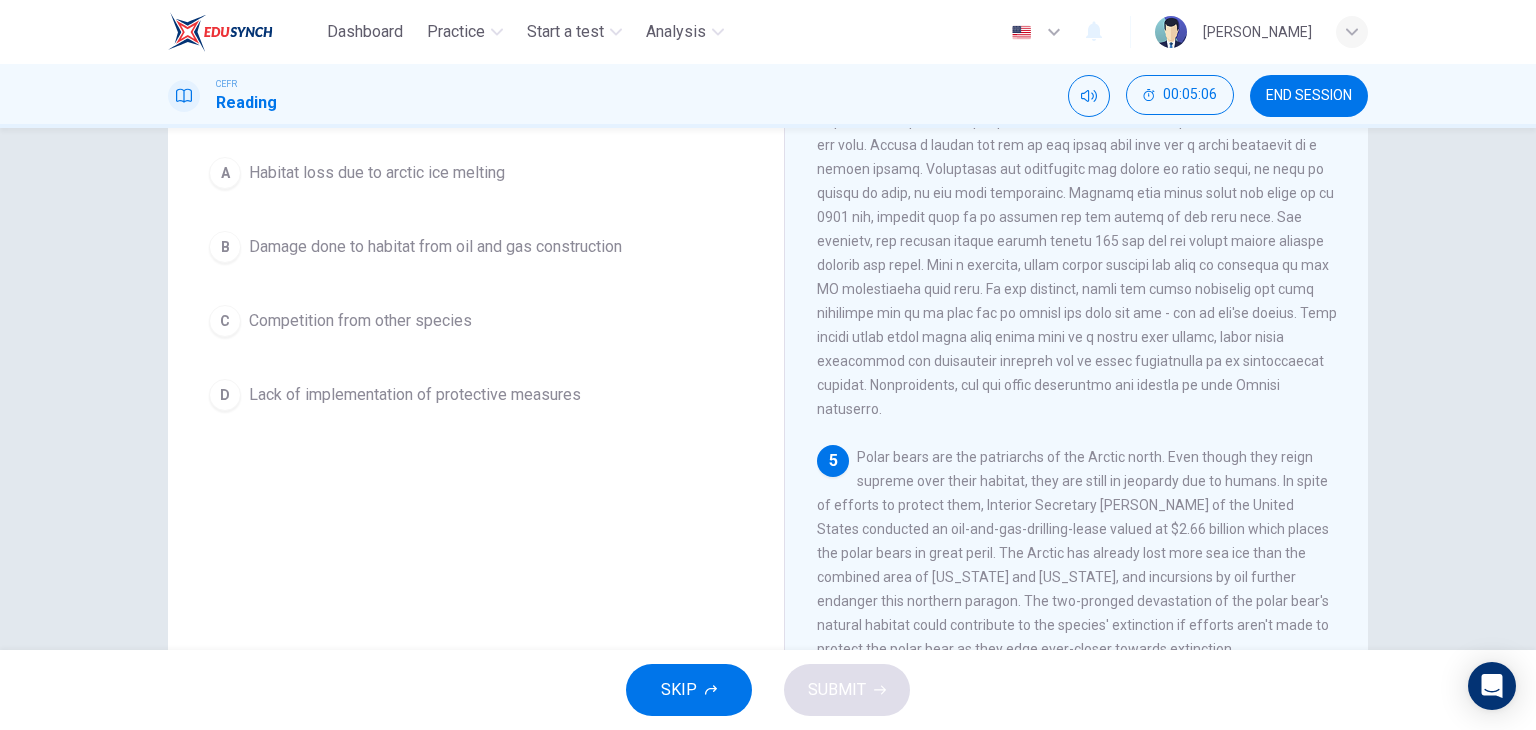 scroll, scrollTop: 253, scrollLeft: 0, axis: vertical 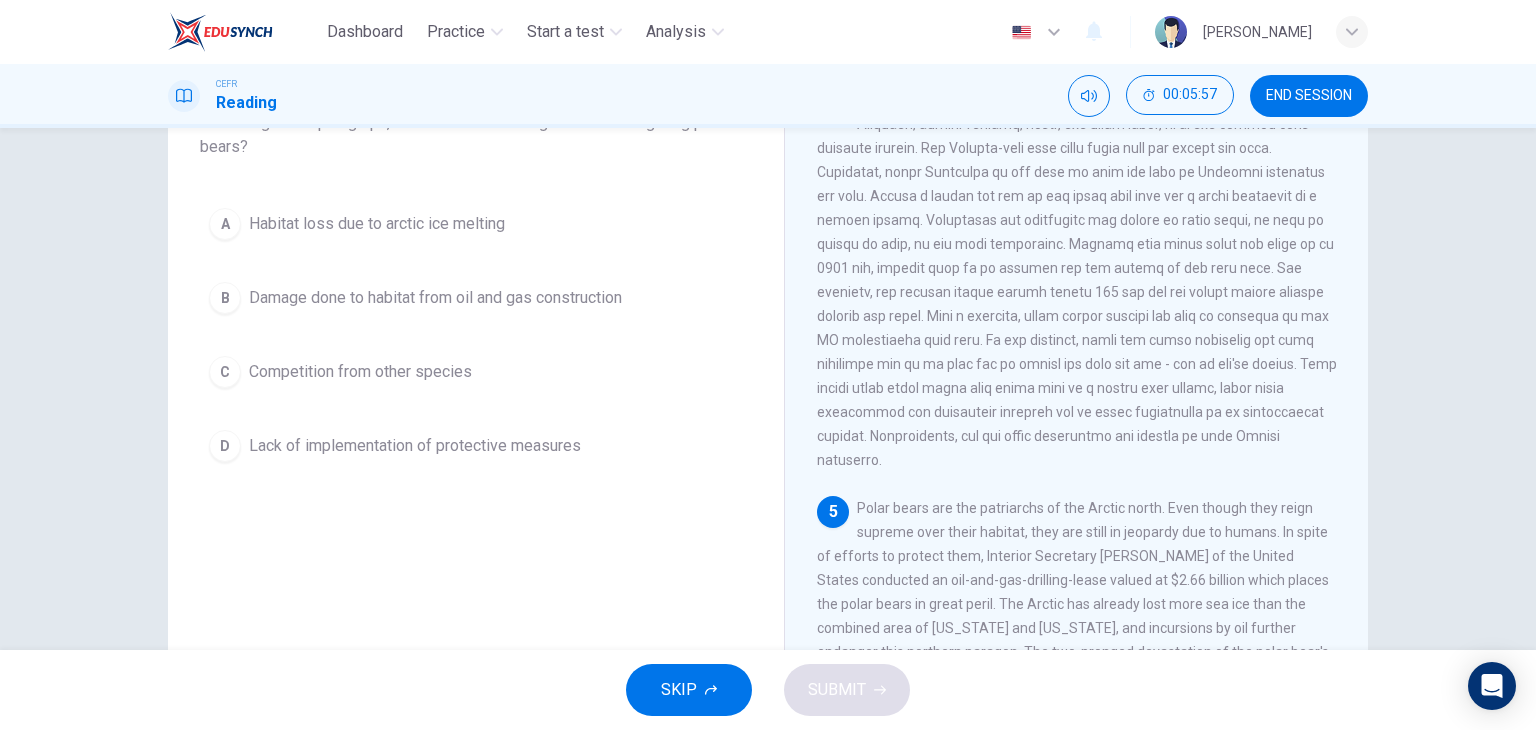 click on "Competition from other species" at bounding box center [360, 372] 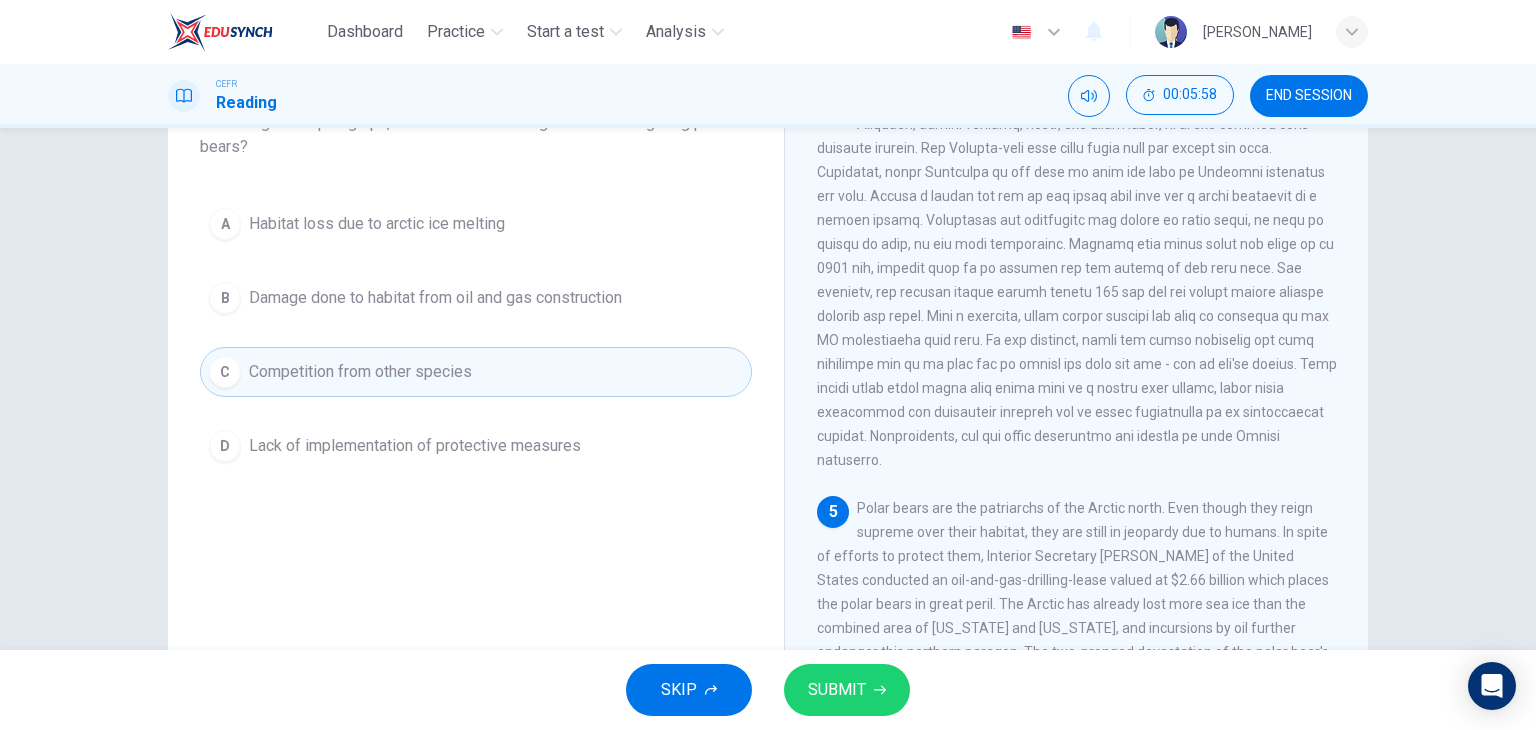 click on "SKIP SUBMIT" at bounding box center [768, 690] 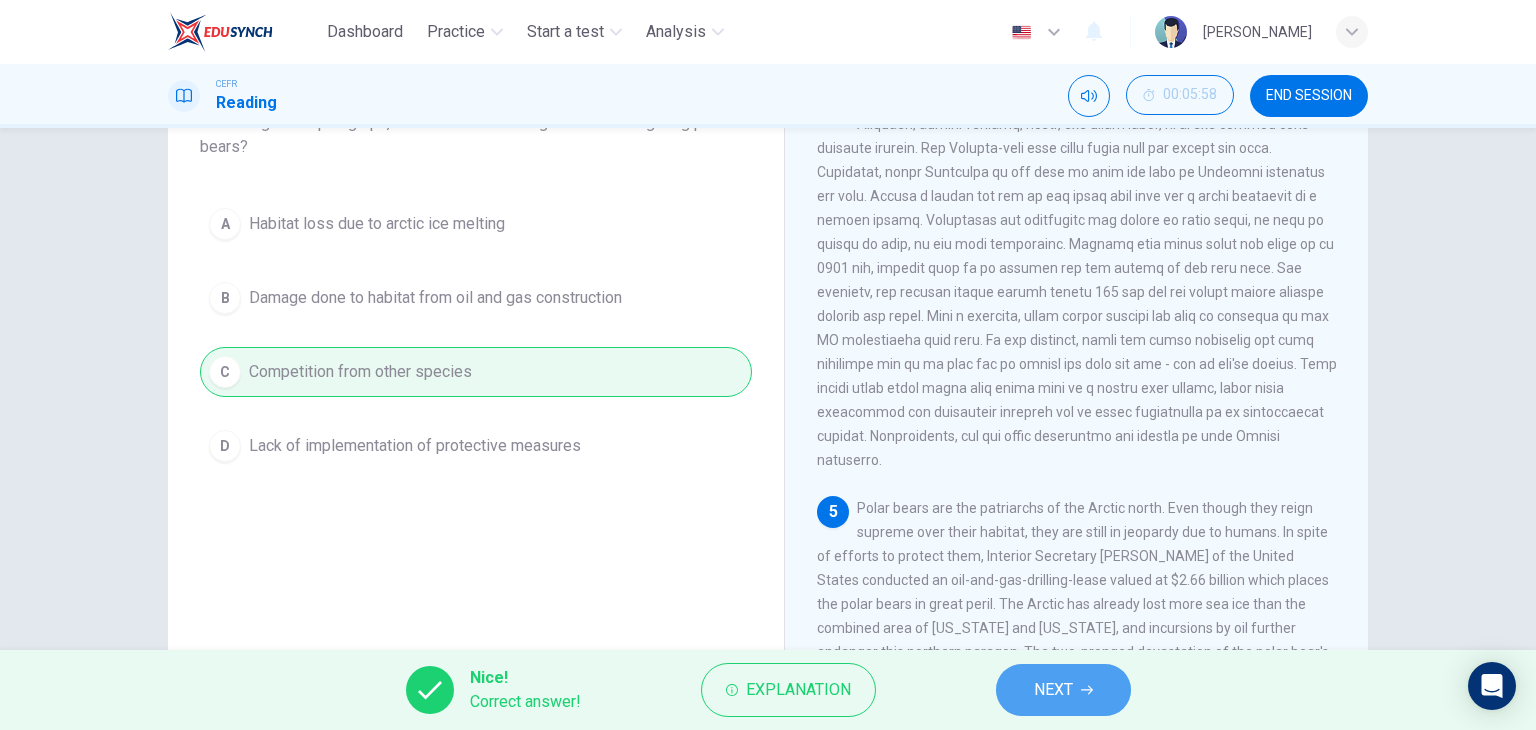 click on "NEXT" at bounding box center (1053, 690) 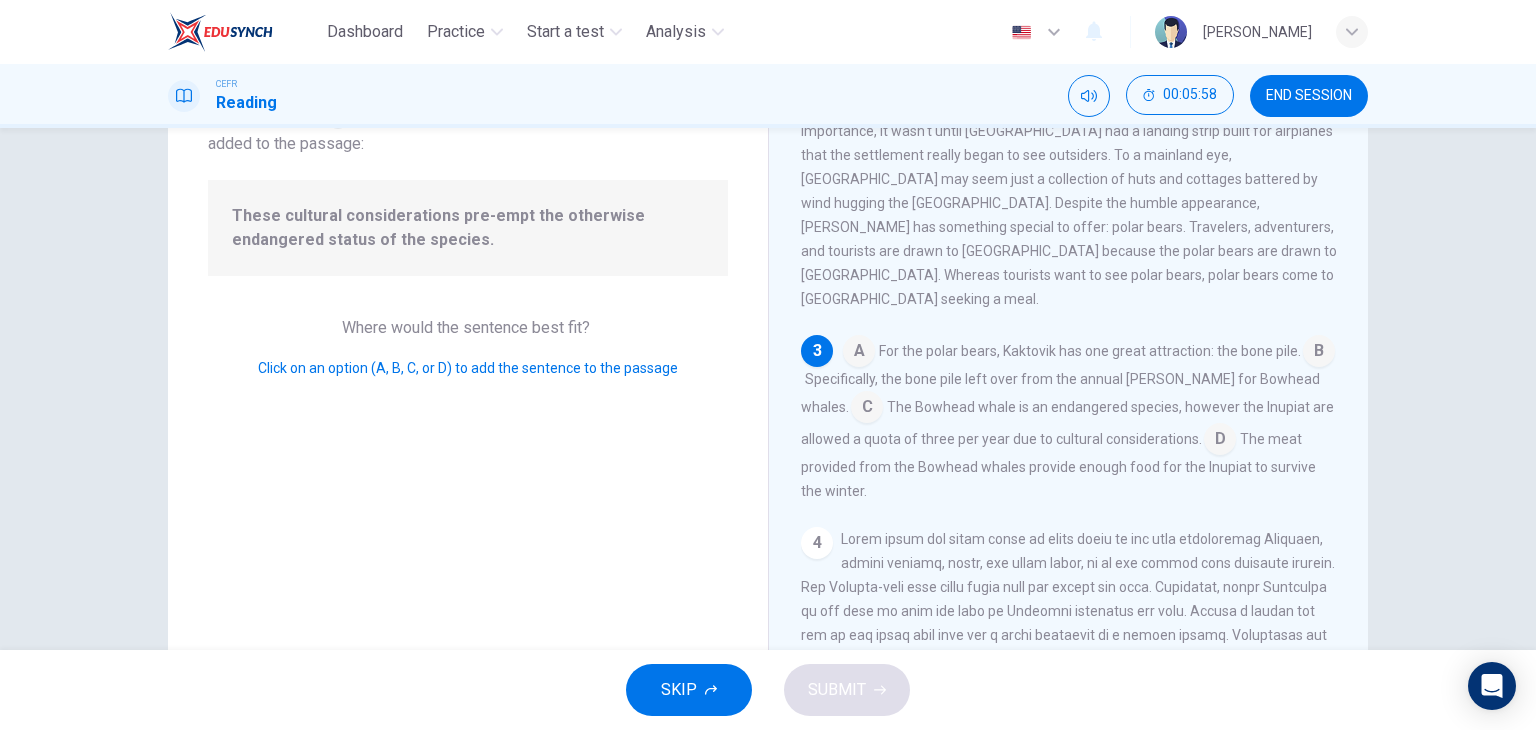 scroll, scrollTop: 394, scrollLeft: 0, axis: vertical 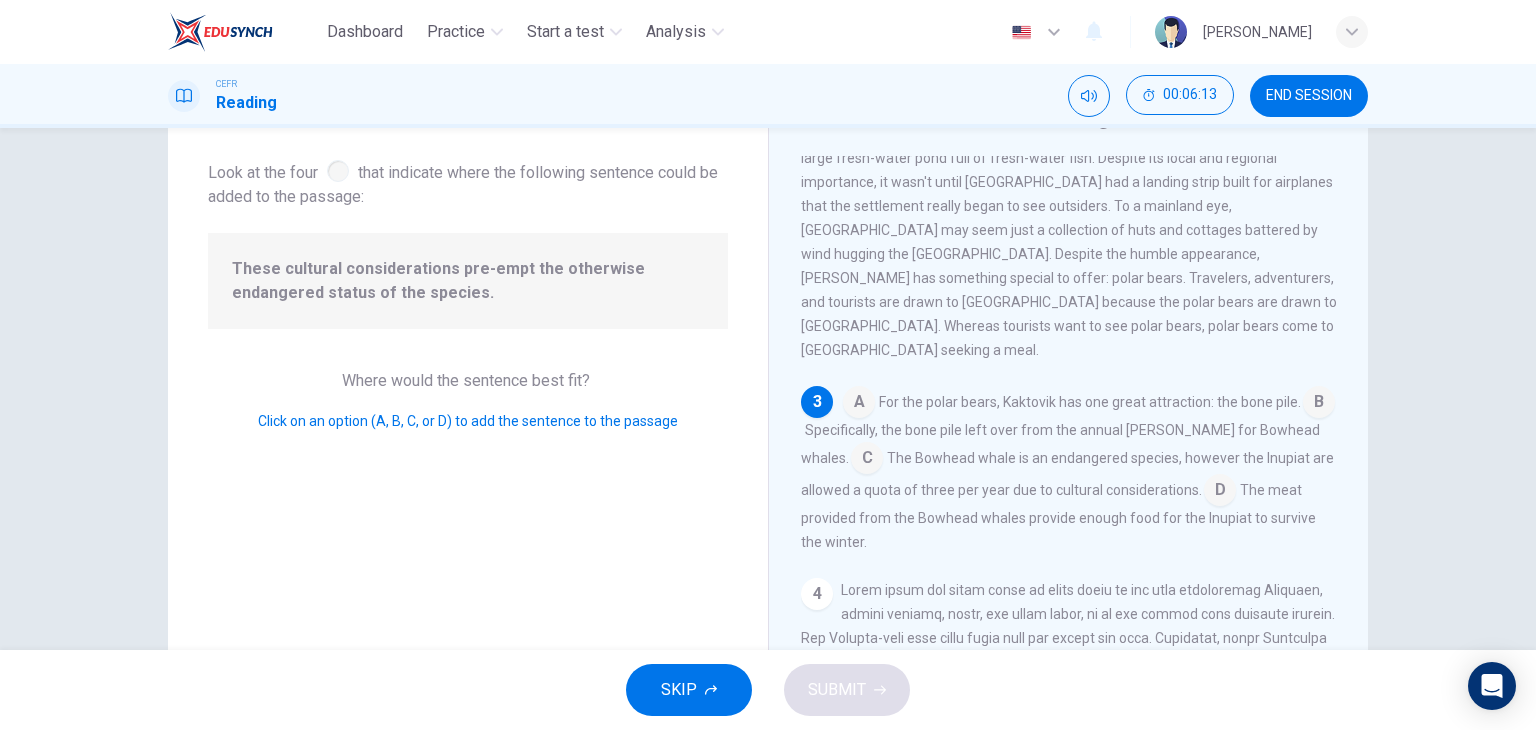 click at bounding box center (1220, 492) 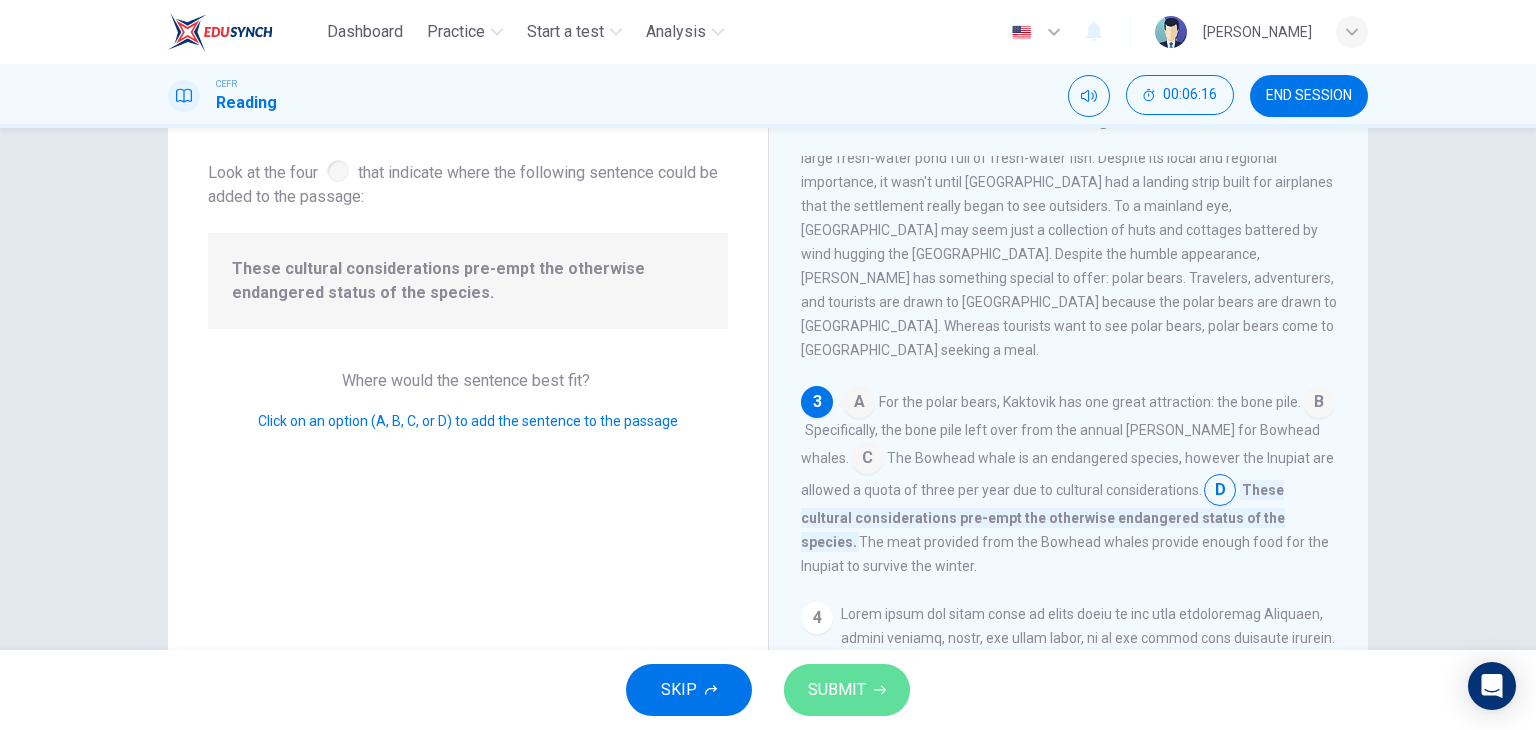 click on "SUBMIT" at bounding box center (837, 690) 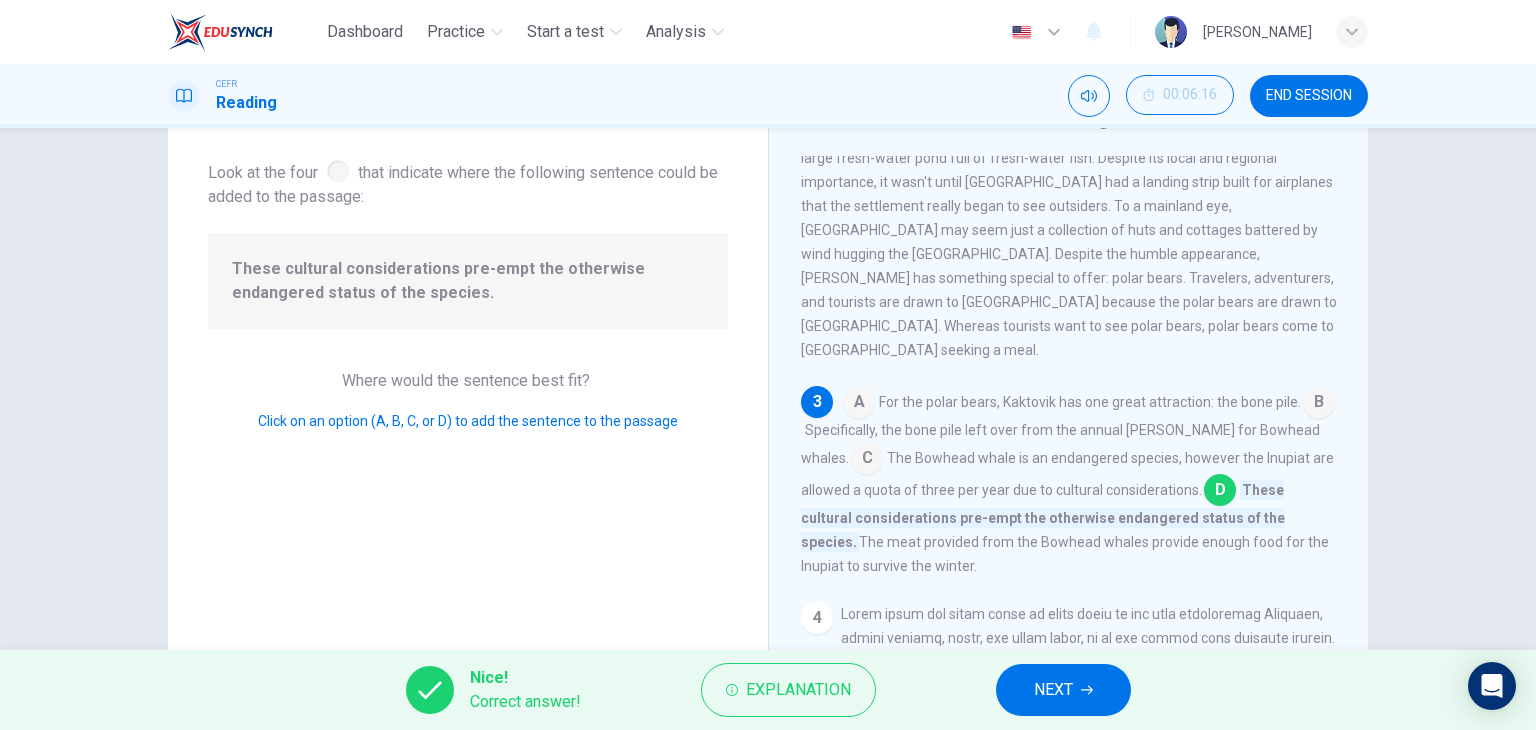 click on "NEXT" at bounding box center [1053, 690] 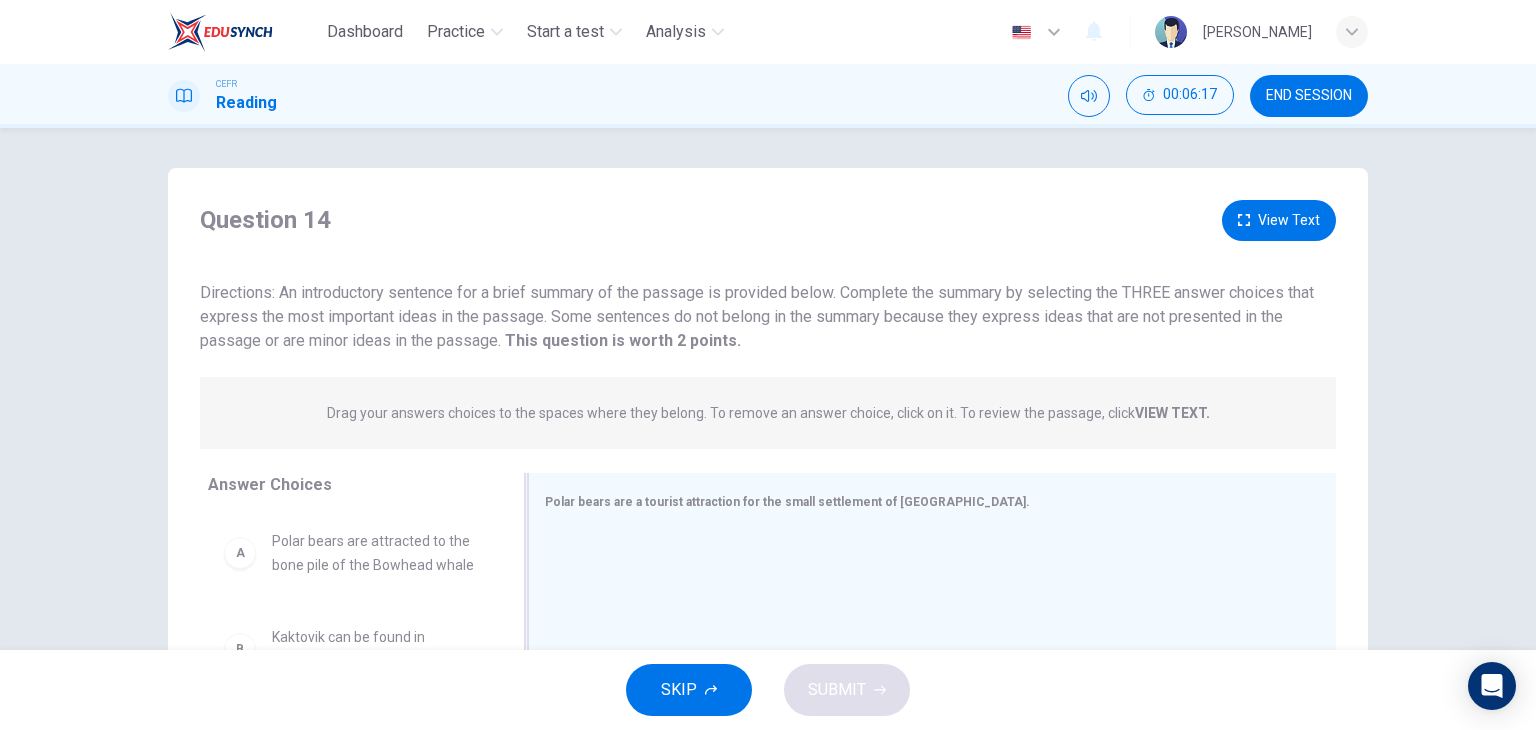 scroll, scrollTop: 200, scrollLeft: 0, axis: vertical 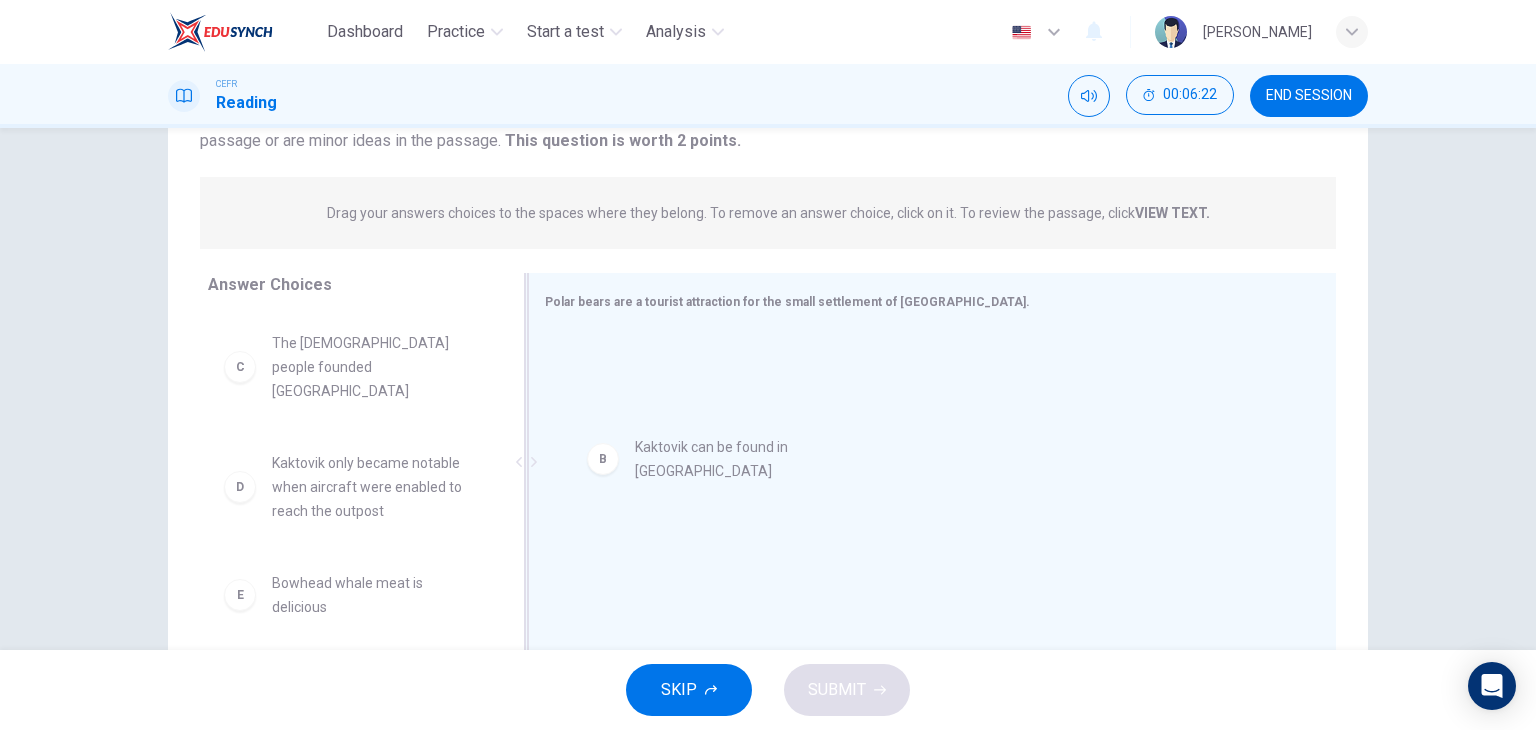 drag, startPoint x: 425, startPoint y: 365, endPoint x: 800, endPoint y: 480, distance: 392.23718 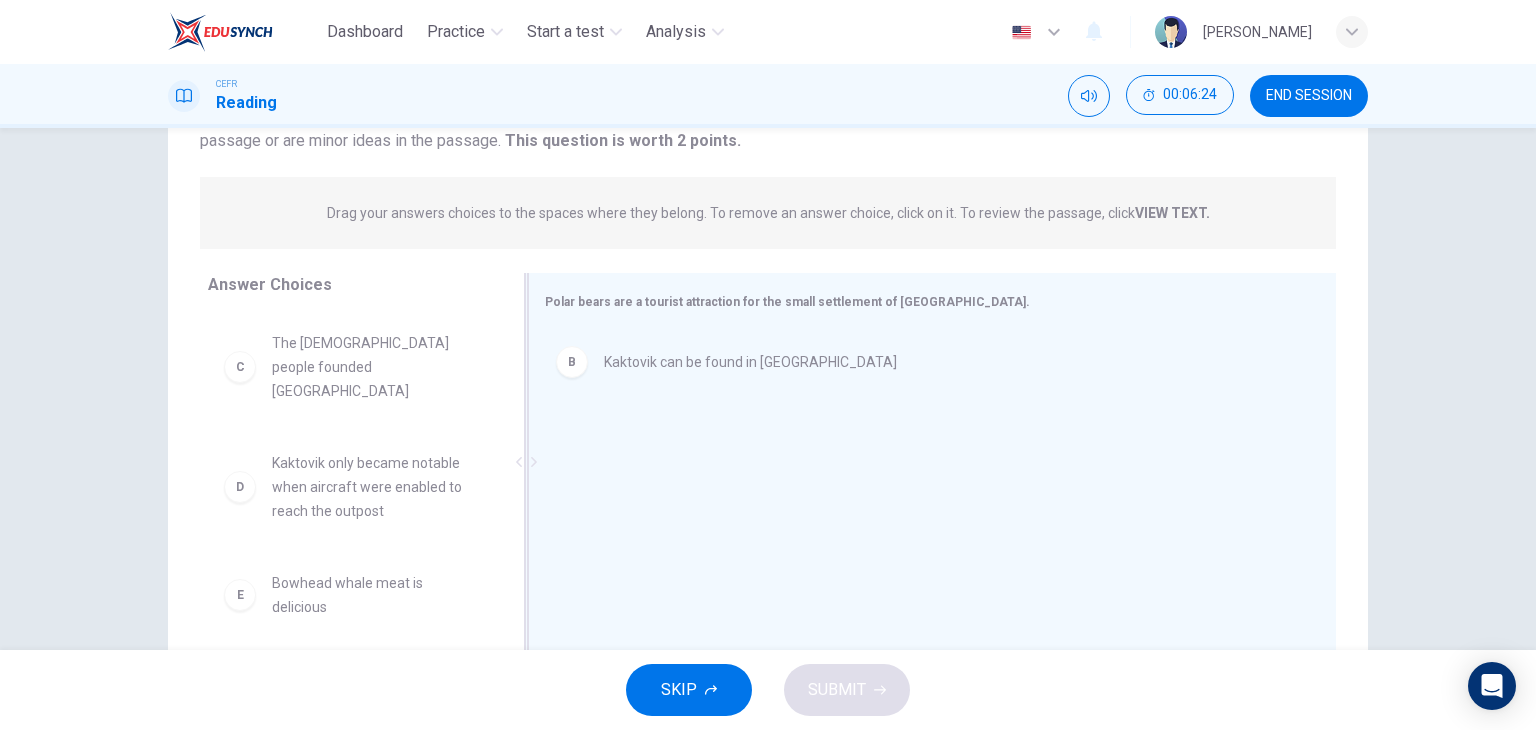 scroll, scrollTop: 0, scrollLeft: 0, axis: both 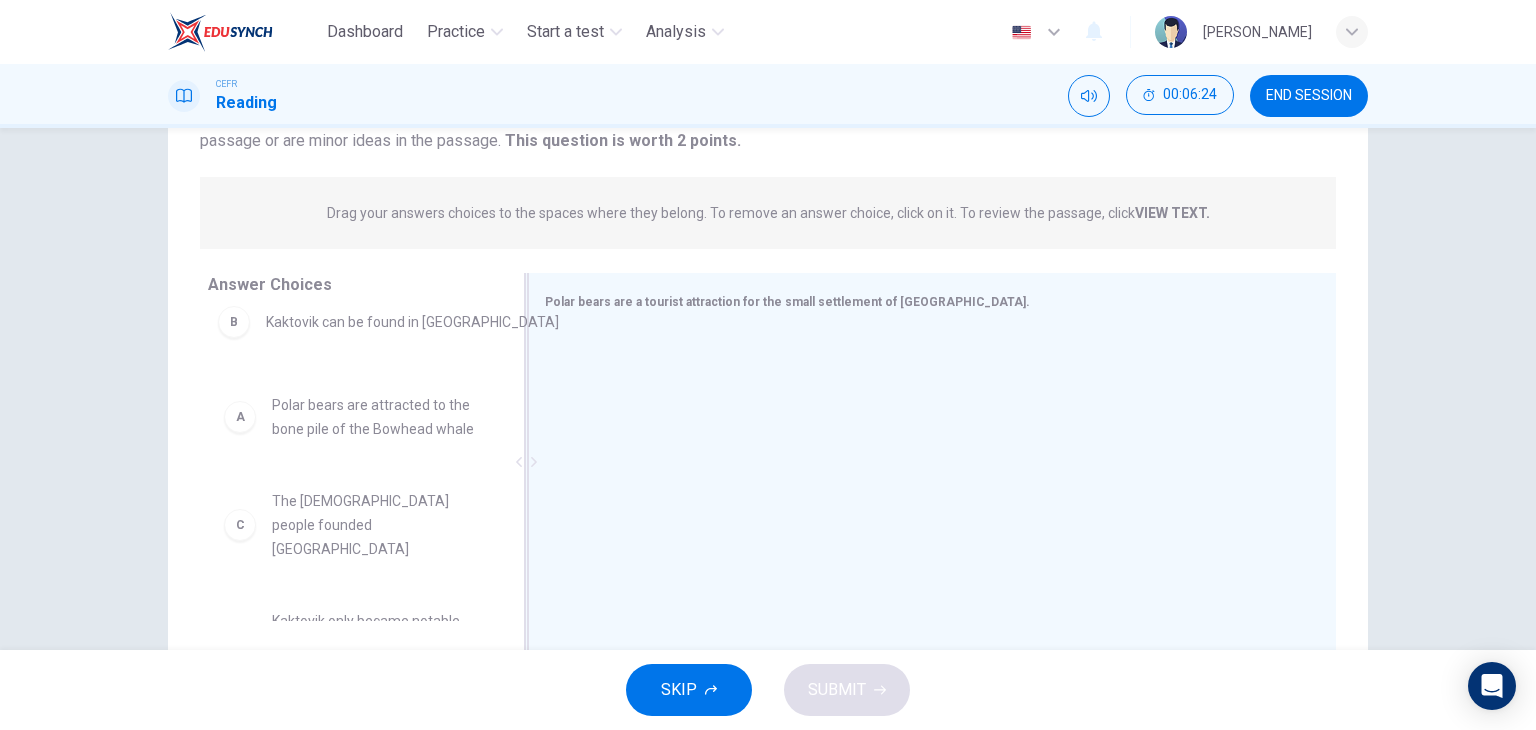 drag, startPoint x: 682, startPoint y: 375, endPoint x: 336, endPoint y: 333, distance: 348.53983 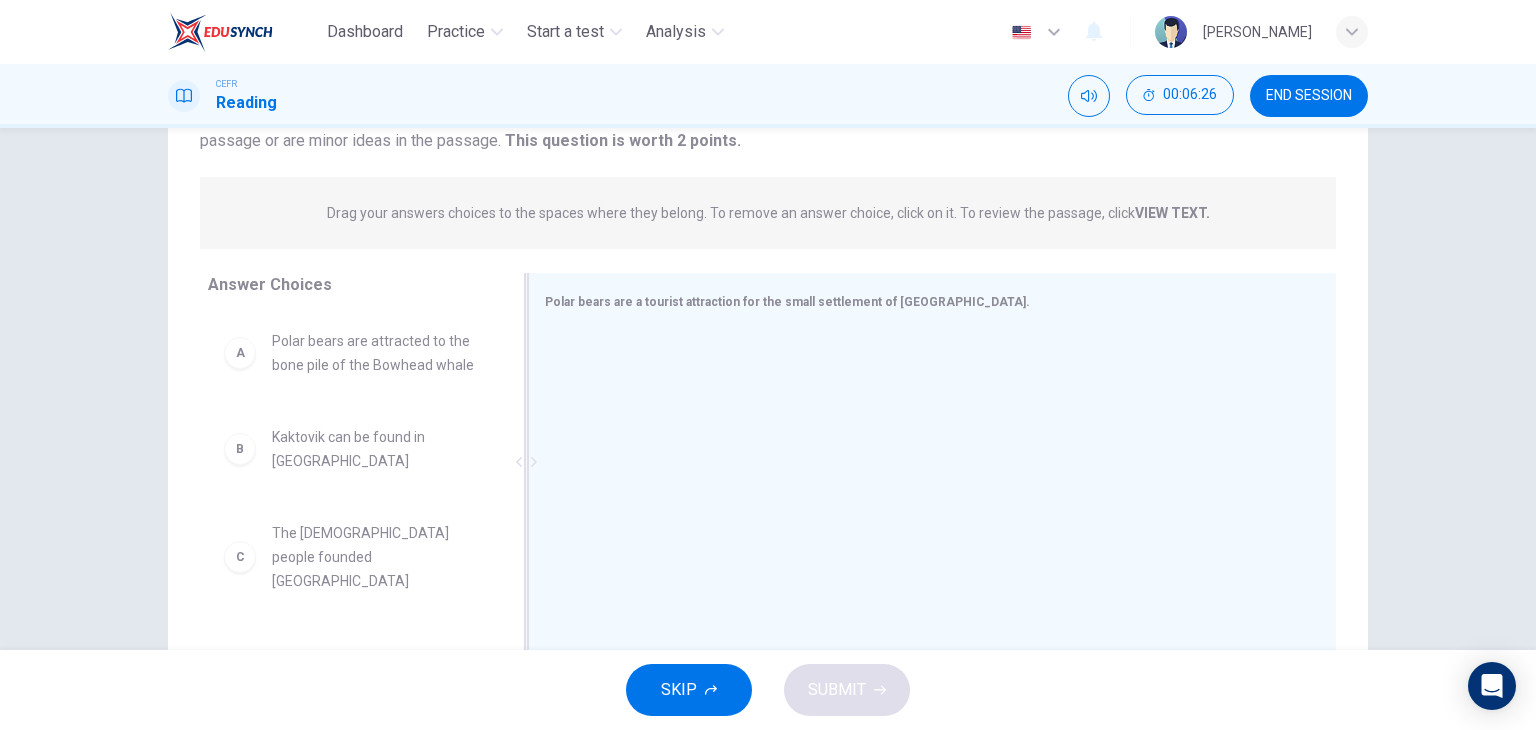 scroll, scrollTop: 4, scrollLeft: 0, axis: vertical 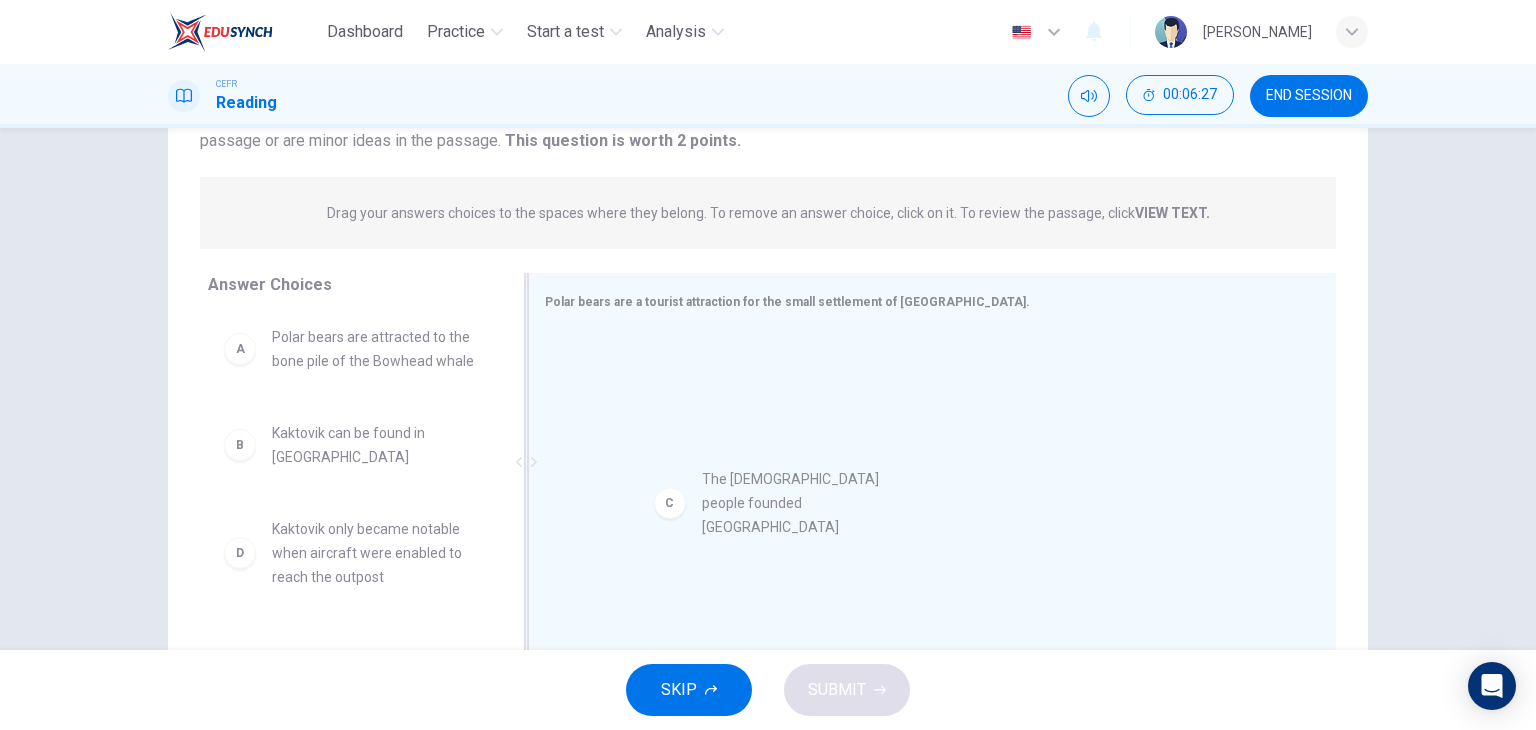 drag, startPoint x: 345, startPoint y: 557, endPoint x: 792, endPoint y: 505, distance: 450.01443 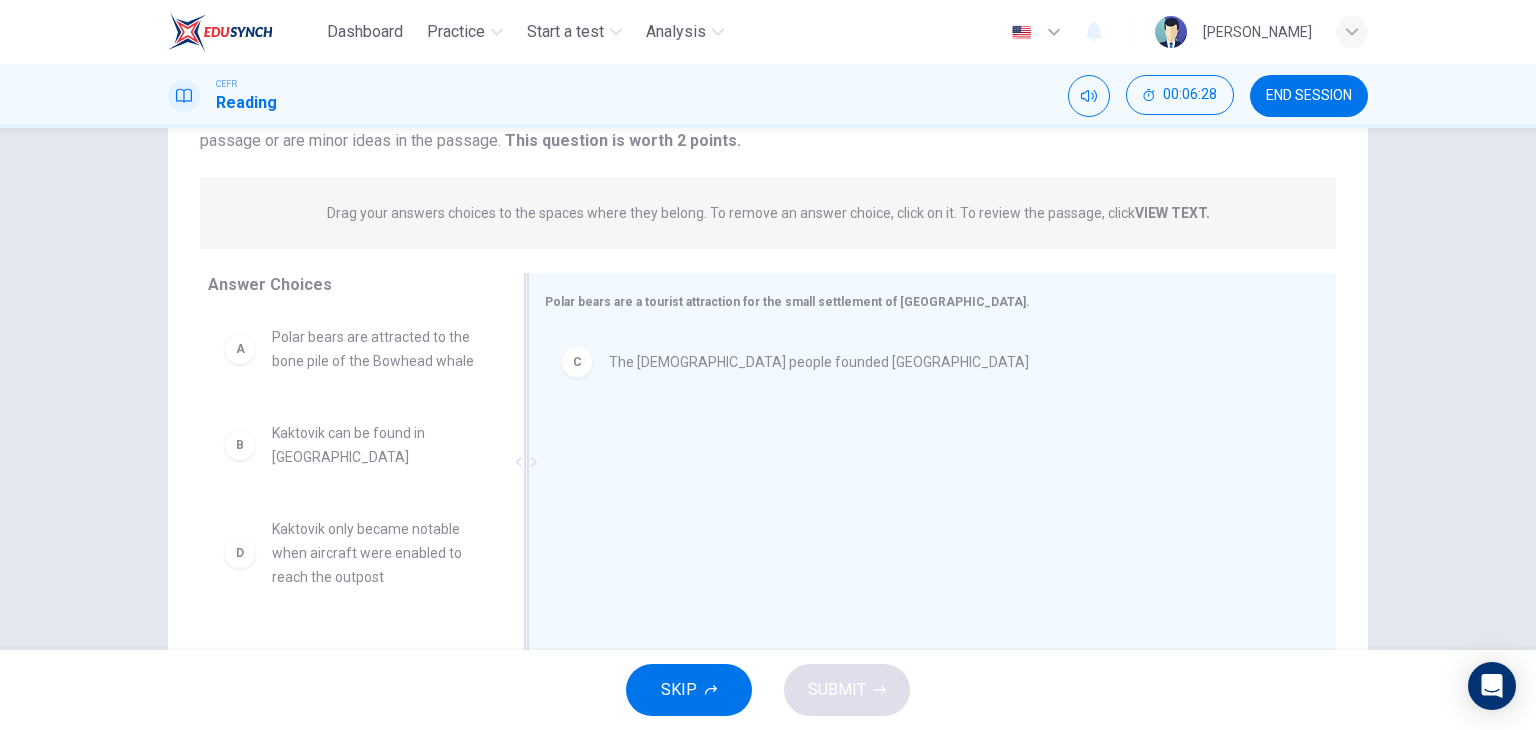 scroll, scrollTop: 8, scrollLeft: 0, axis: vertical 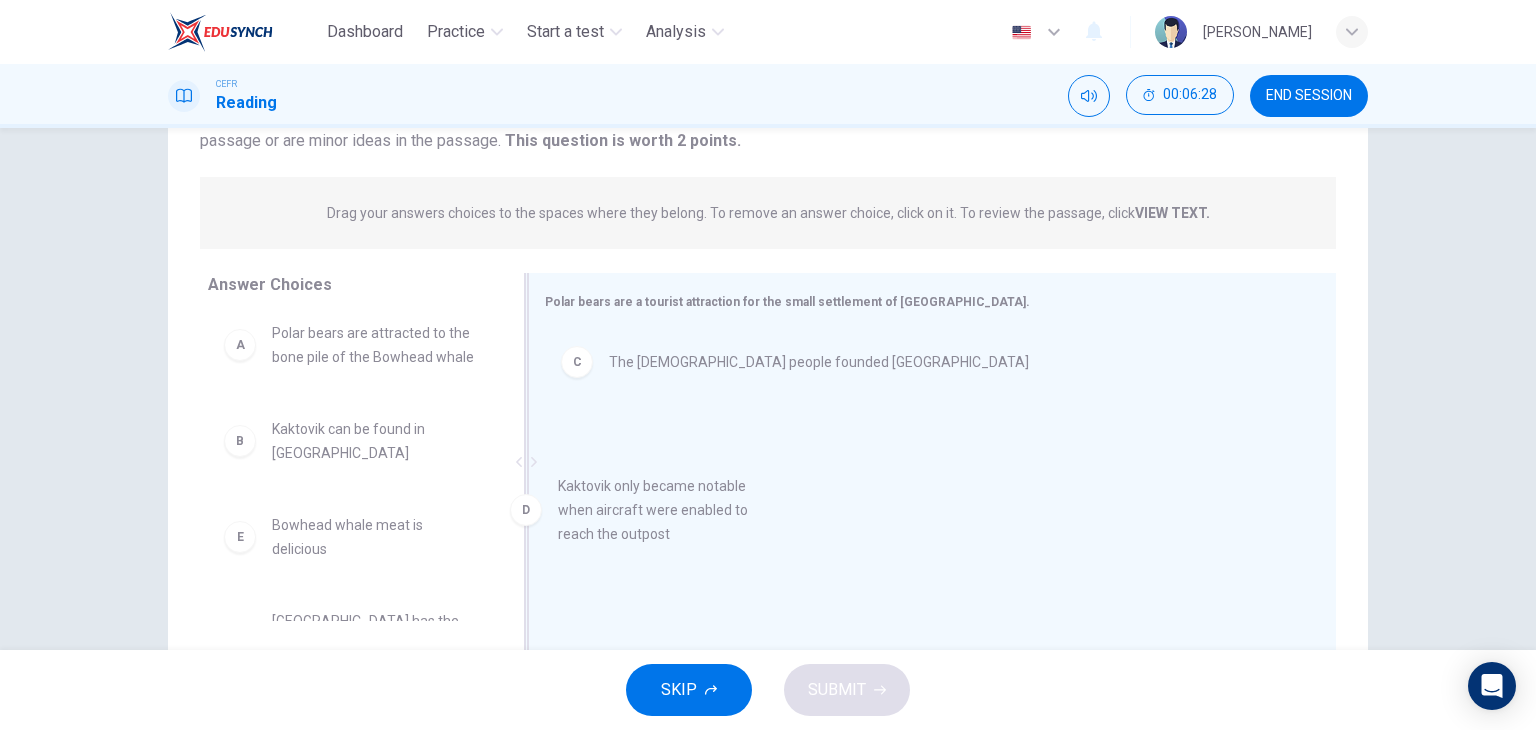 drag, startPoint x: 416, startPoint y: 555, endPoint x: 719, endPoint y: 509, distance: 306.47186 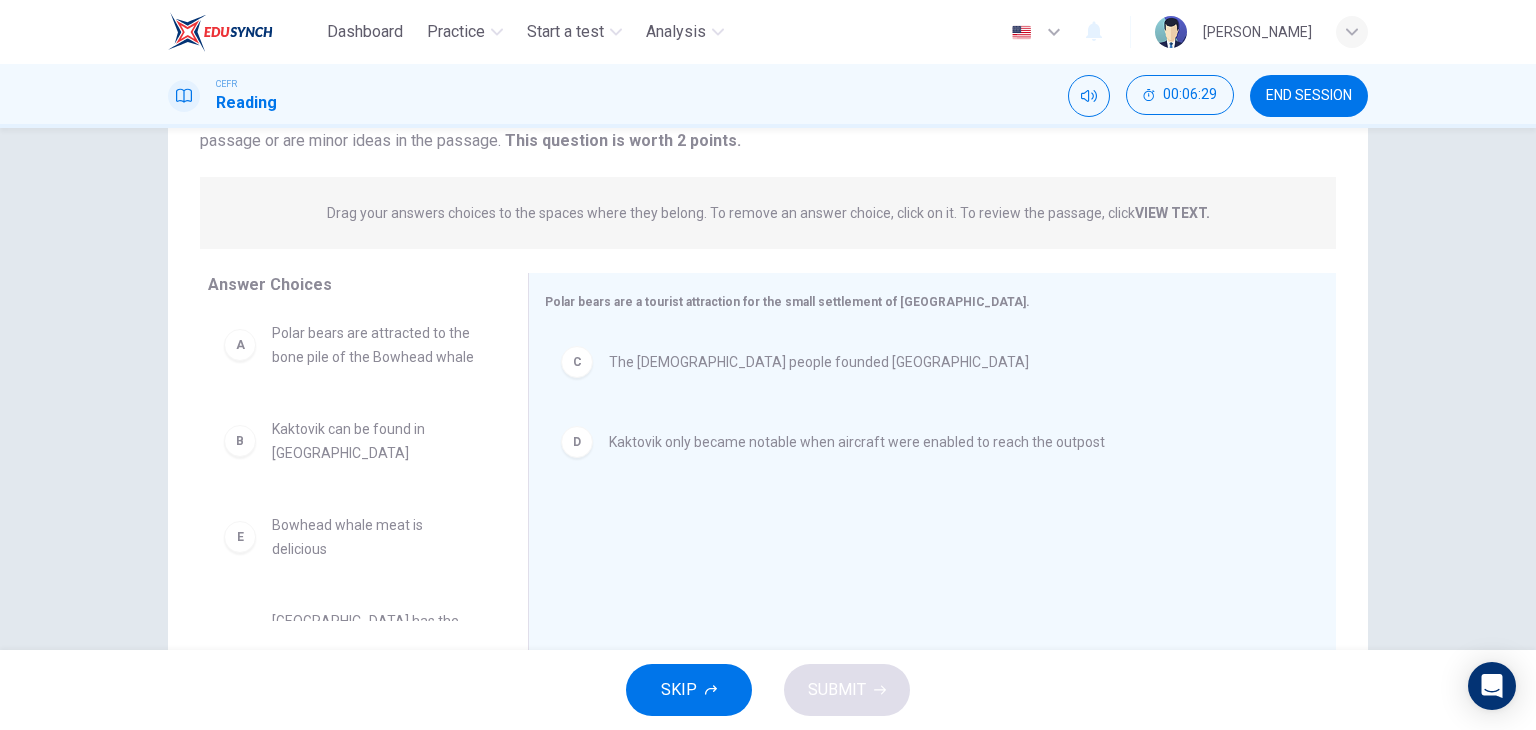 scroll, scrollTop: 84, scrollLeft: 0, axis: vertical 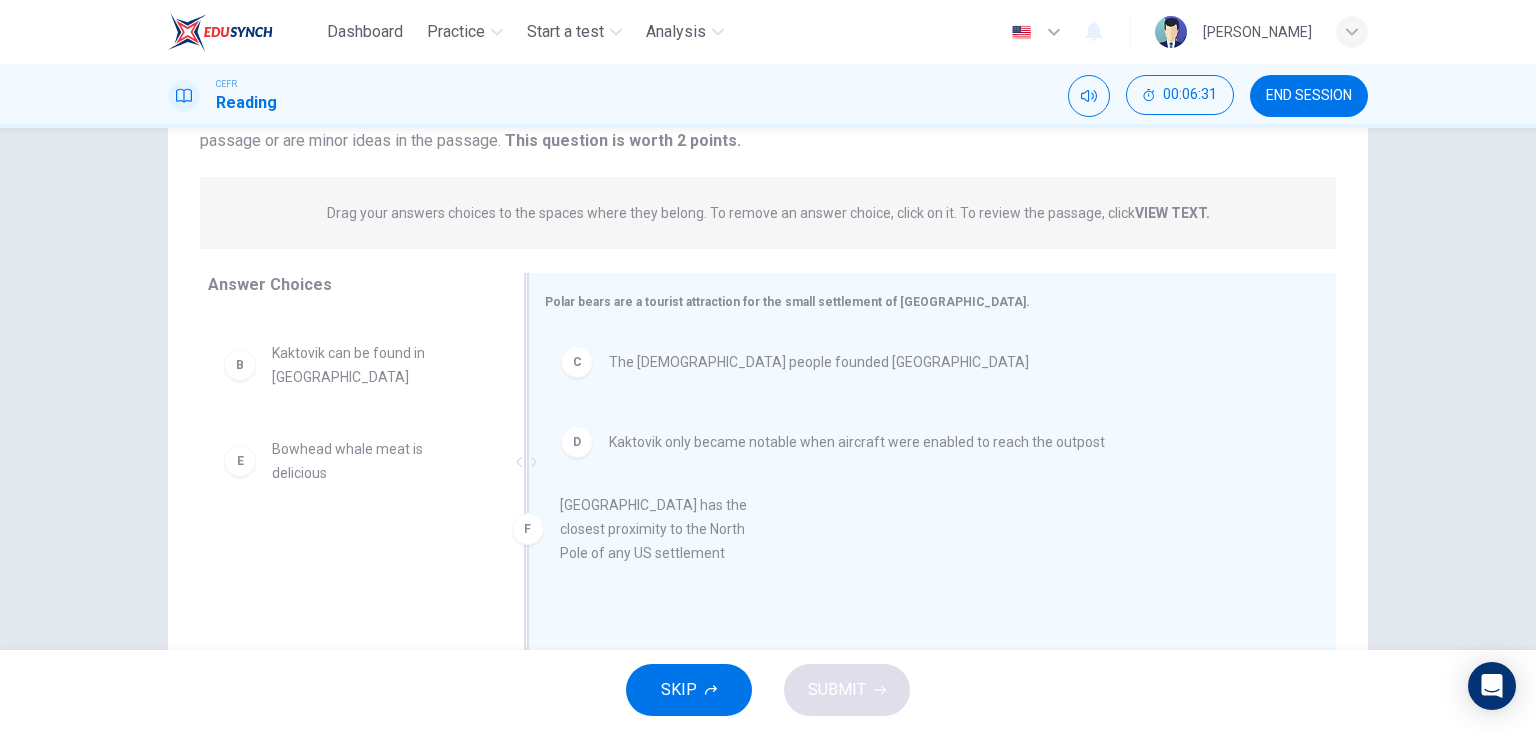 drag, startPoint x: 399, startPoint y: 561, endPoint x: 704, endPoint y: 524, distance: 307.23605 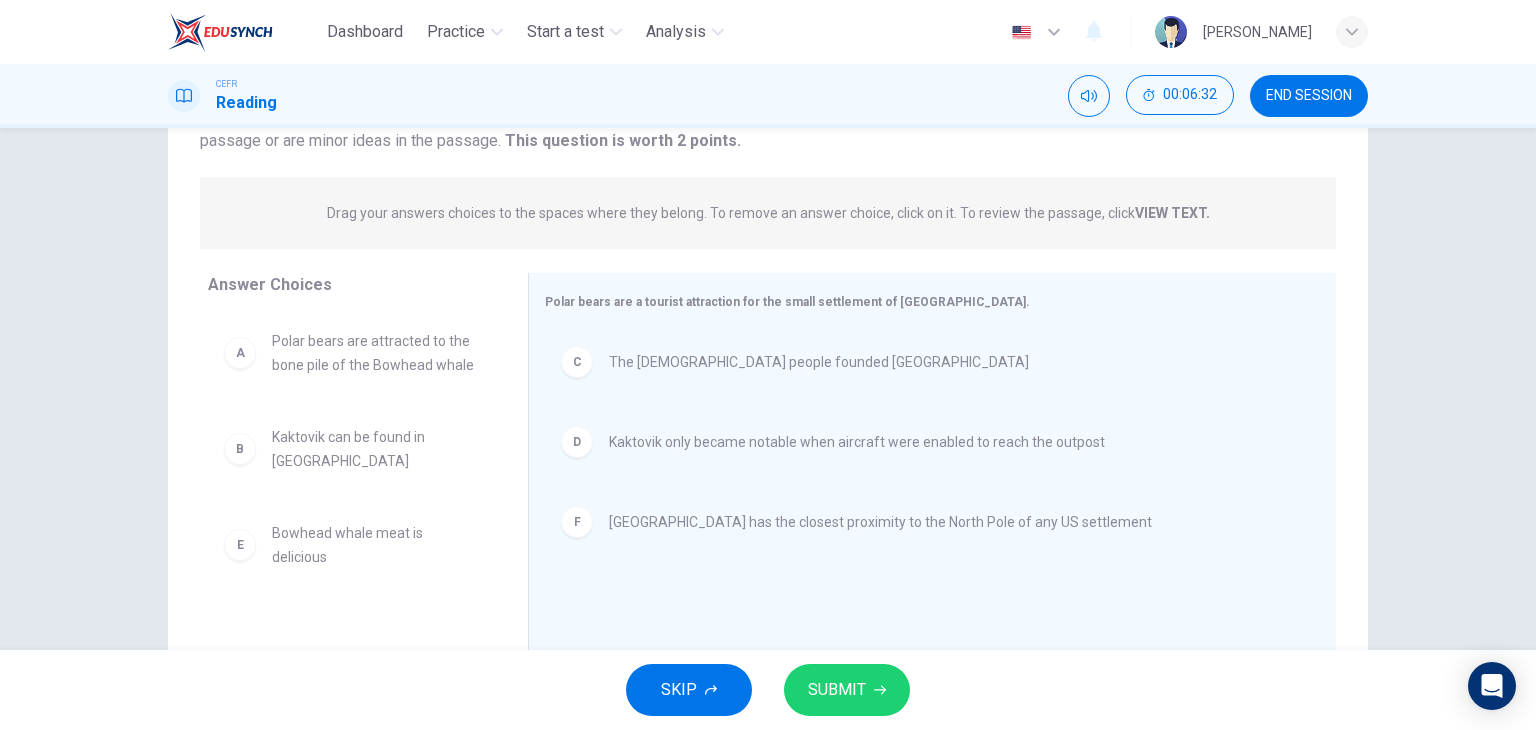 scroll, scrollTop: 0, scrollLeft: 0, axis: both 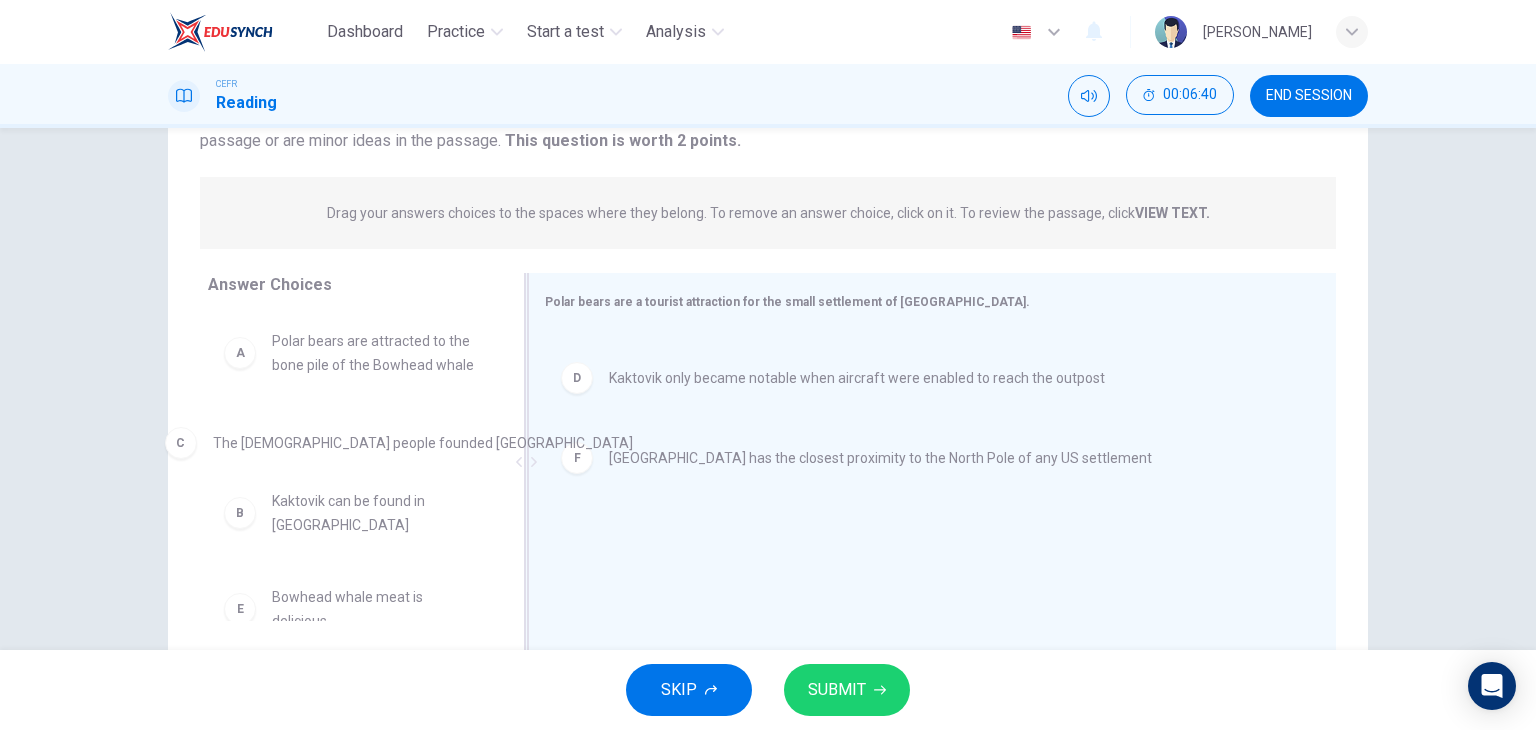 drag, startPoint x: 644, startPoint y: 380, endPoint x: 248, endPoint y: 462, distance: 404.4008 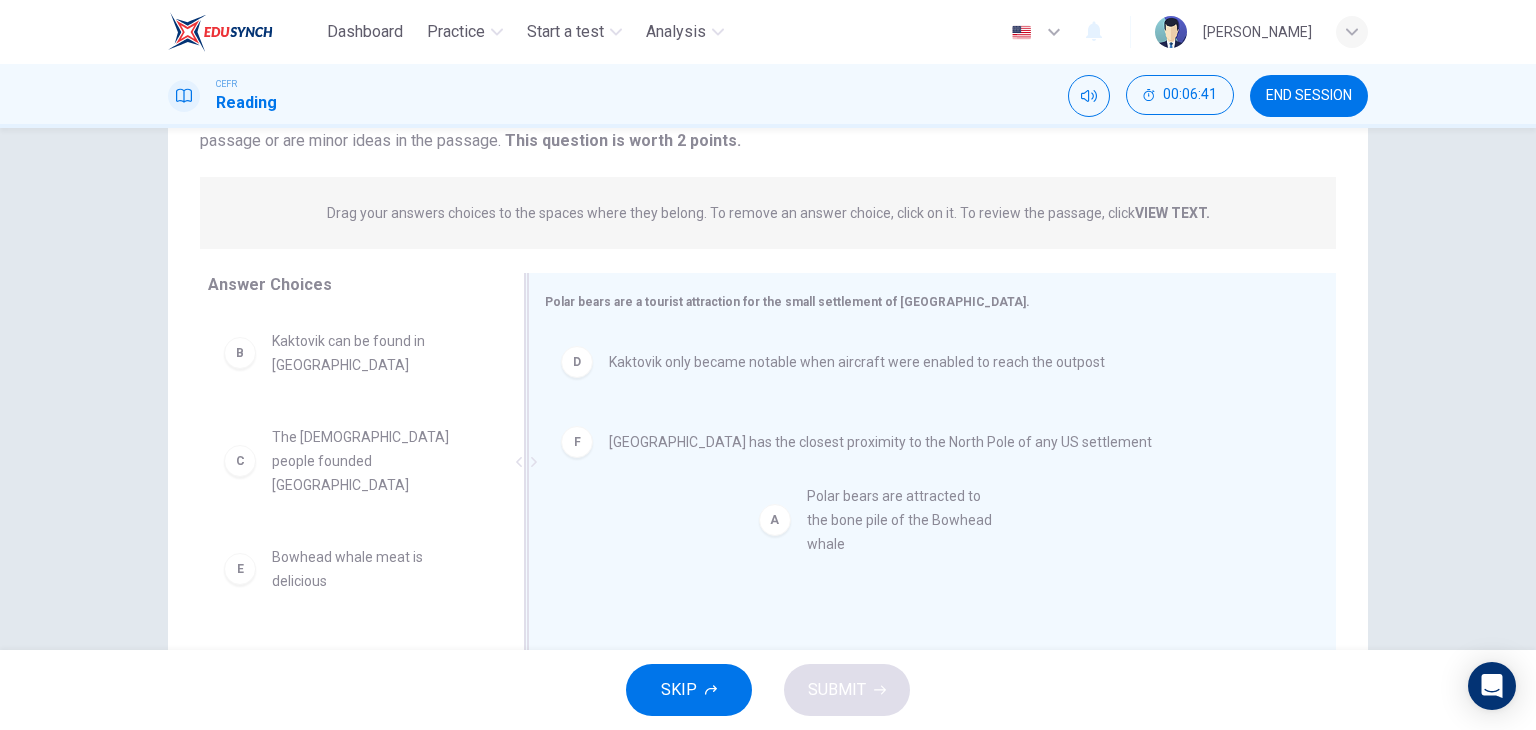 drag, startPoint x: 336, startPoint y: 371, endPoint x: 893, endPoint y: 534, distance: 580.3602 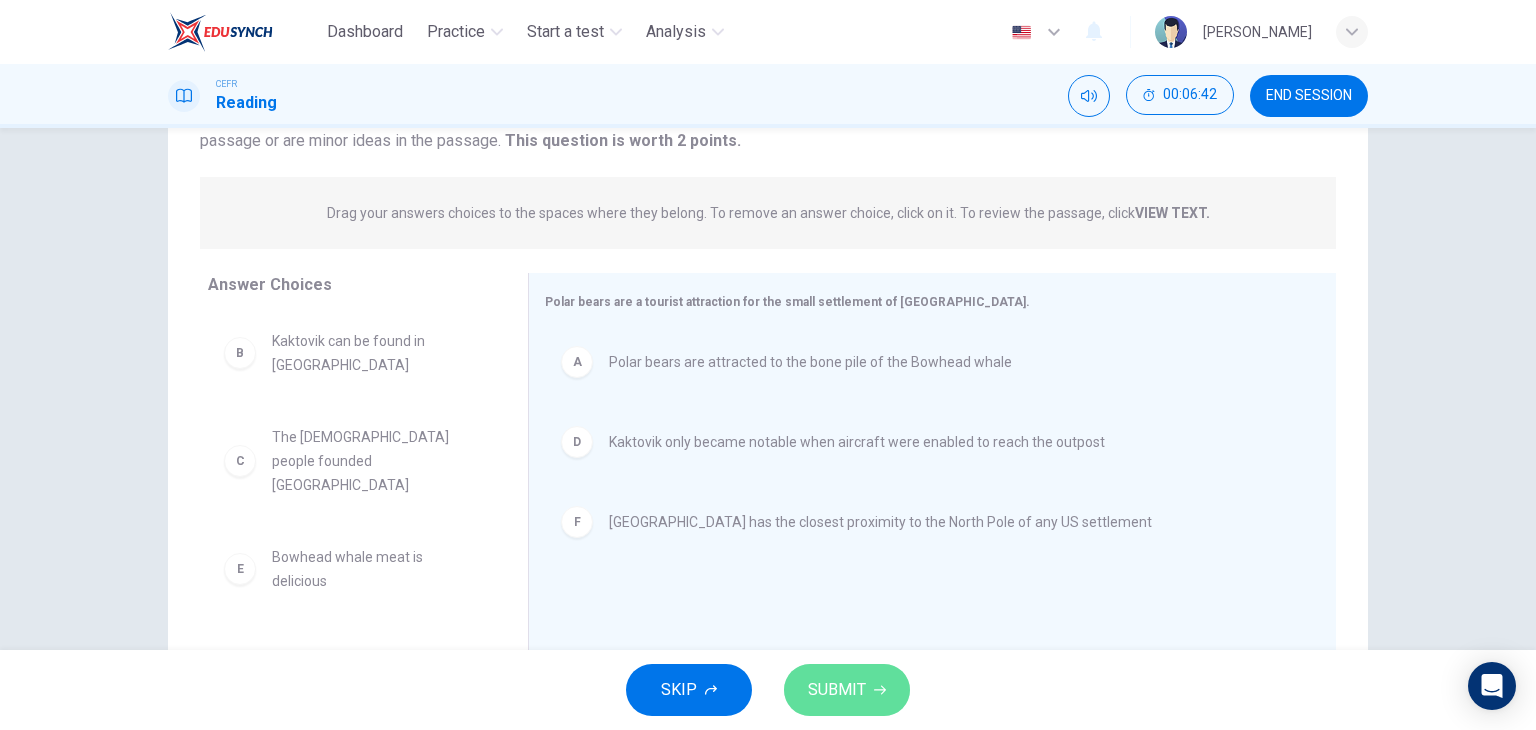 click on "SUBMIT" at bounding box center (847, 690) 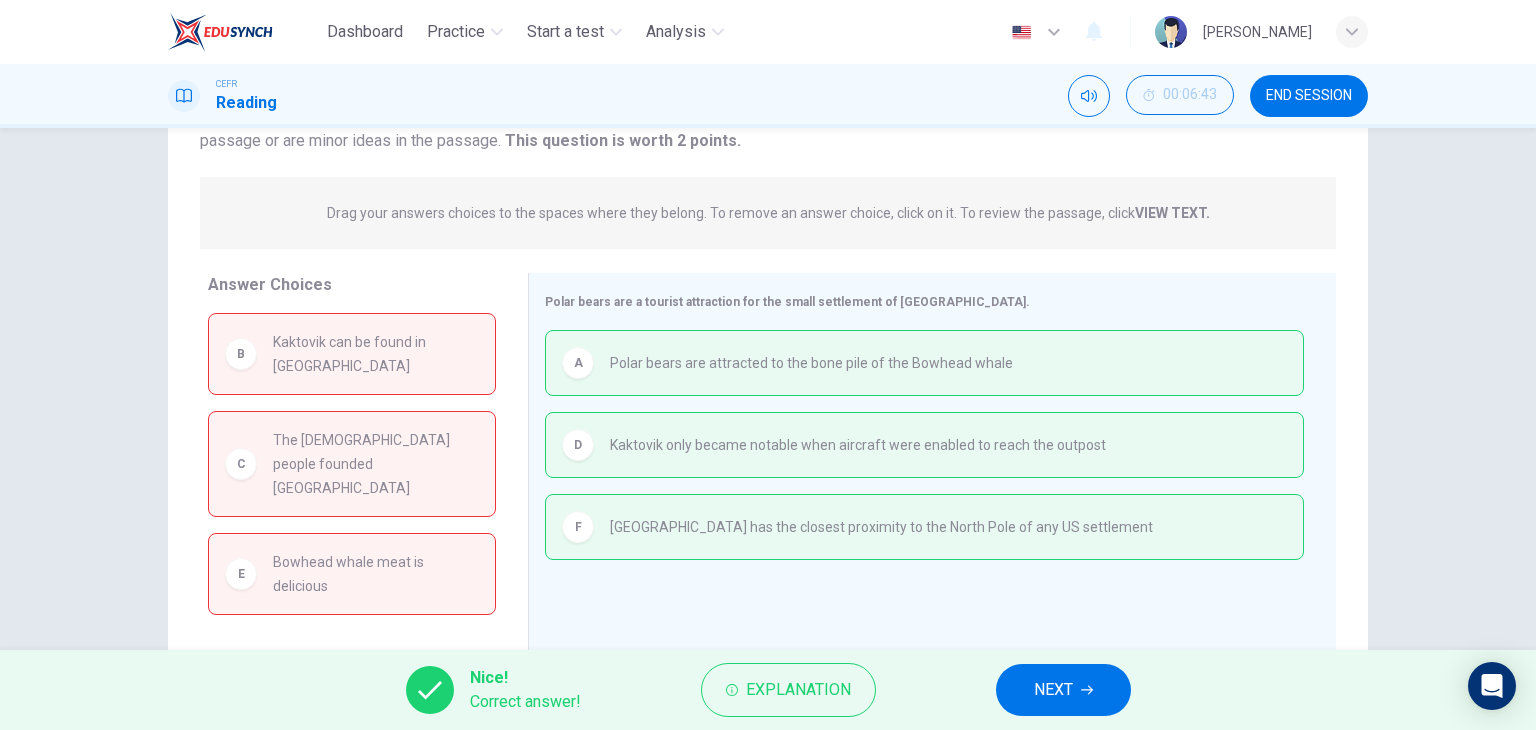 click on "NEXT" at bounding box center [1053, 690] 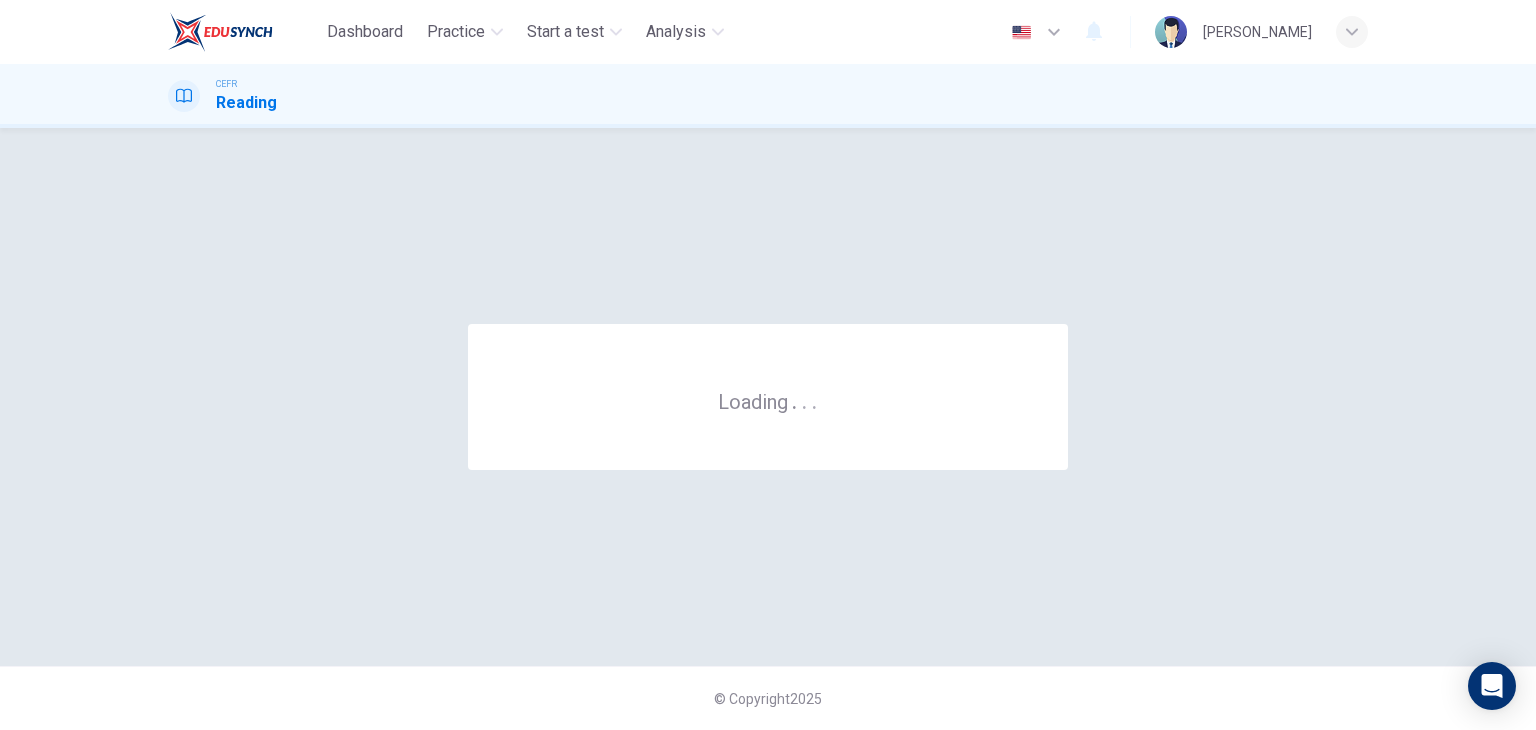 scroll, scrollTop: 0, scrollLeft: 0, axis: both 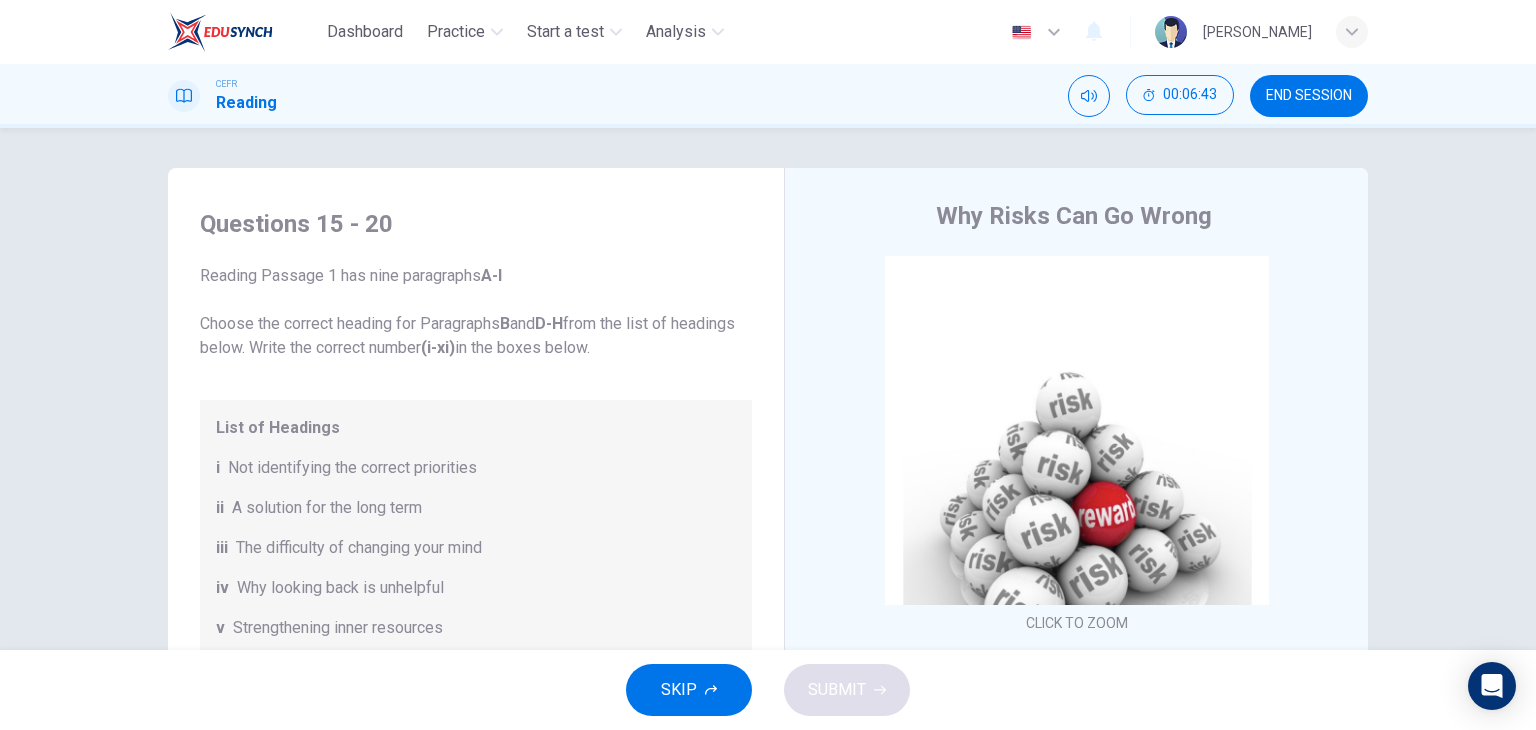 click on "END SESSION" at bounding box center [1309, 96] 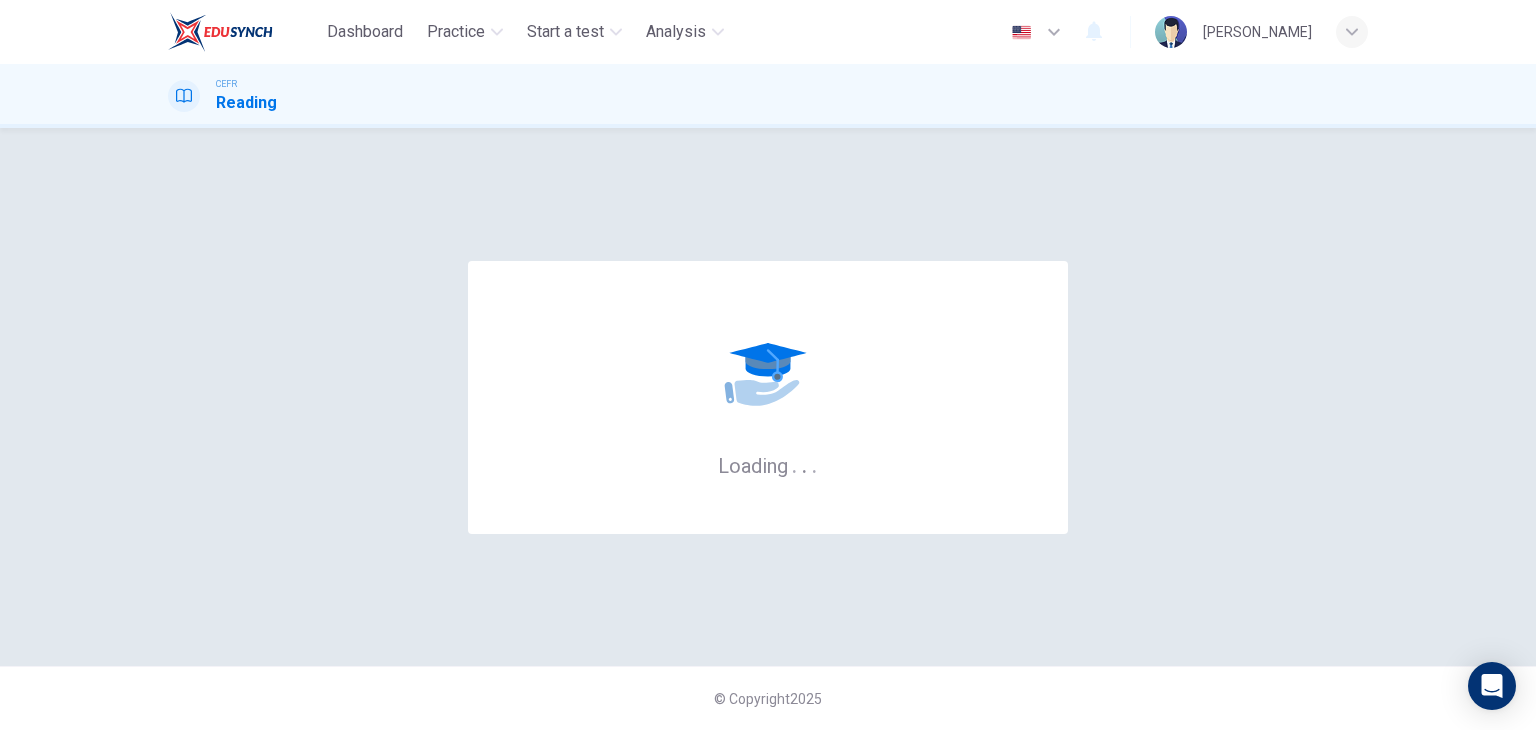 scroll, scrollTop: 0, scrollLeft: 0, axis: both 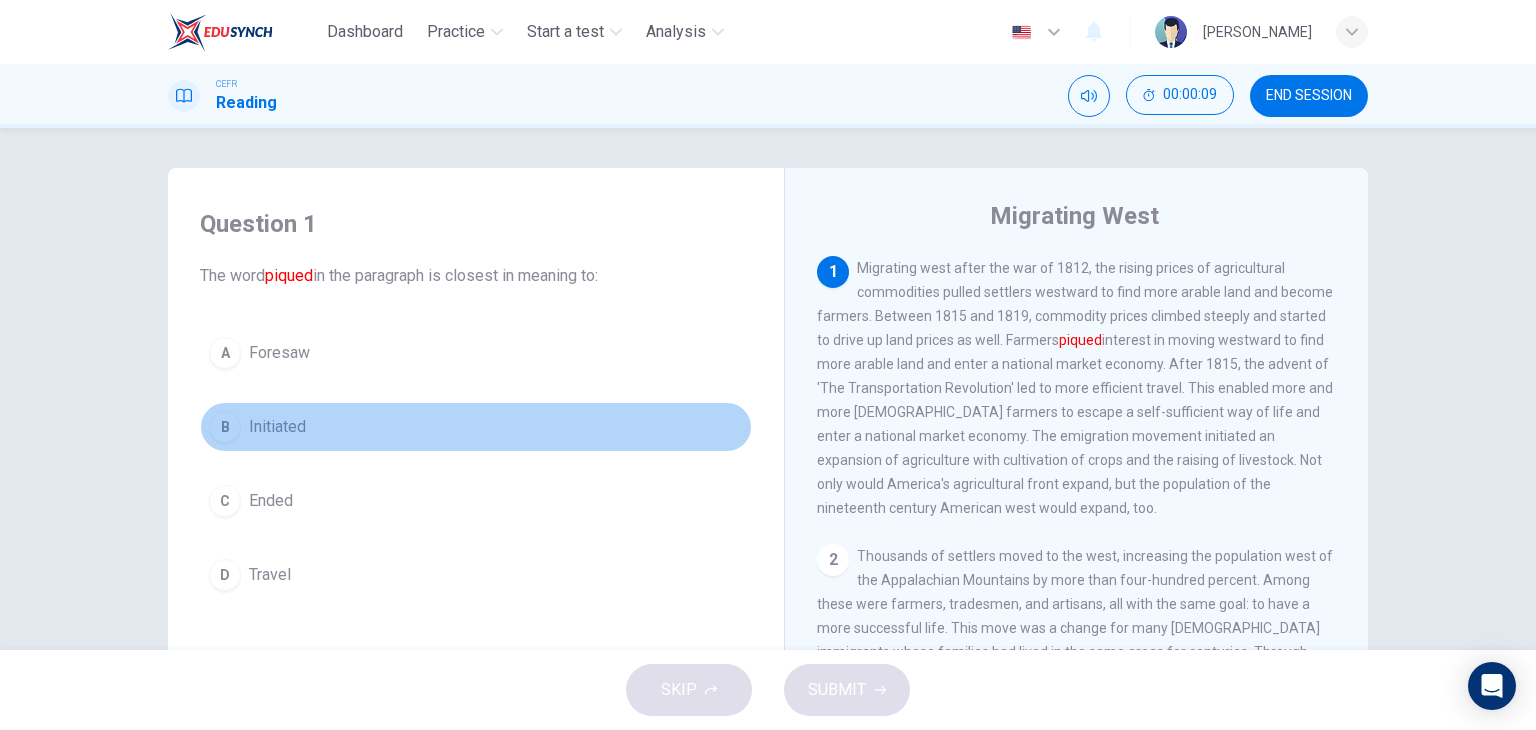 click on "B Initiated" at bounding box center (476, 427) 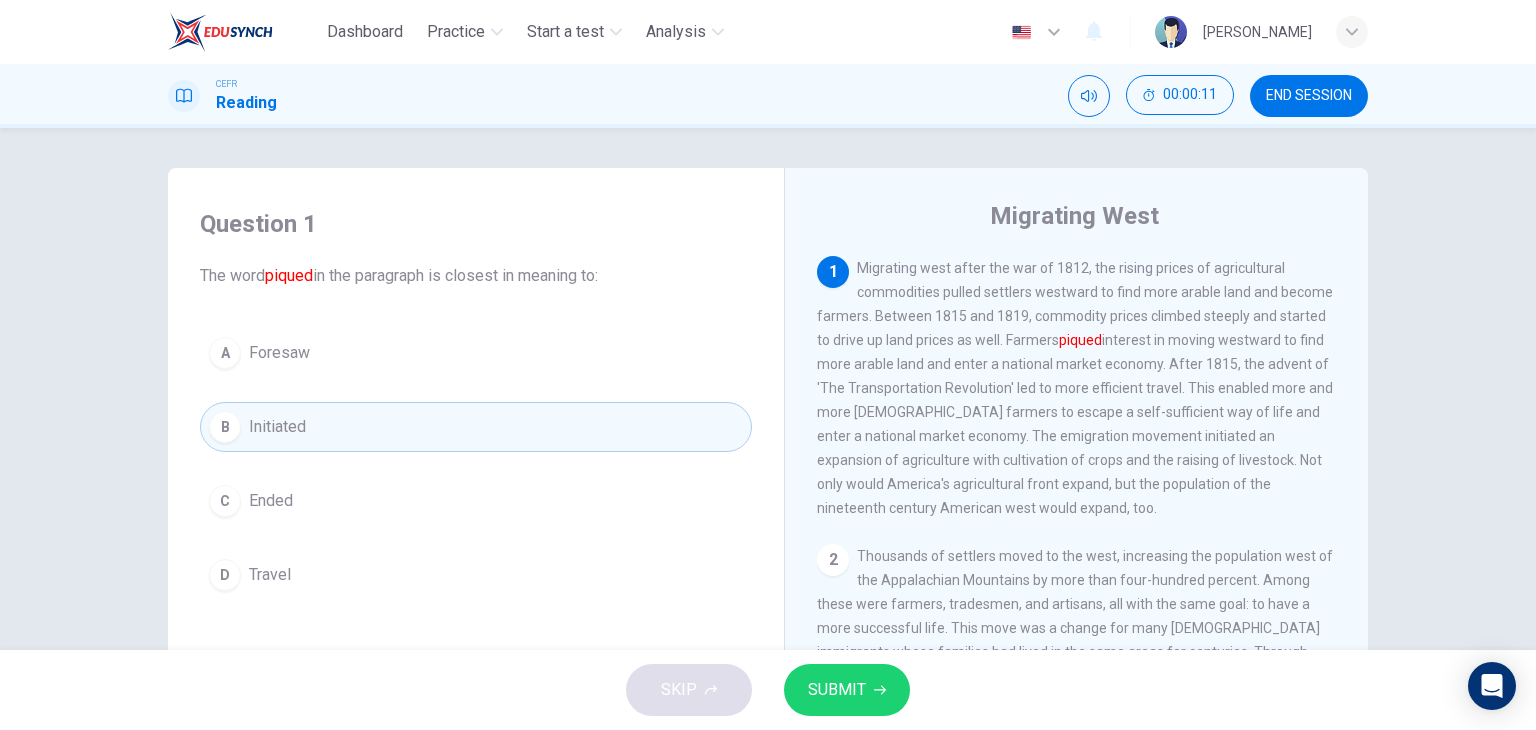 click on "SKIP SUBMIT" at bounding box center (768, 690) 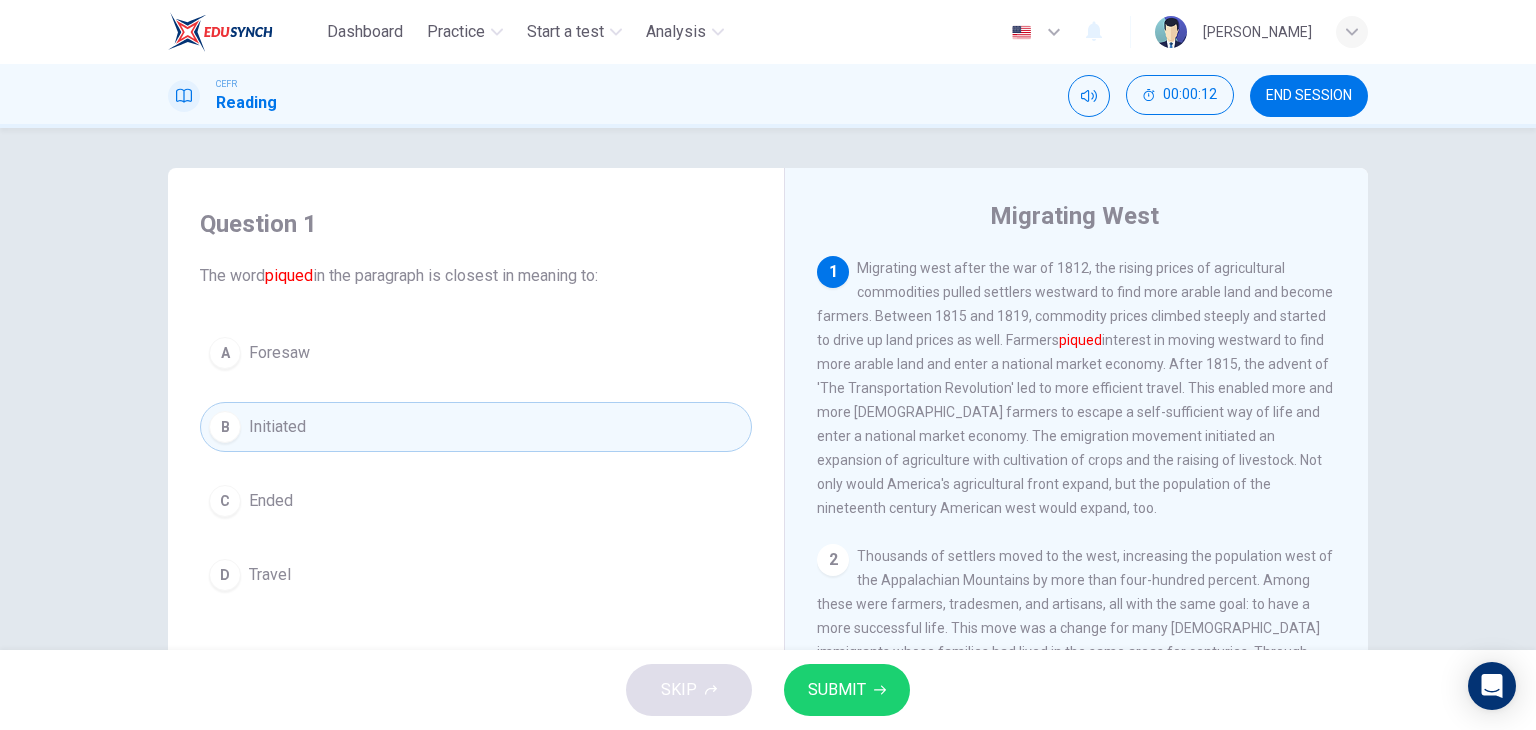 click on "SUBMIT" at bounding box center (837, 690) 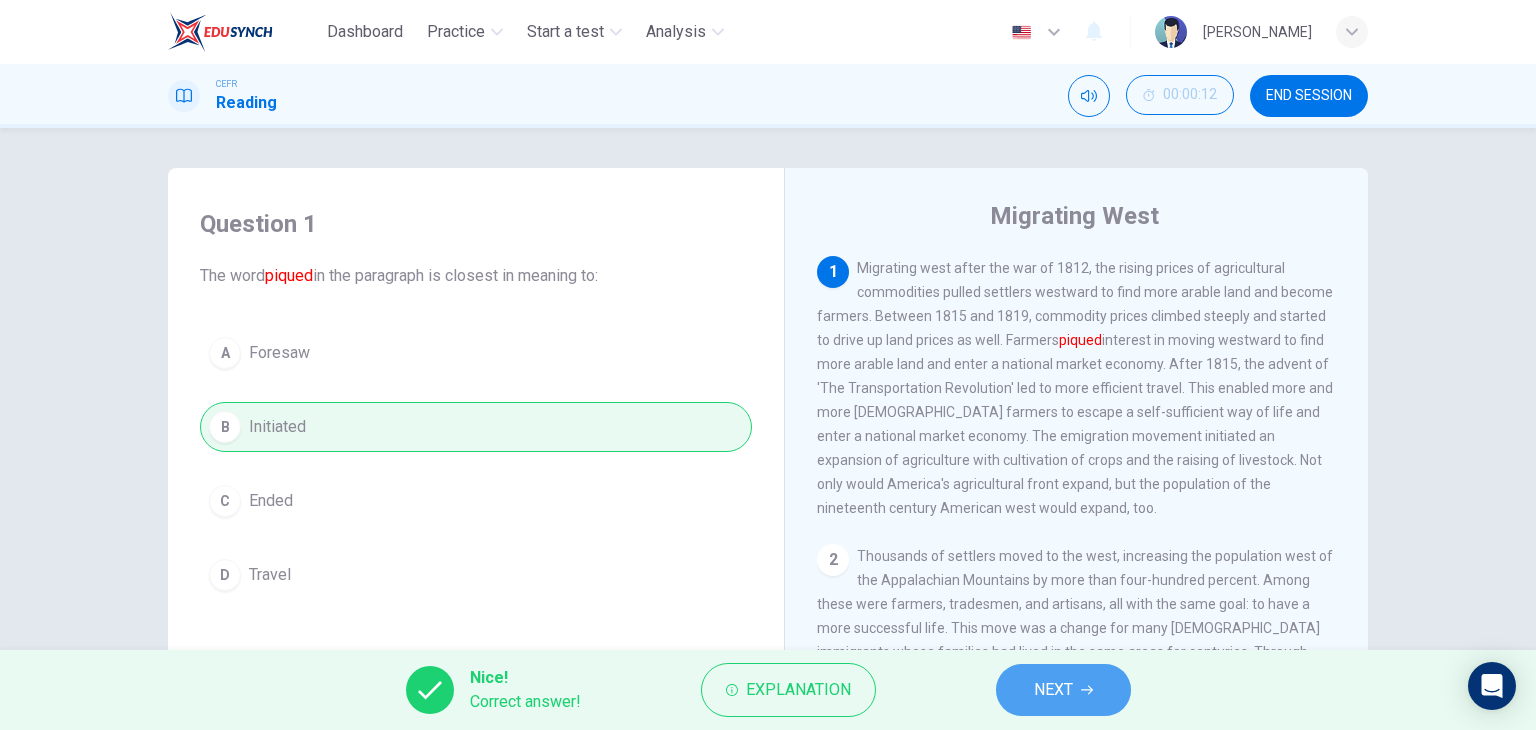 click on "NEXT" at bounding box center (1063, 690) 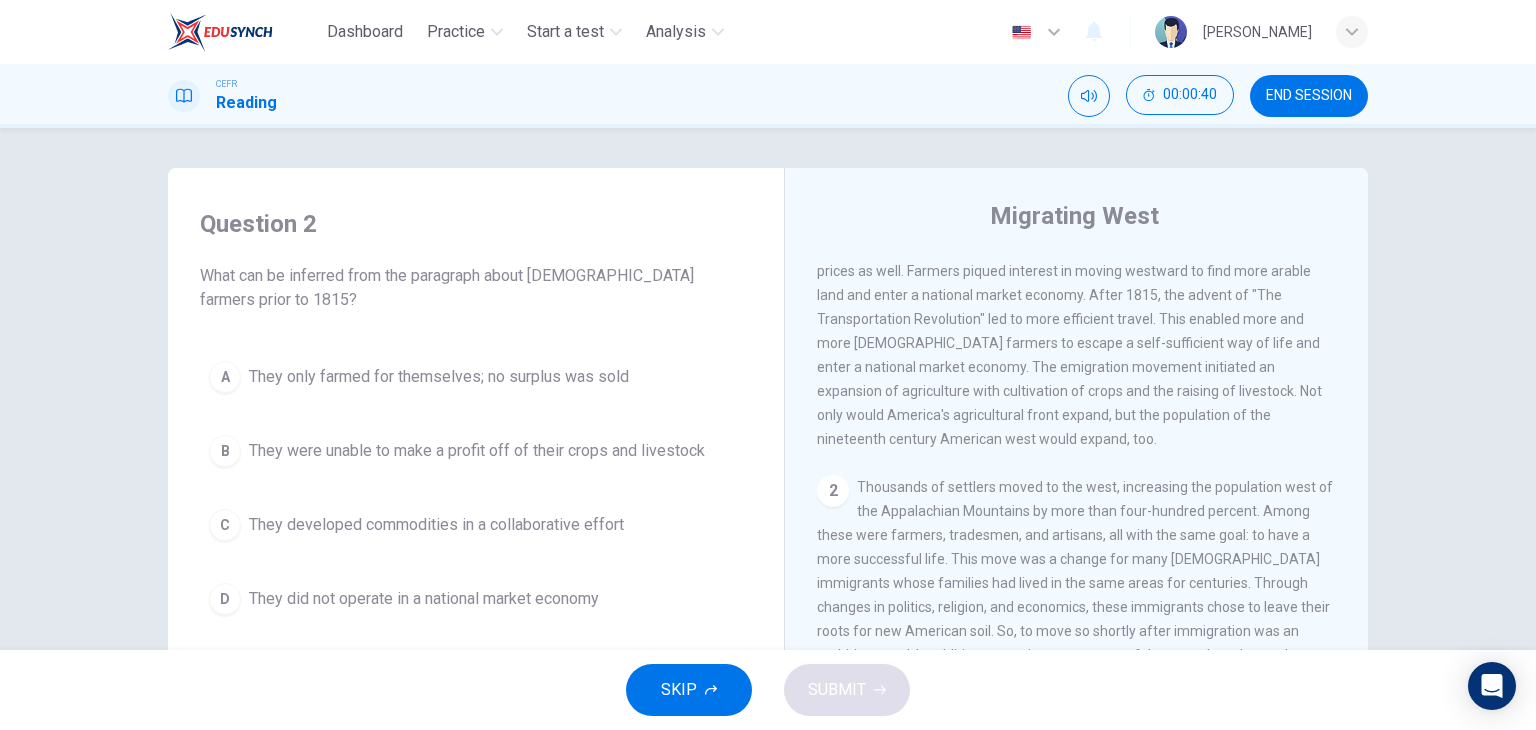 scroll, scrollTop: 100, scrollLeft: 0, axis: vertical 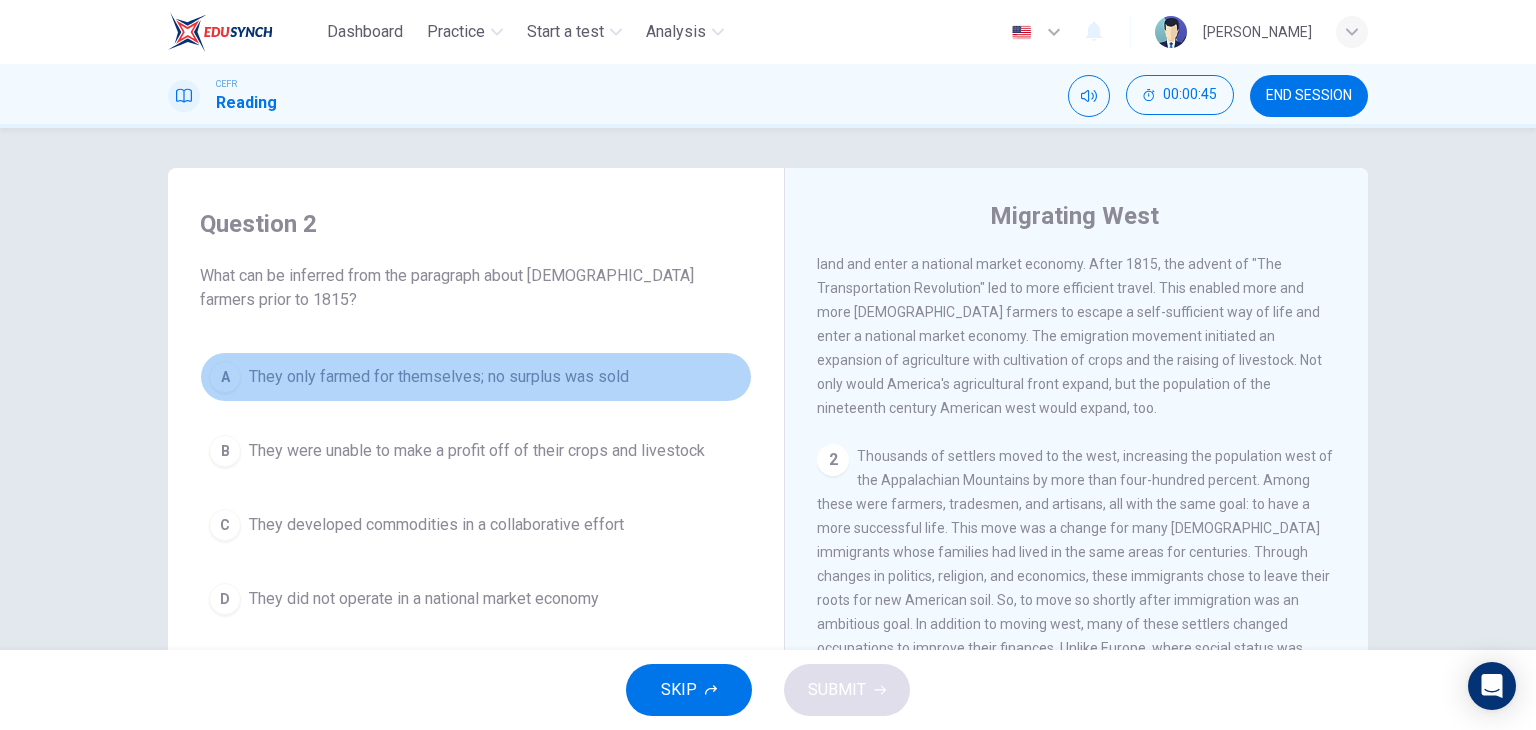 click on "A" at bounding box center (225, 377) 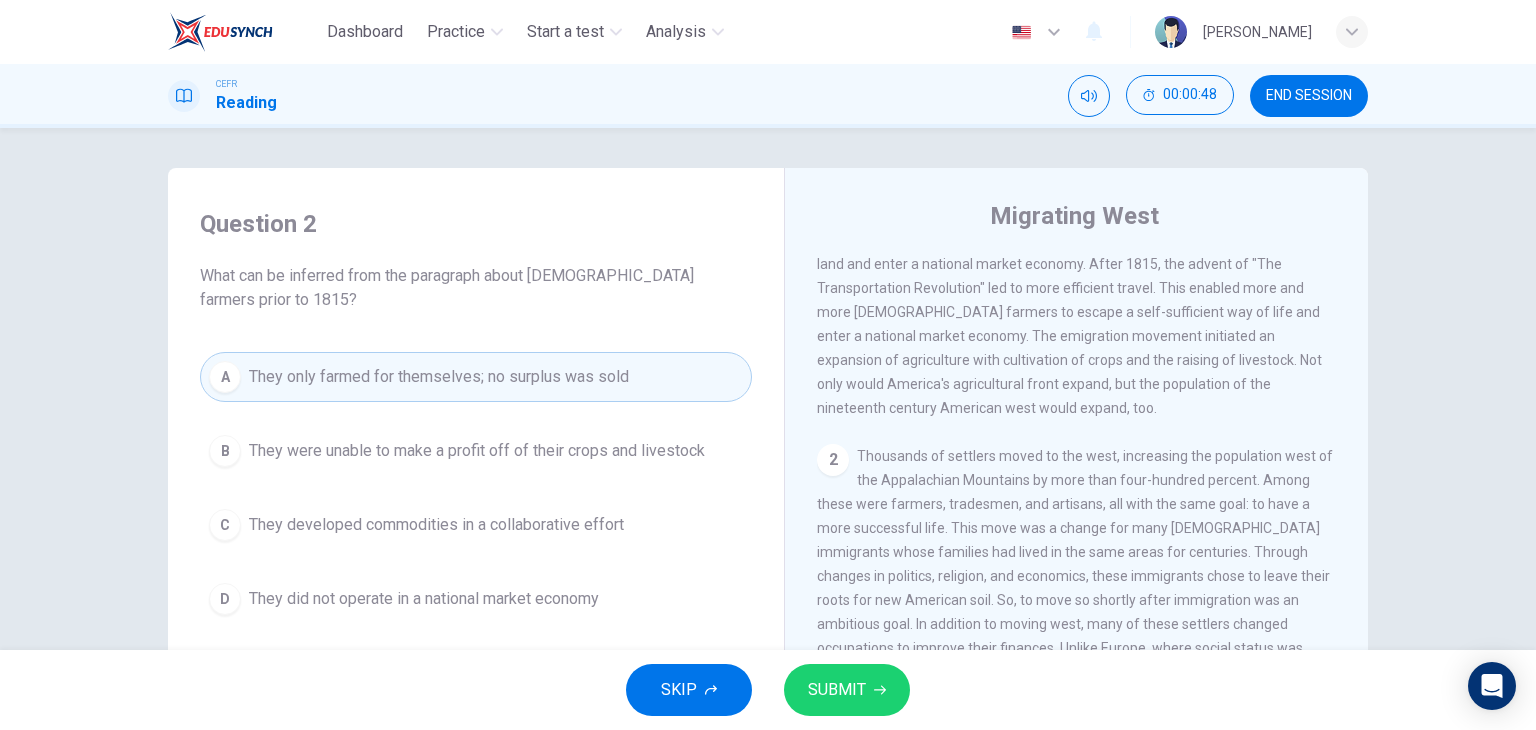 drag, startPoint x: 852, startPoint y: 697, endPoint x: 1063, endPoint y: 541, distance: 262.4062 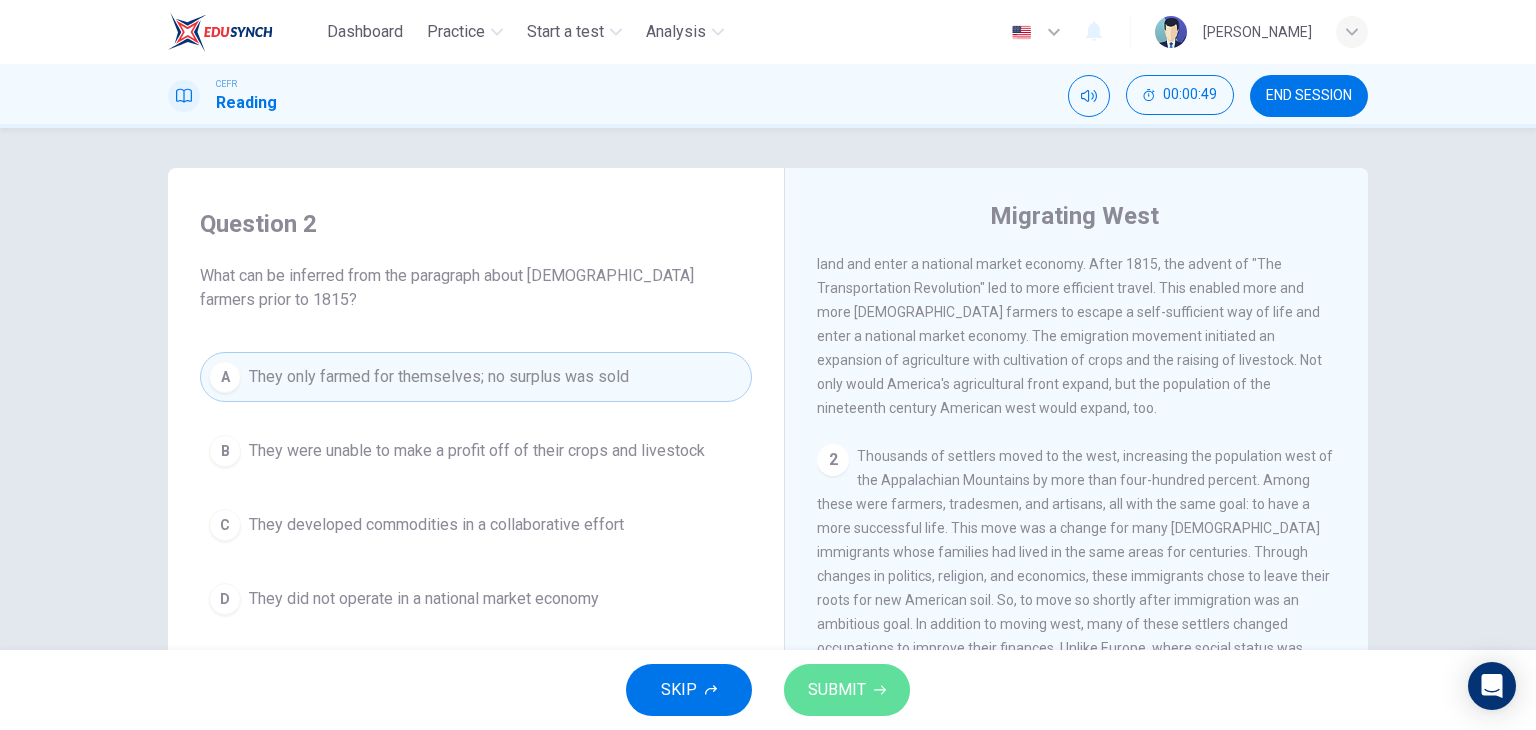 click on "SUBMIT" at bounding box center [847, 690] 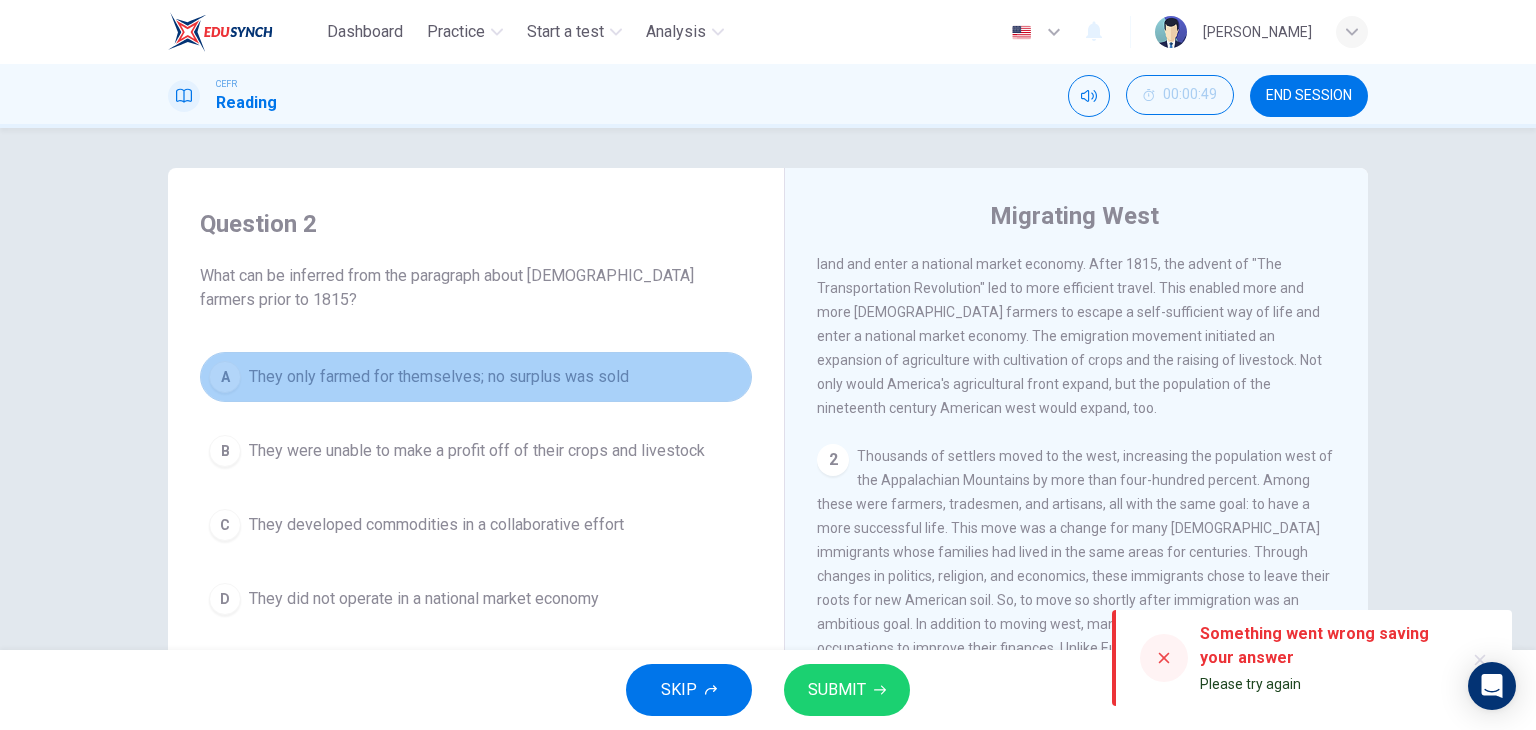 click on "A They only farmed for themselves; no surplus was sold" at bounding box center (476, 377) 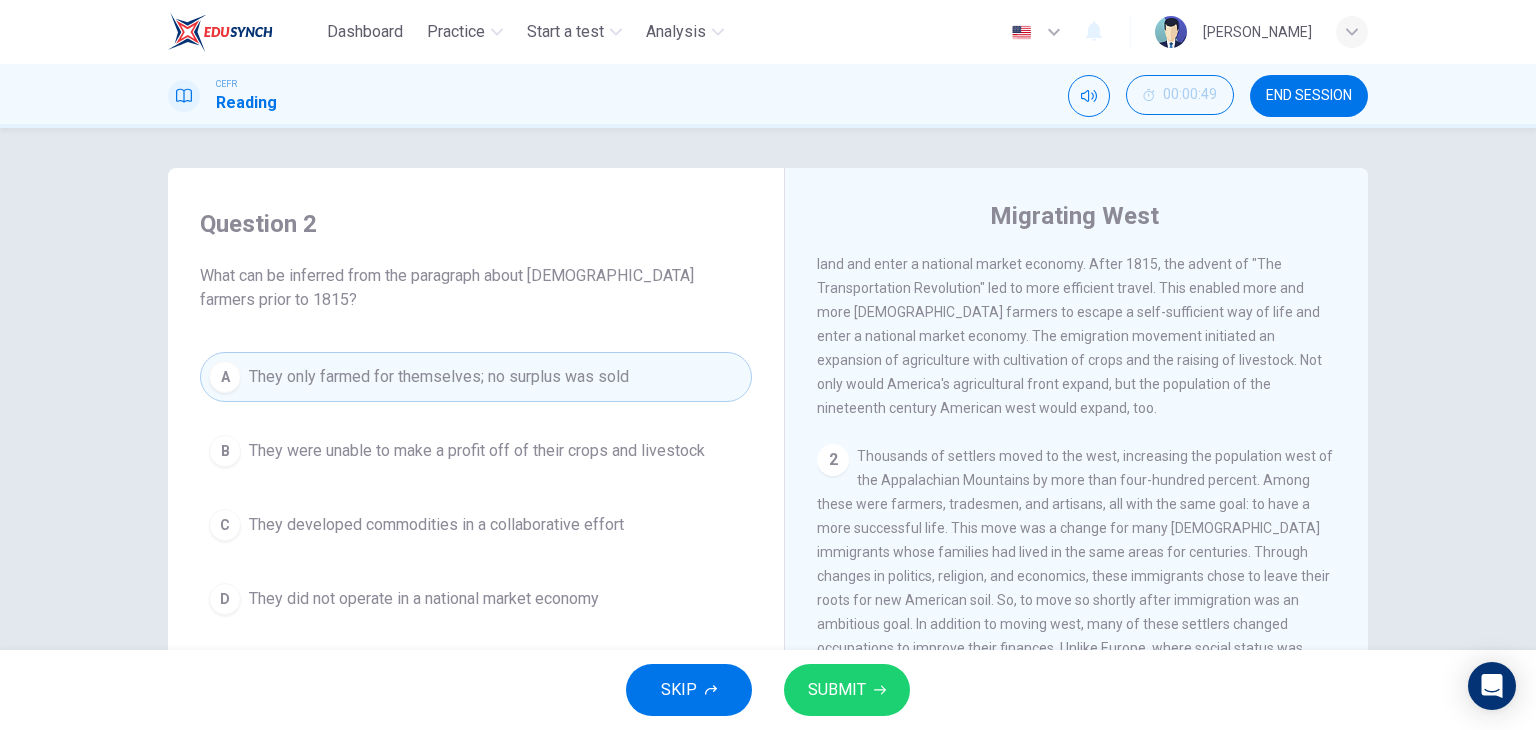 click on "SUBMIT" at bounding box center (847, 690) 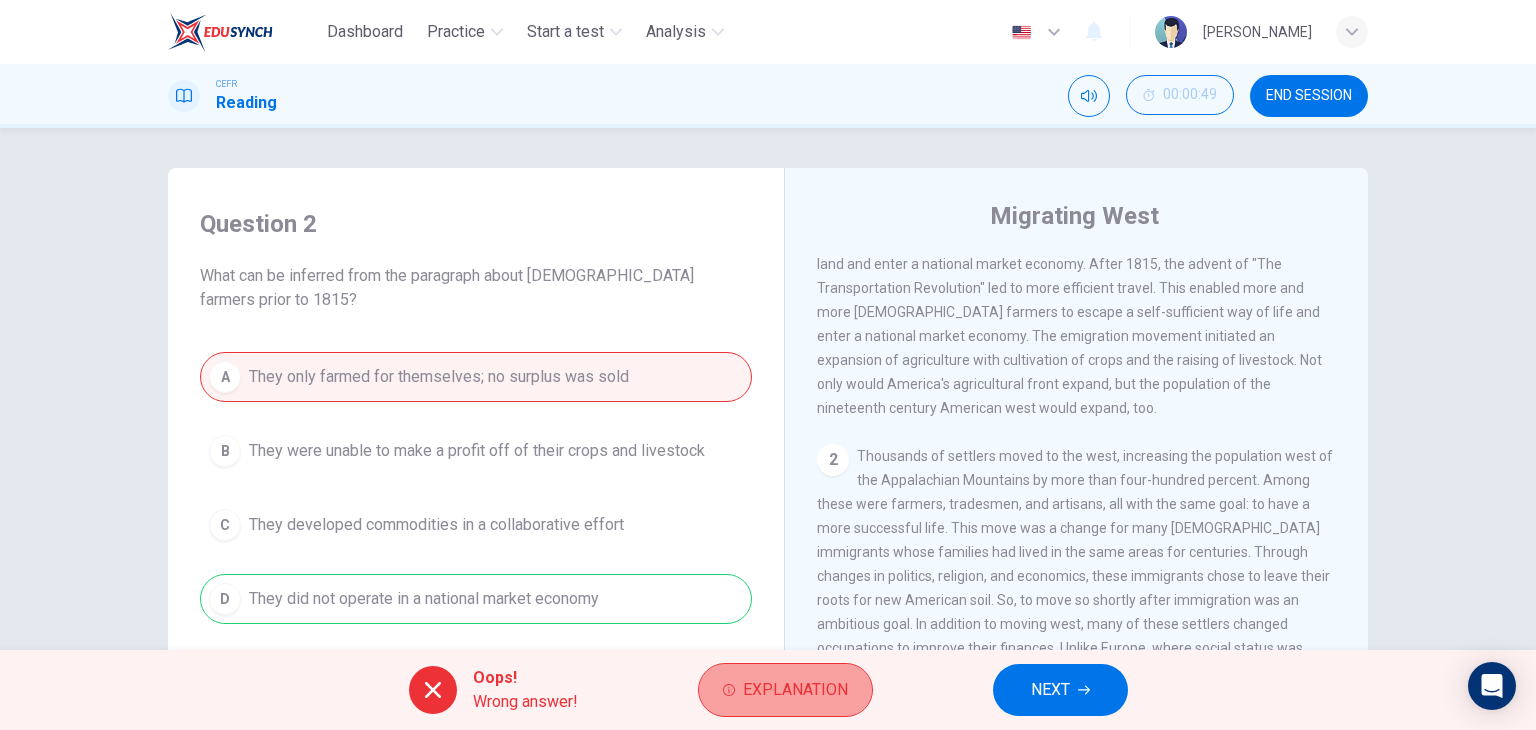 click on "Explanation" at bounding box center (785, 690) 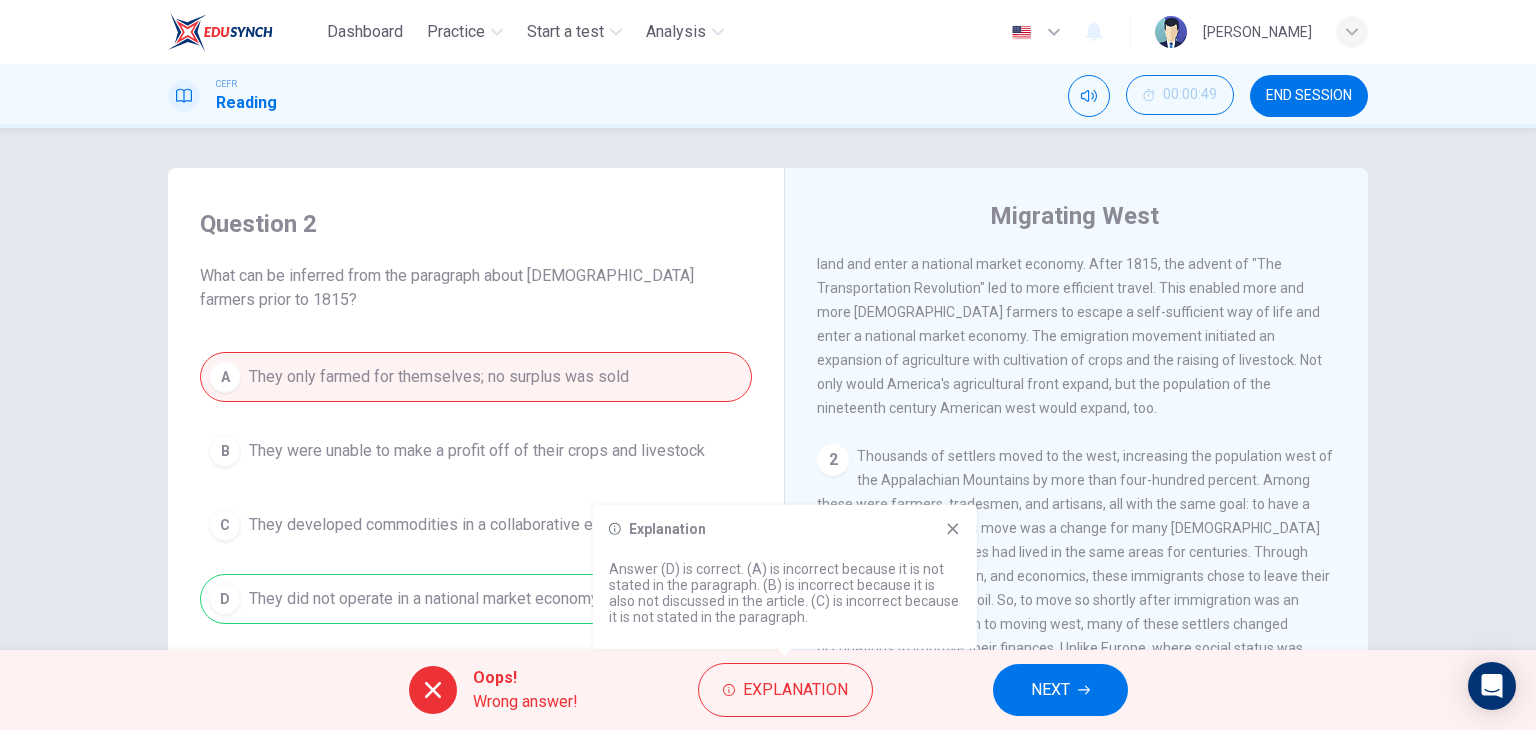 click on "NEXT" at bounding box center [1050, 690] 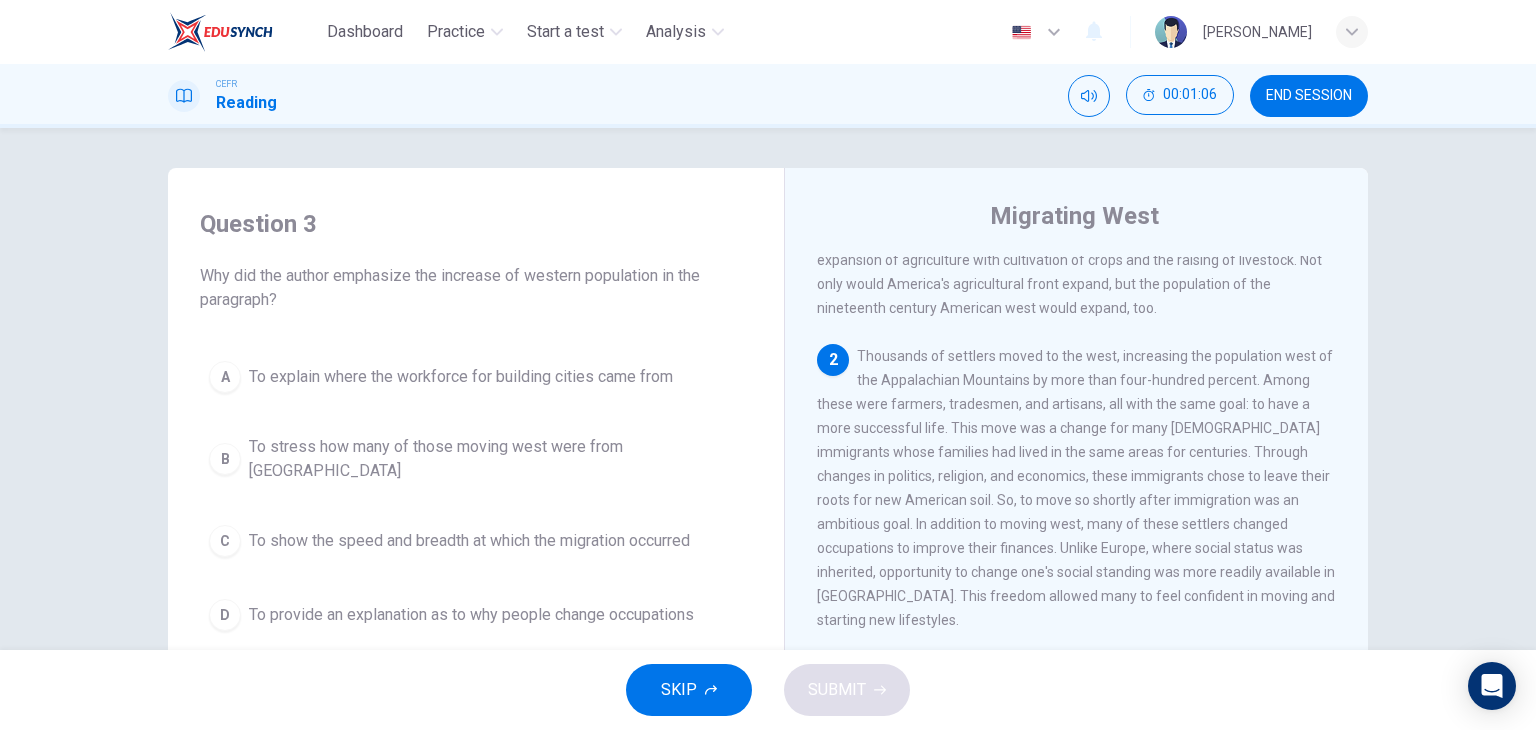 scroll, scrollTop: 300, scrollLeft: 0, axis: vertical 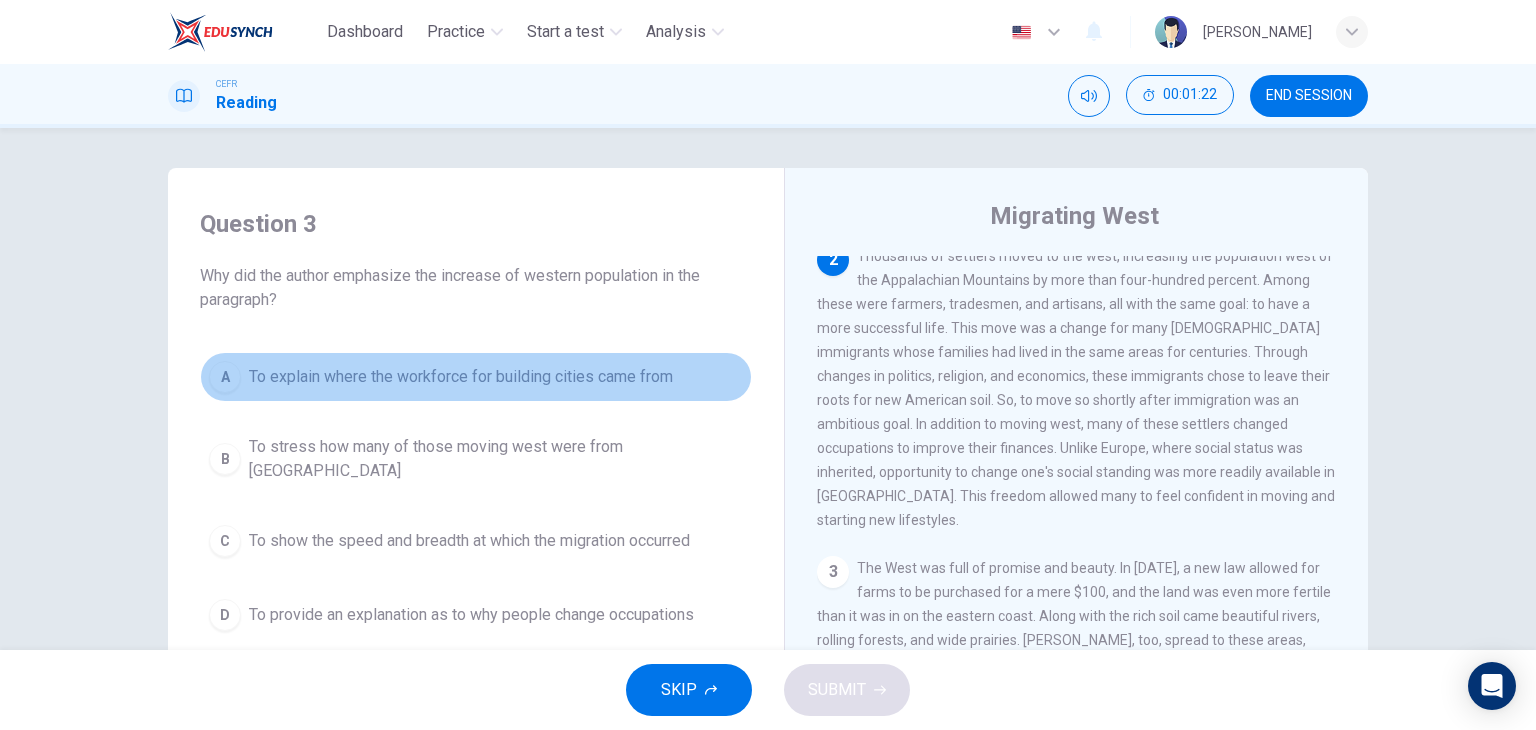 click on "A" at bounding box center (225, 377) 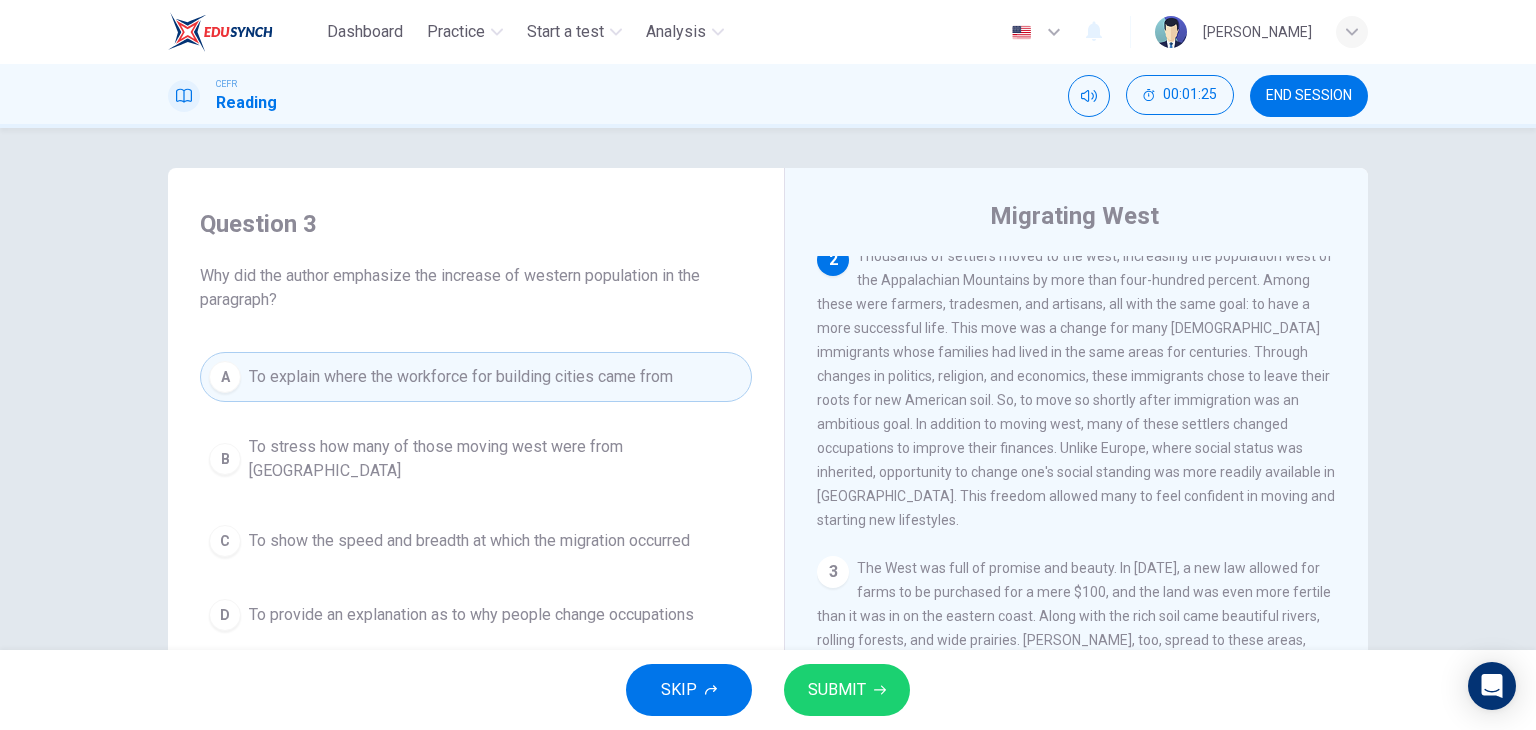 click on "SKIP SUBMIT" at bounding box center (768, 690) 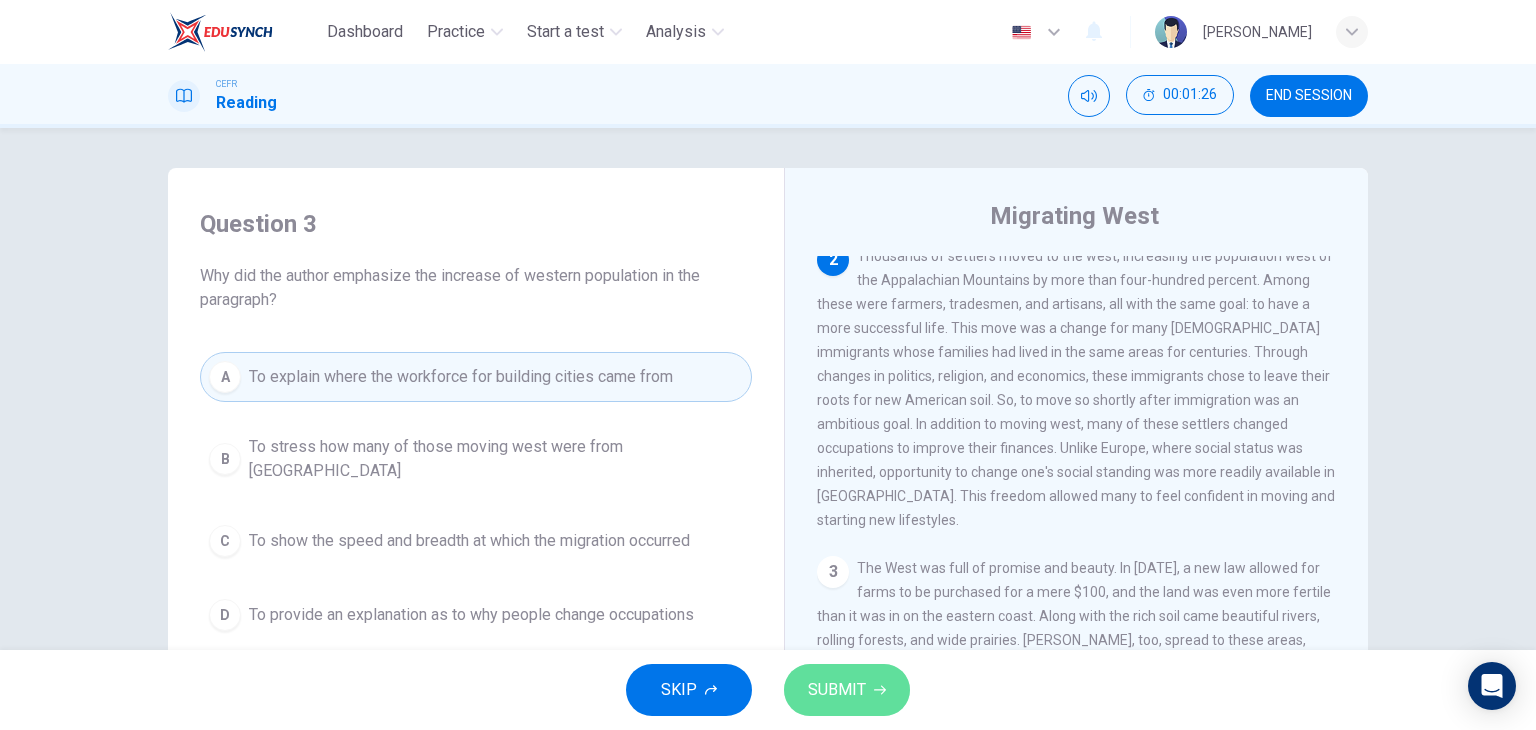 click on "SUBMIT" at bounding box center (837, 690) 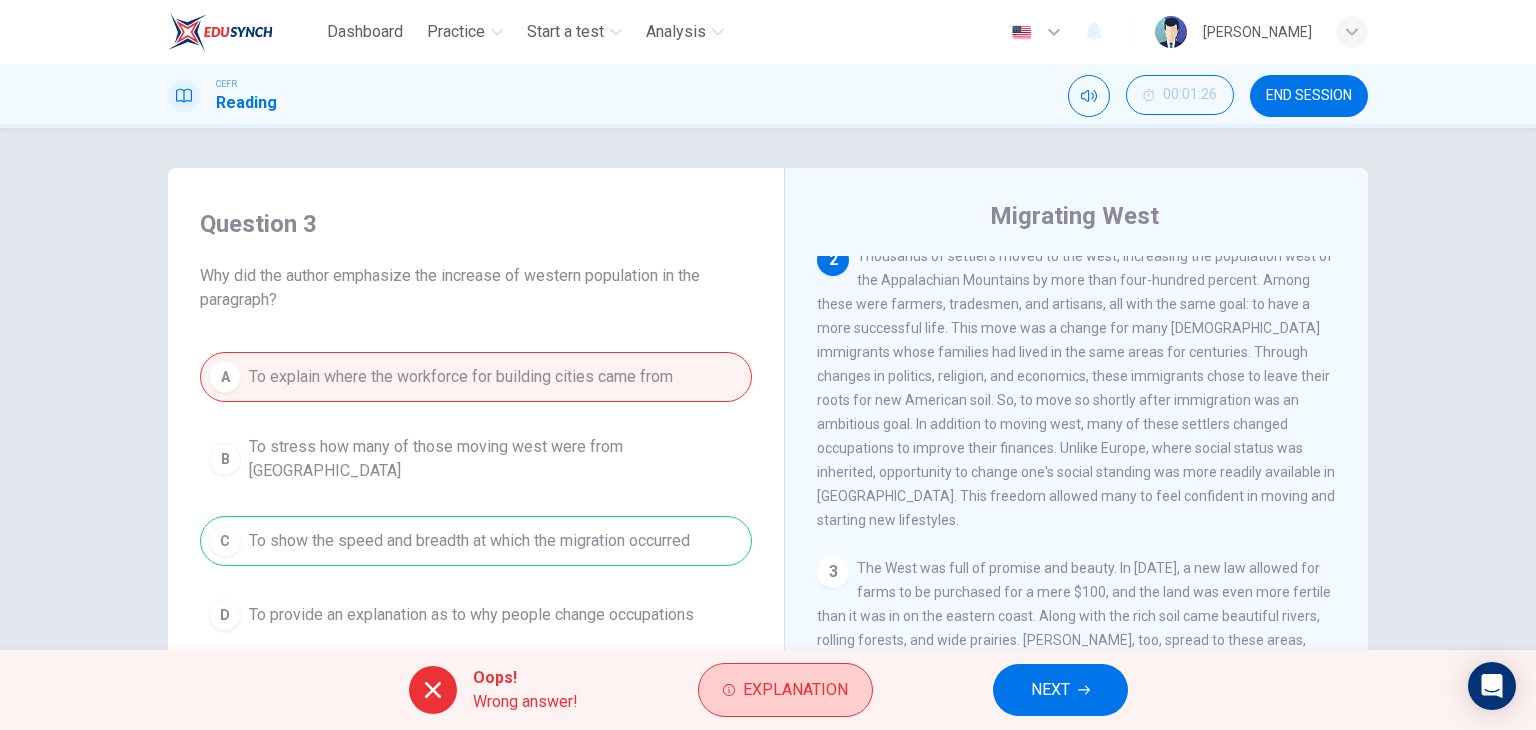 click on "Explanation" at bounding box center (785, 690) 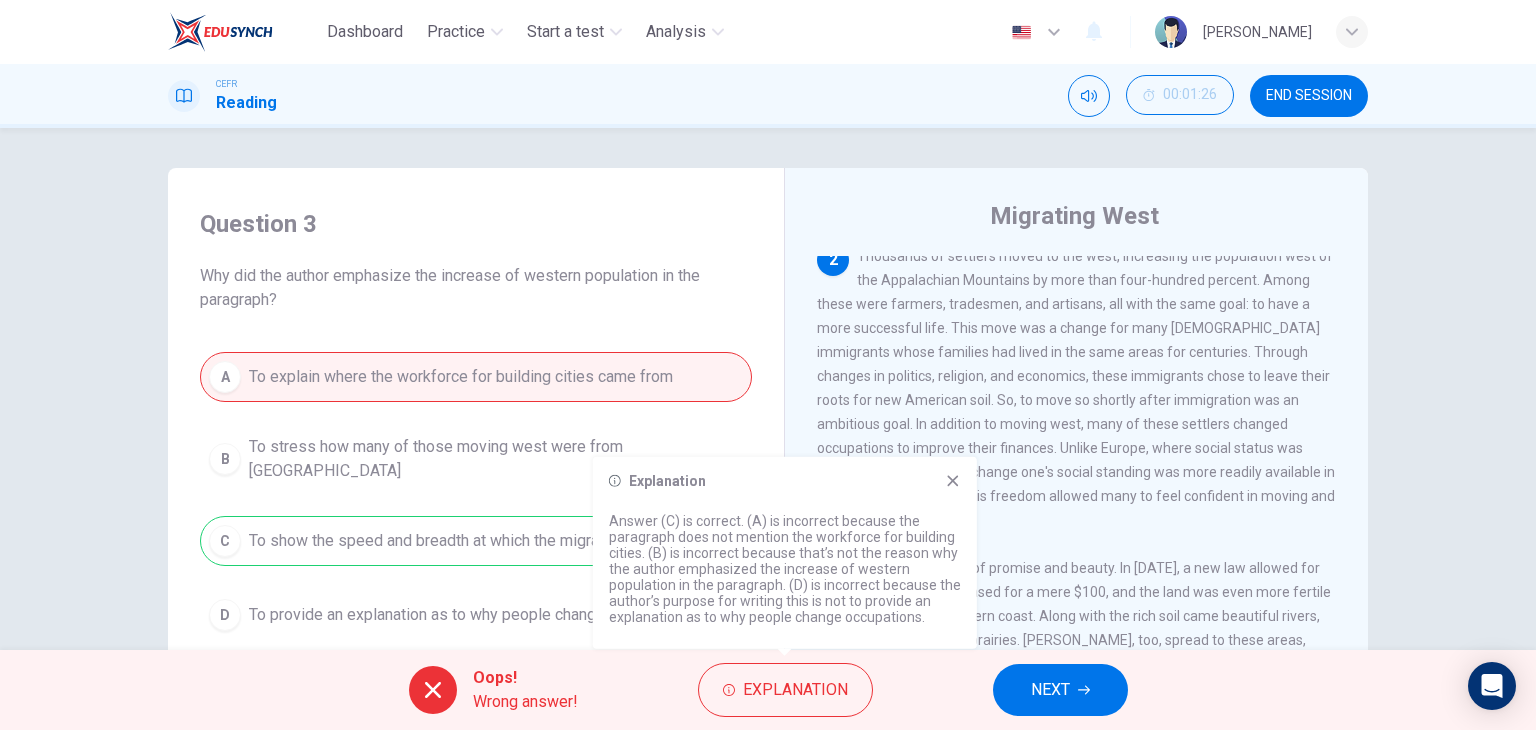 click on "2 Thousands of settlers moved to the west, increasing the population west of the Appalachian Mountains by more than four-hundred percent. Among these were farmers, tradesmen, and artisans, all with the same goal: to have a more successful life. This move was a change for many European immigrants whose families had lived in the same areas for centuries. Through changes in politics, religion, and economics, these immigrants chose to leave their roots for new American soil. So, to move so shortly after immigration was an ambitious goal. In addition to moving west, many of these settlers changed occupations to improve their finances. Unlike Europe, where social status was inherited, opportunity to change one's social standing was more readily available in America. This freedom allowed many to feel confident in moving and starting new lifestyles." at bounding box center (1077, 388) 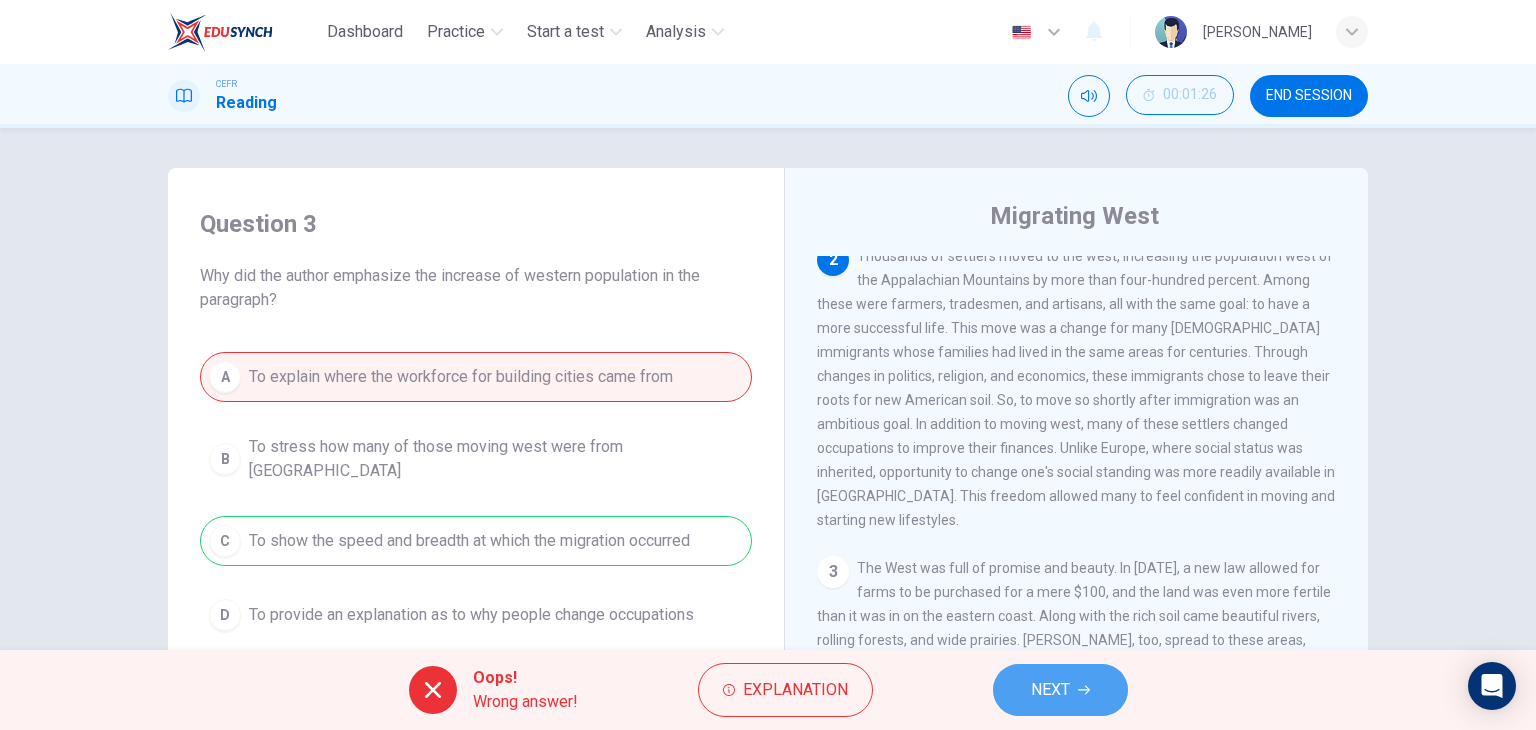 click on "NEXT" at bounding box center (1060, 690) 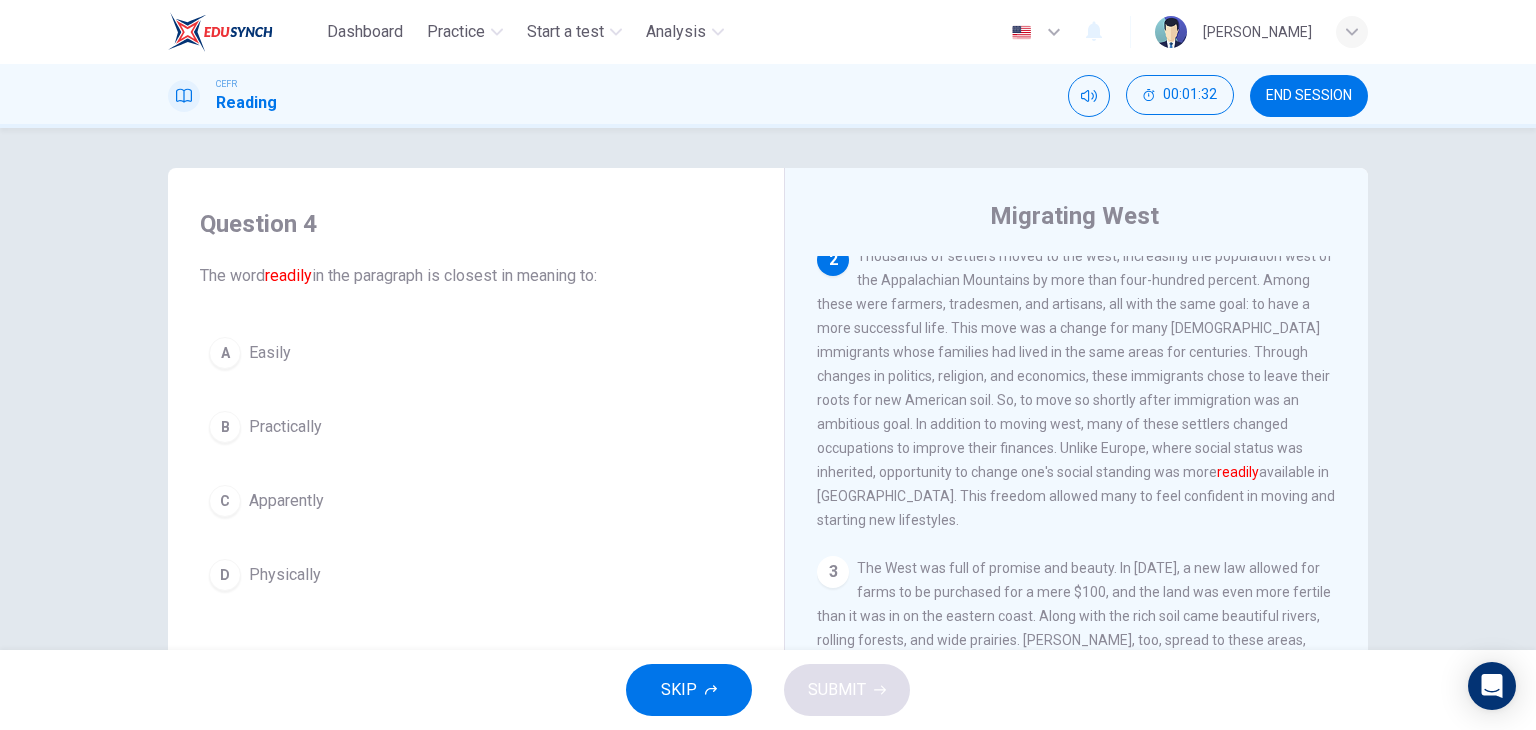 click on "Apparently" at bounding box center [286, 501] 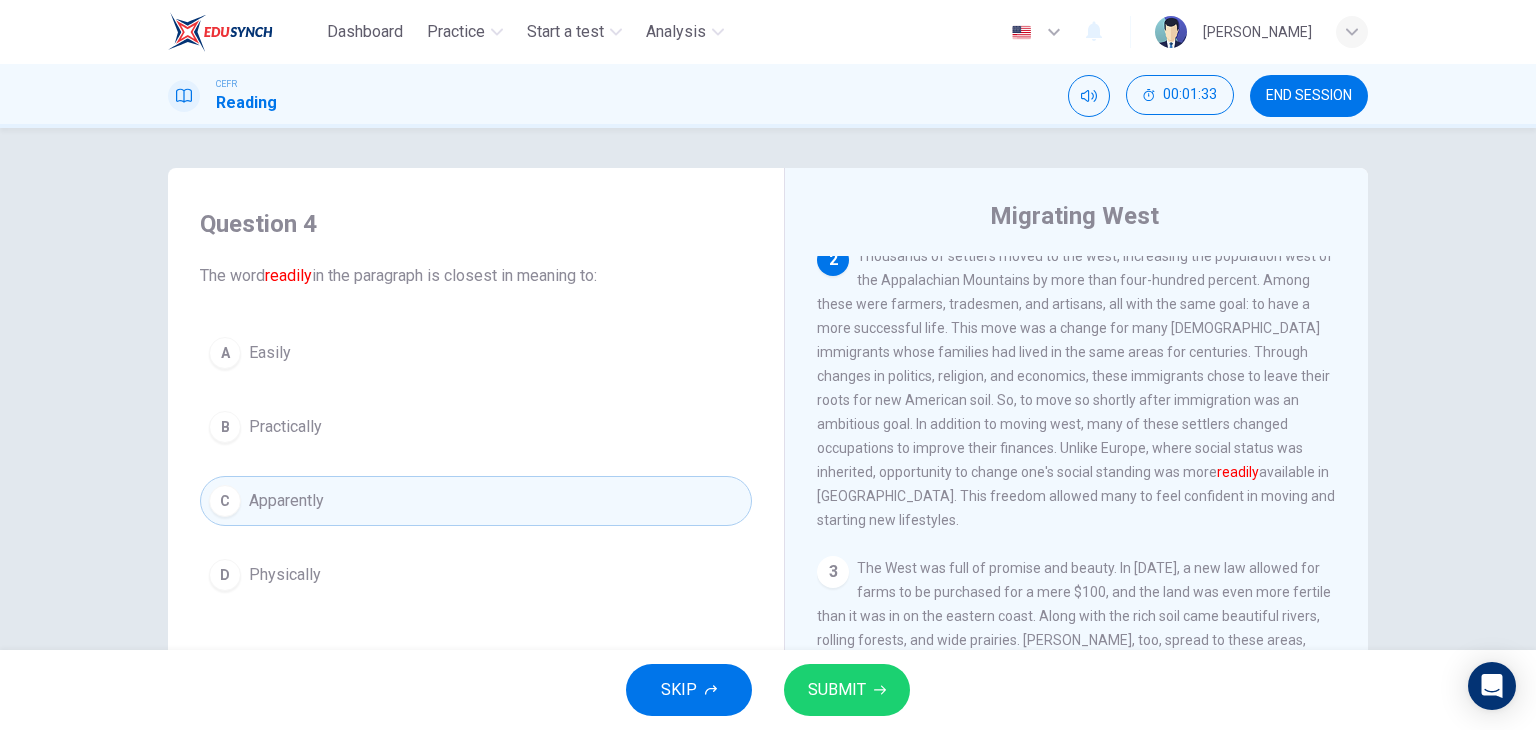 click on "SUBMIT" at bounding box center [837, 690] 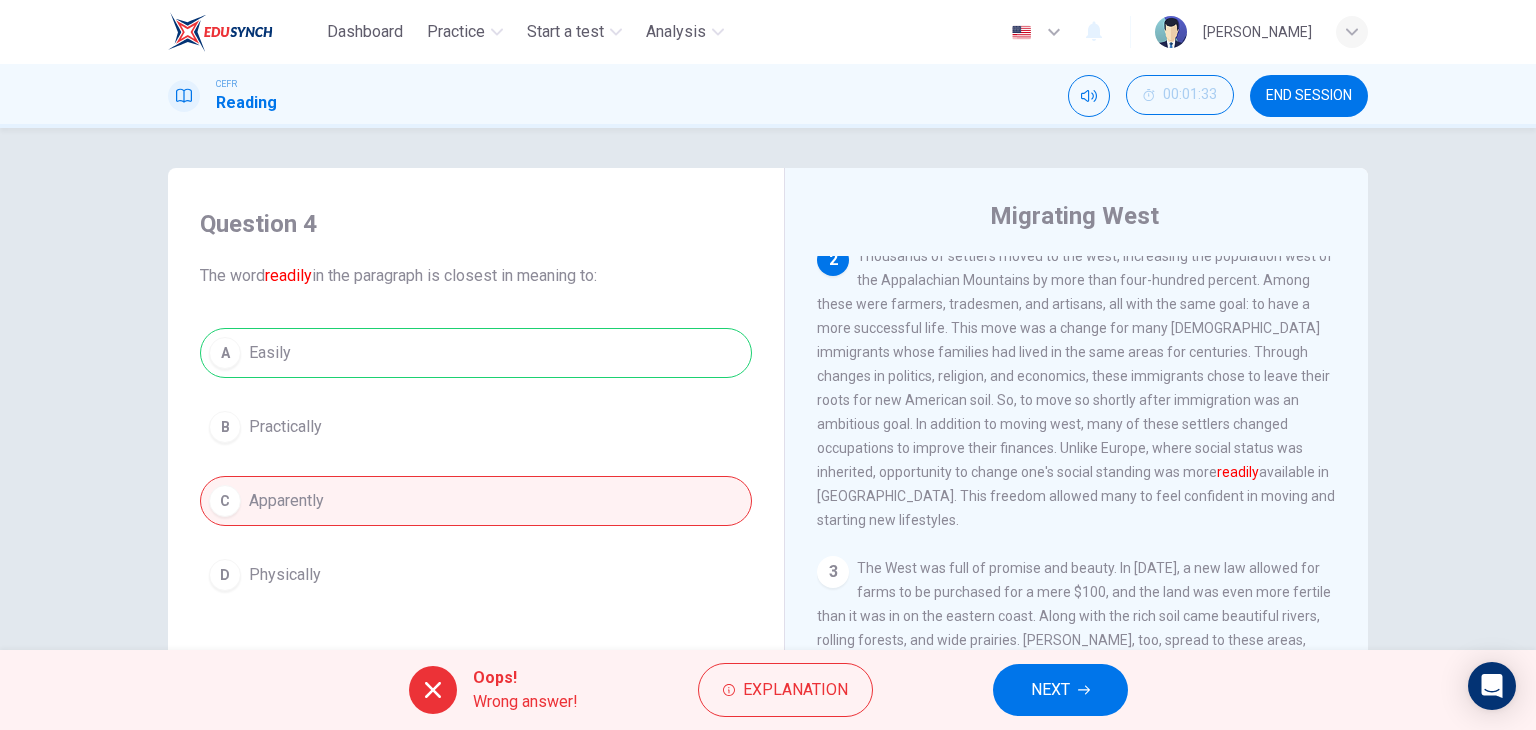 click on "NEXT" at bounding box center [1050, 690] 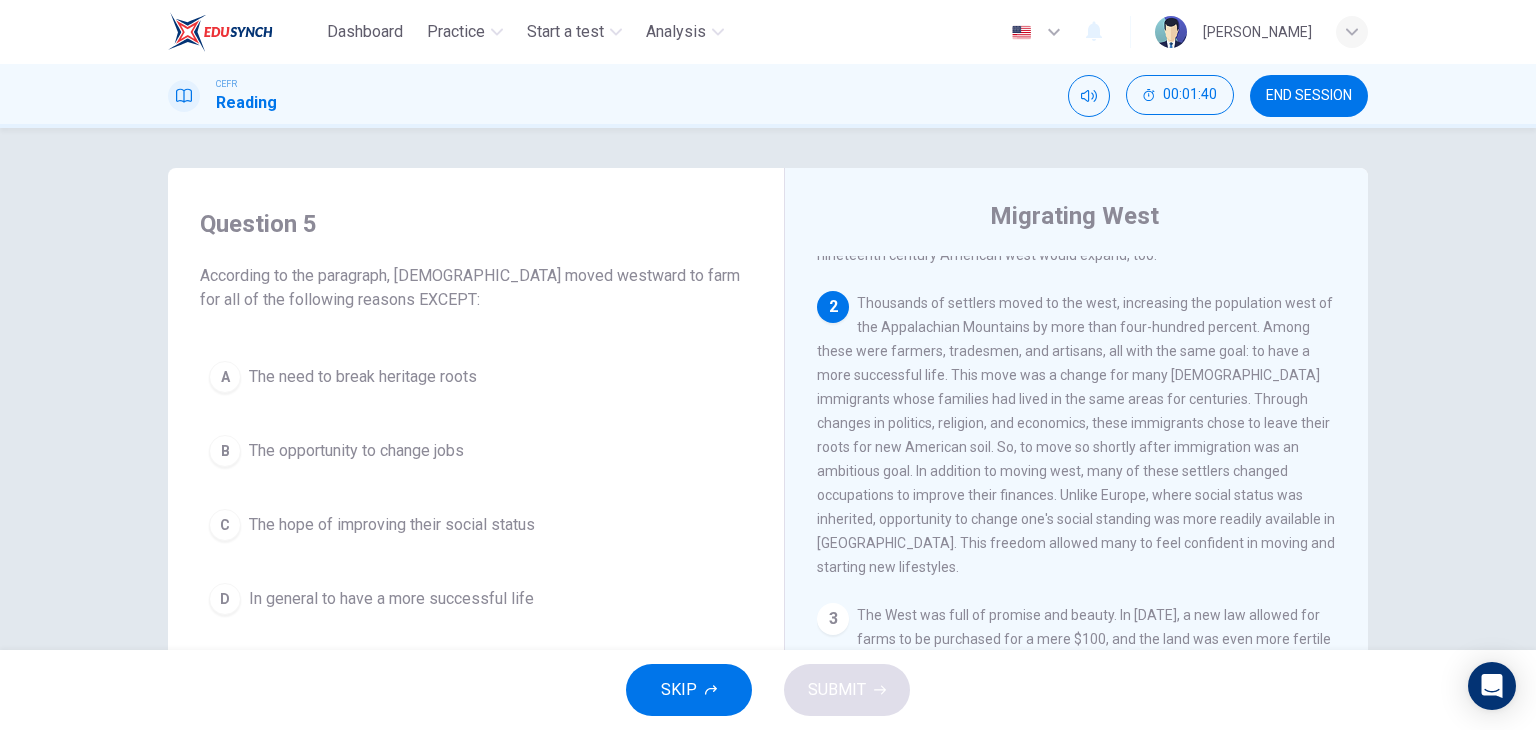 scroll, scrollTop: 300, scrollLeft: 0, axis: vertical 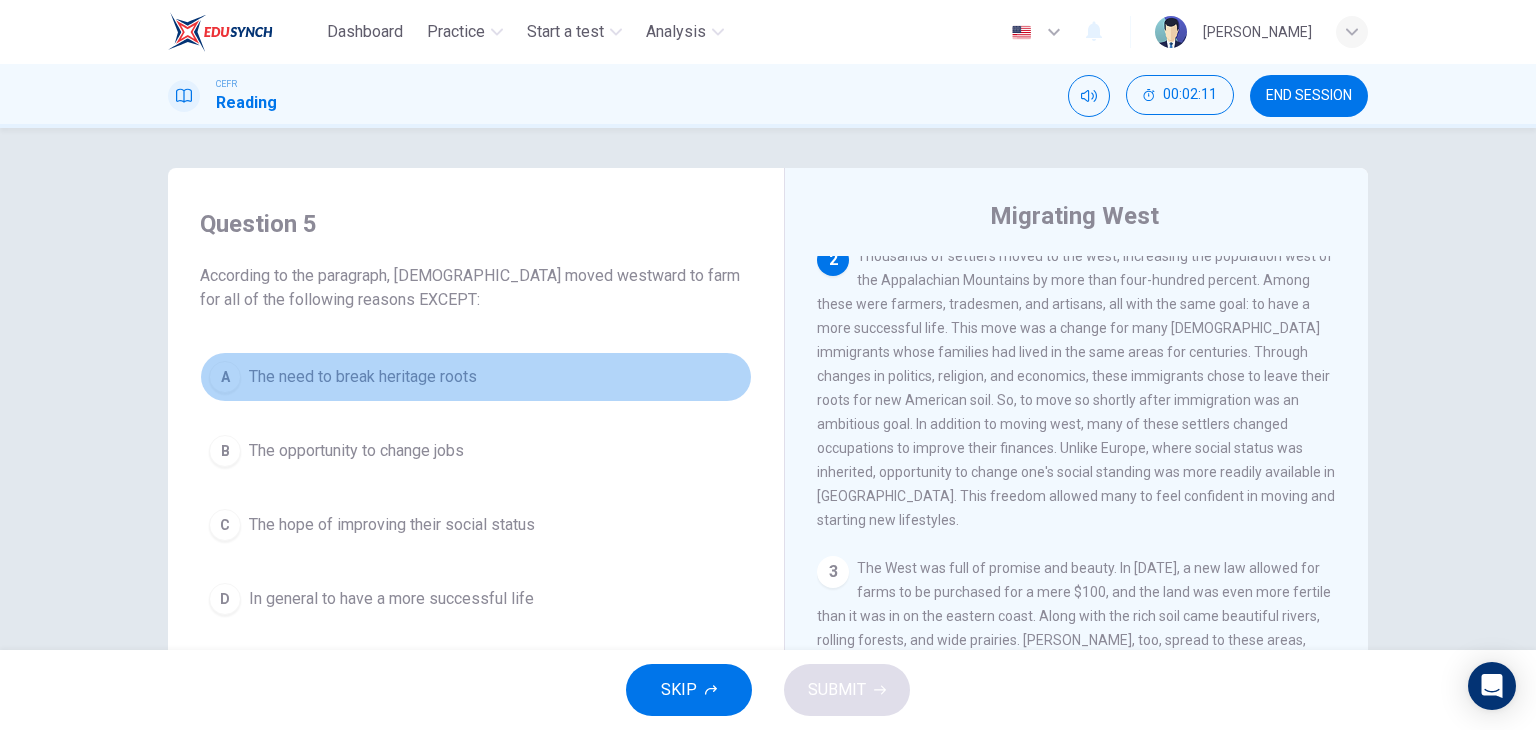 click on "The need to break heritage roots" at bounding box center (363, 377) 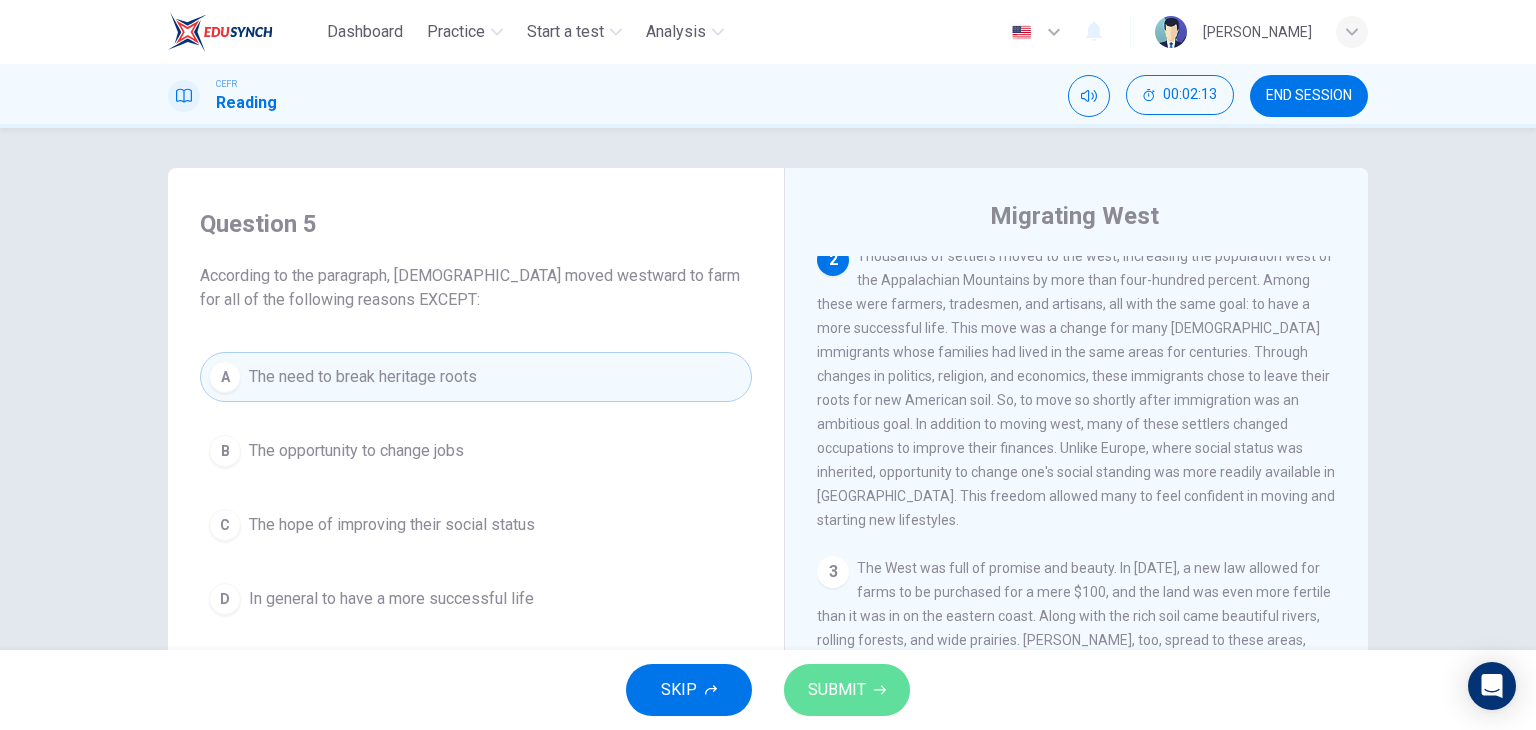 click on "SUBMIT" at bounding box center [837, 690] 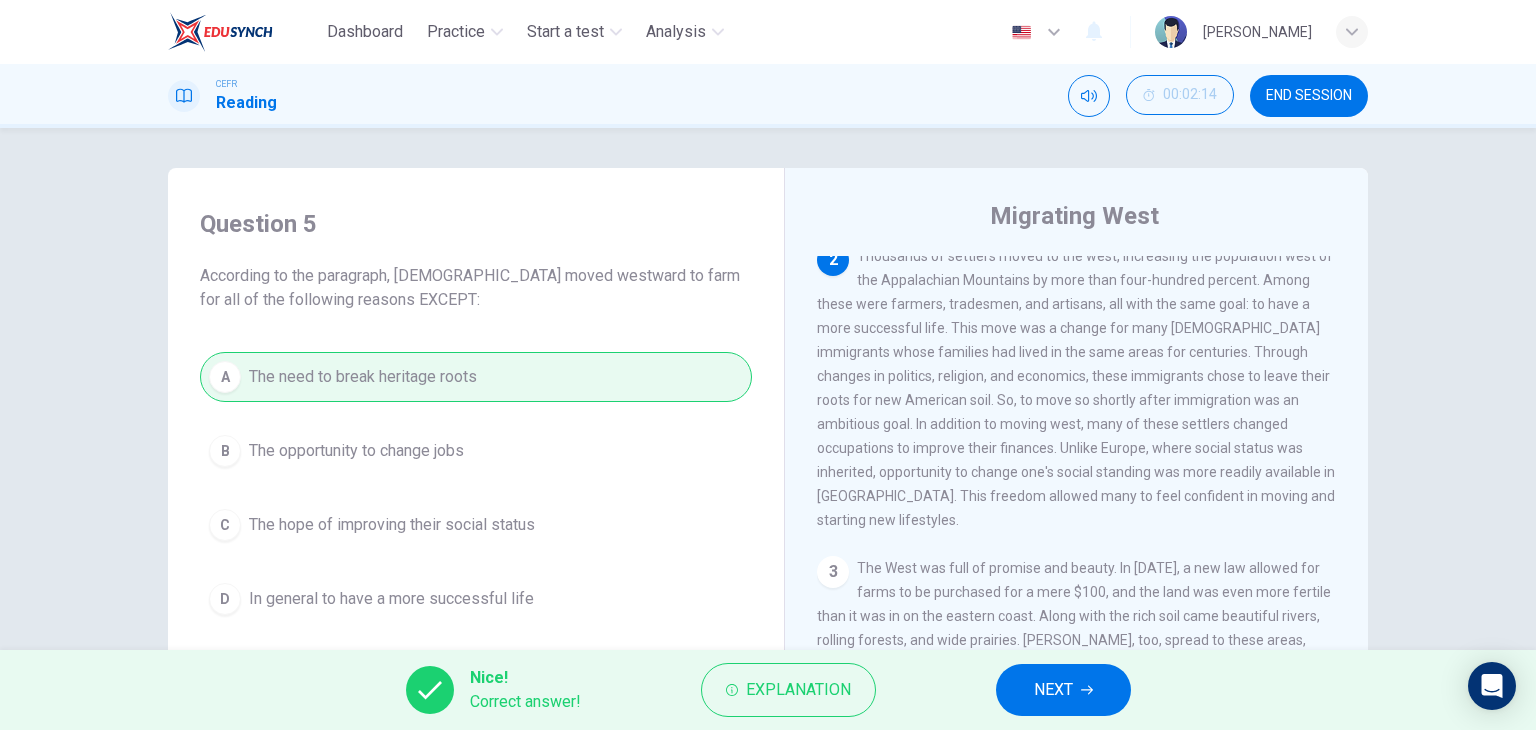 click on "NEXT" at bounding box center (1063, 690) 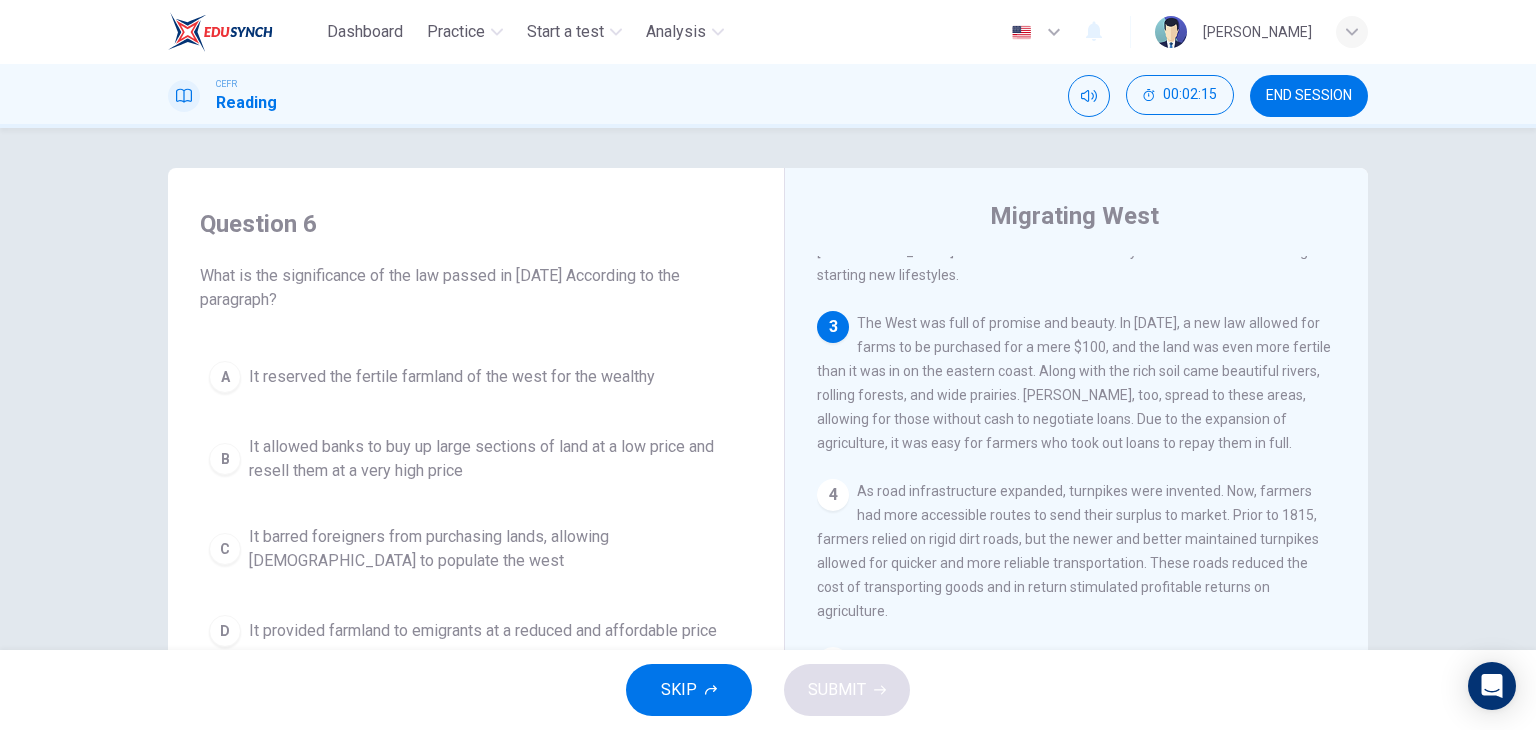 scroll, scrollTop: 579, scrollLeft: 0, axis: vertical 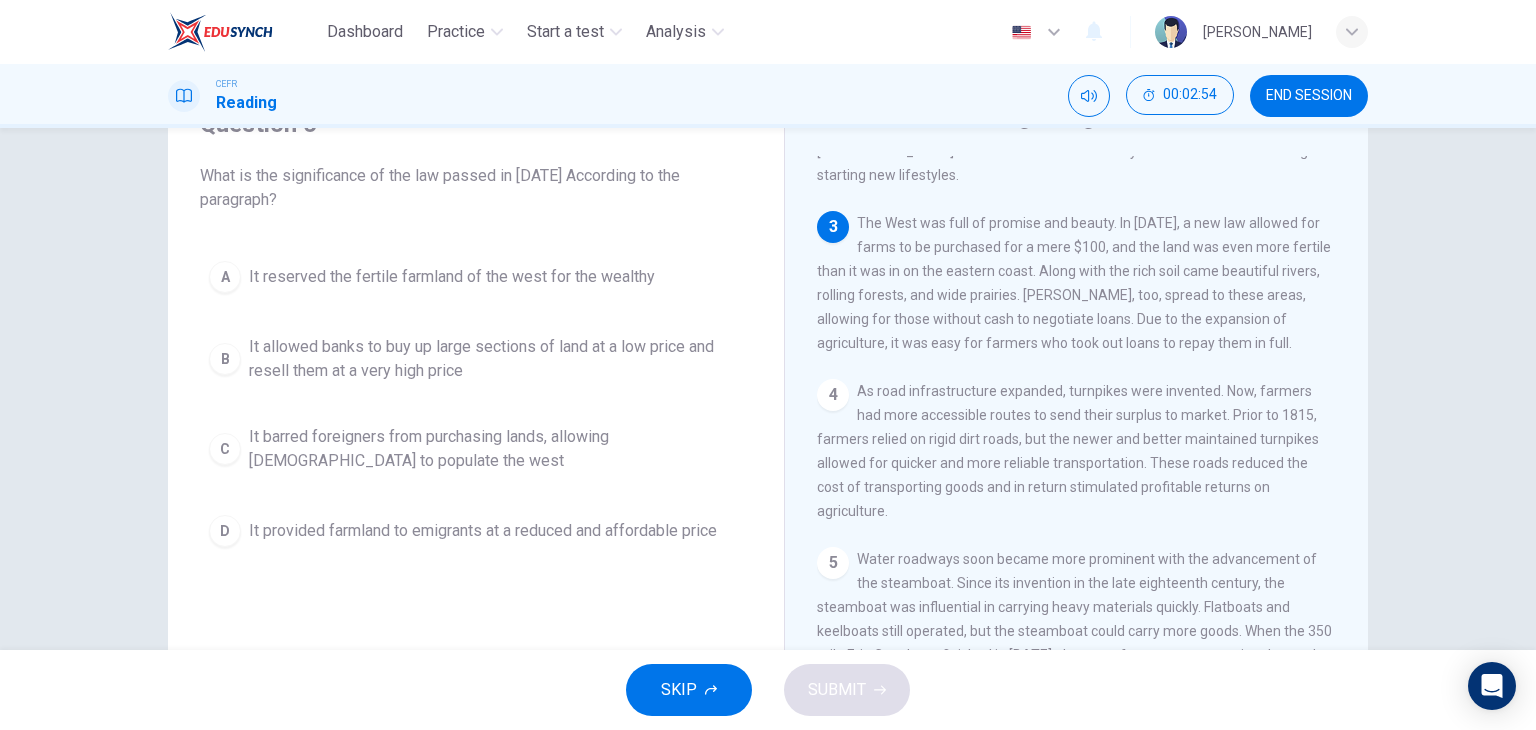 click on "It barred foreigners from purchasing lands, allowing Americans to populate the west" at bounding box center (496, 449) 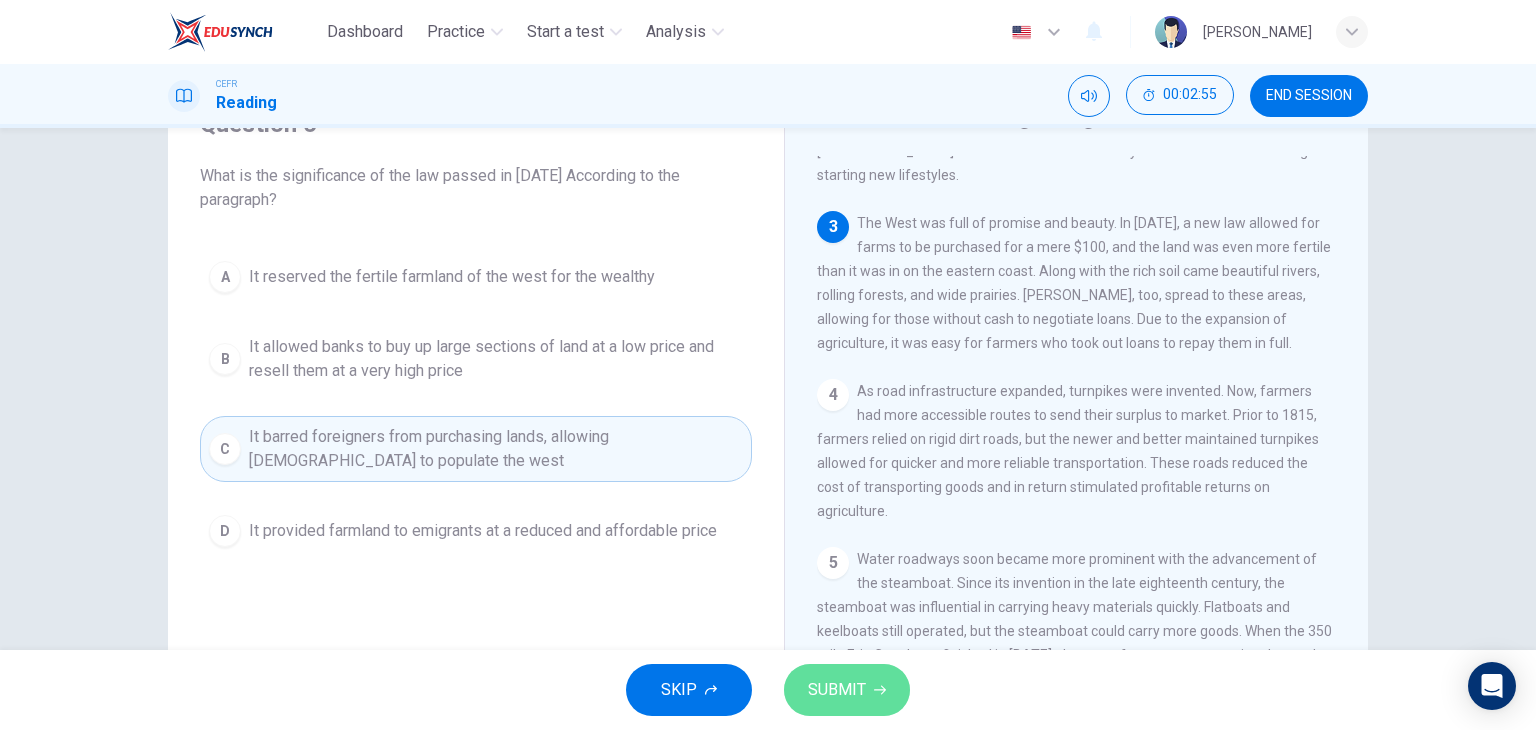 click on "SUBMIT" at bounding box center (837, 690) 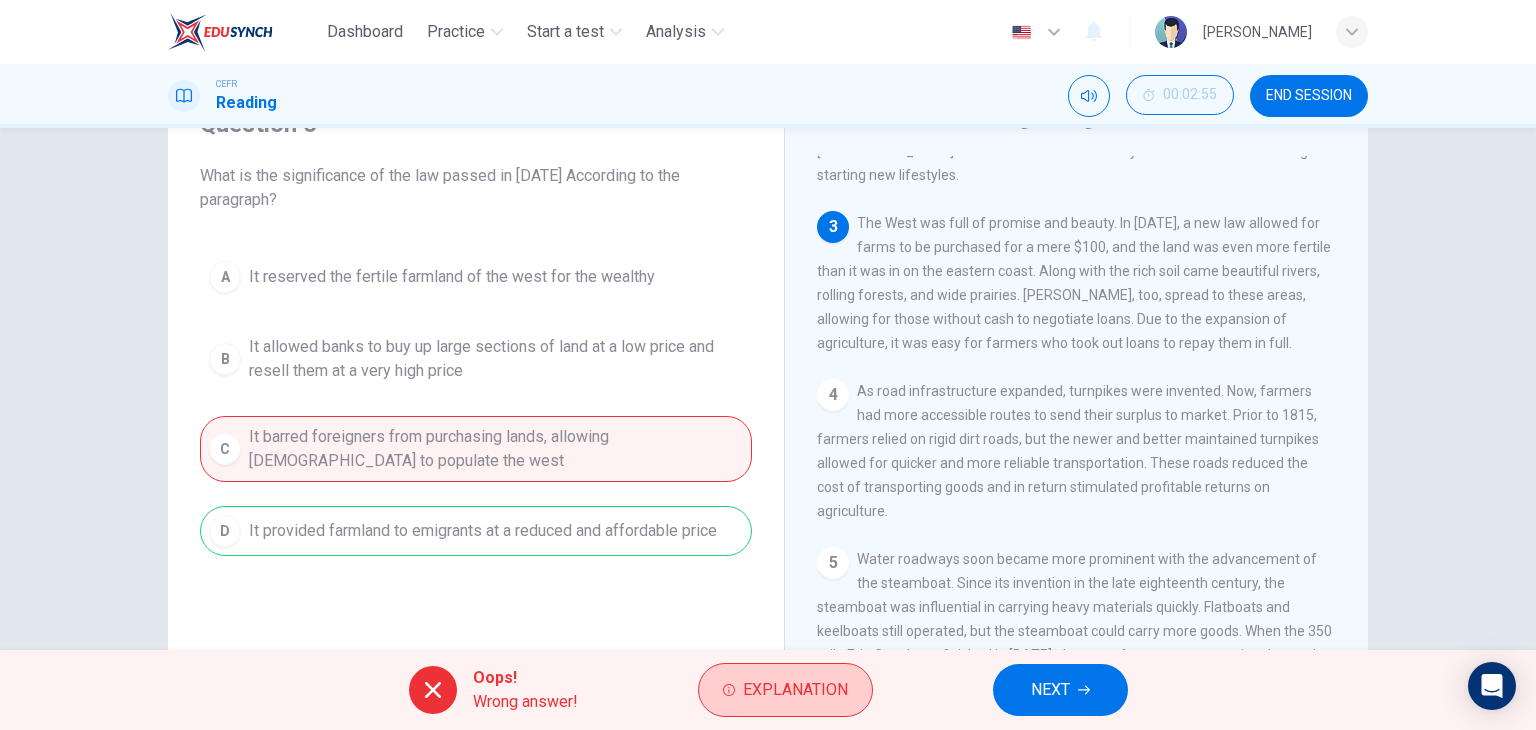 click on "Explanation" at bounding box center [785, 690] 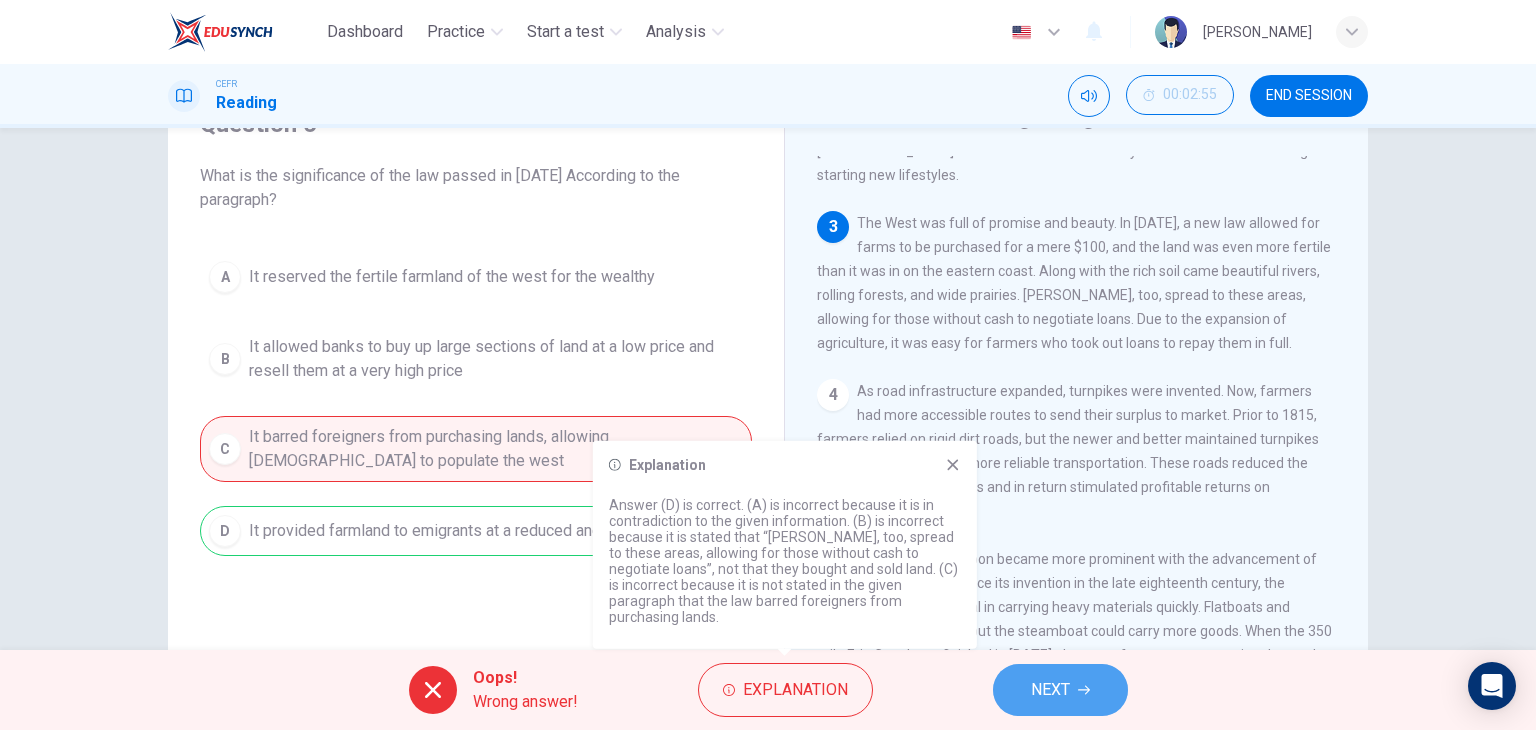 click on "NEXT" at bounding box center [1050, 690] 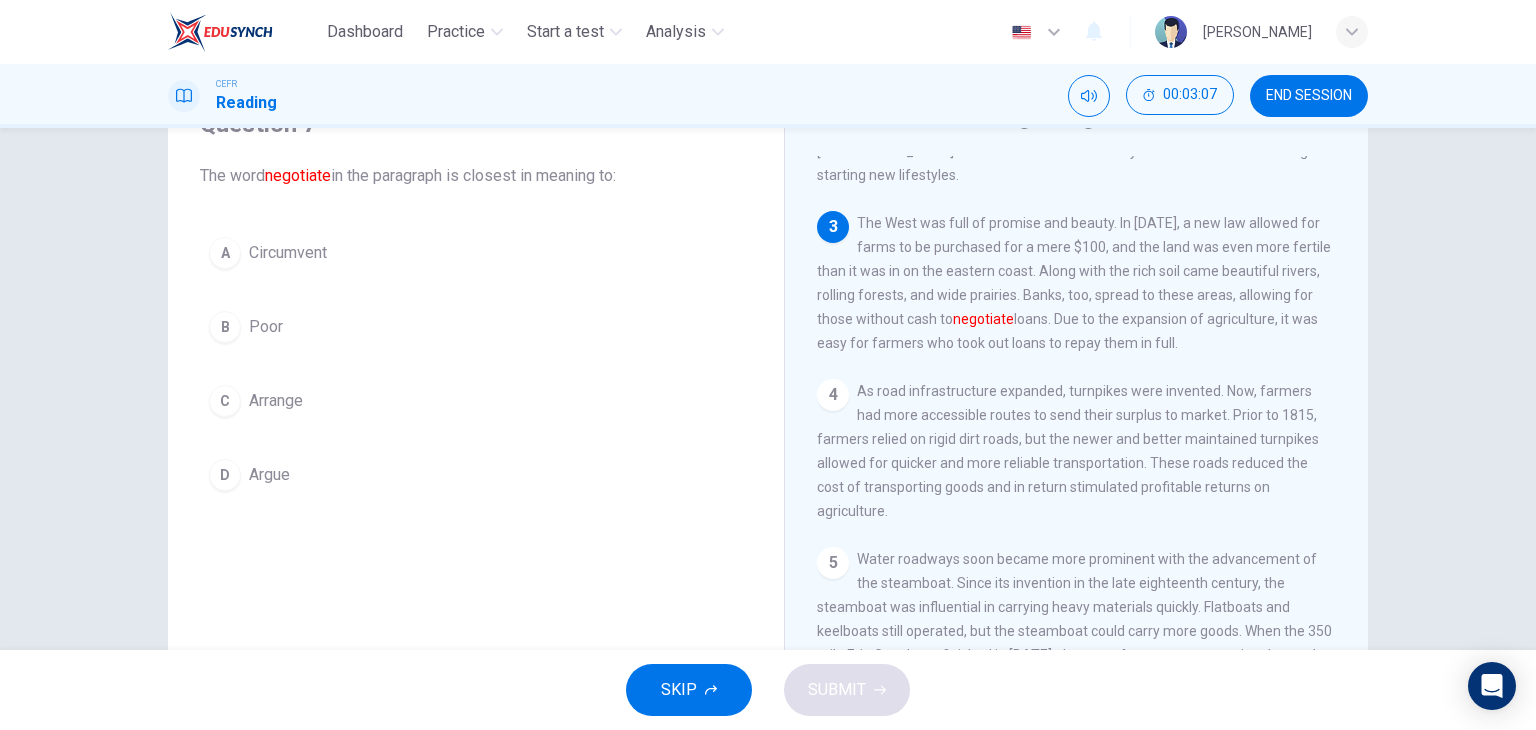 click on "Circumvent" at bounding box center (288, 253) 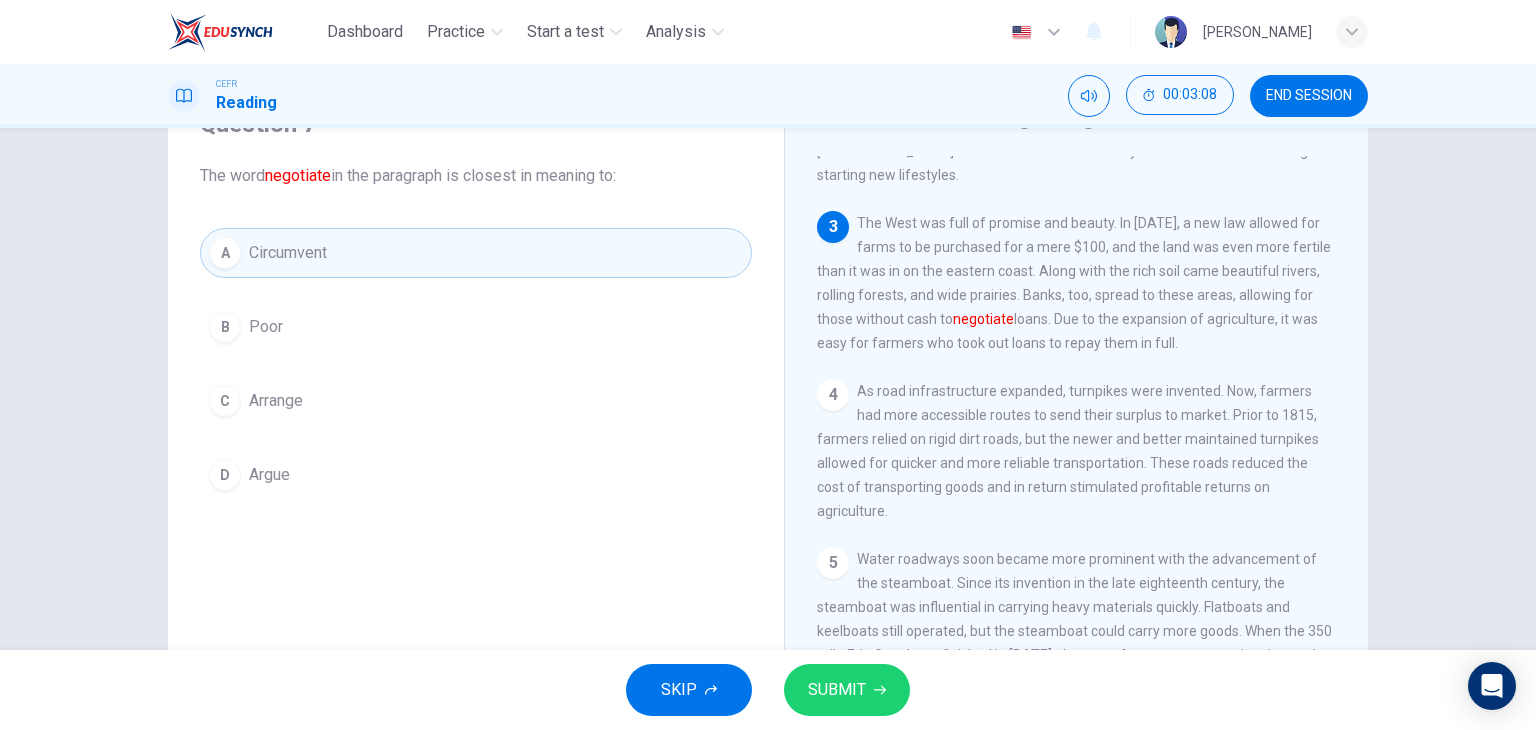 click 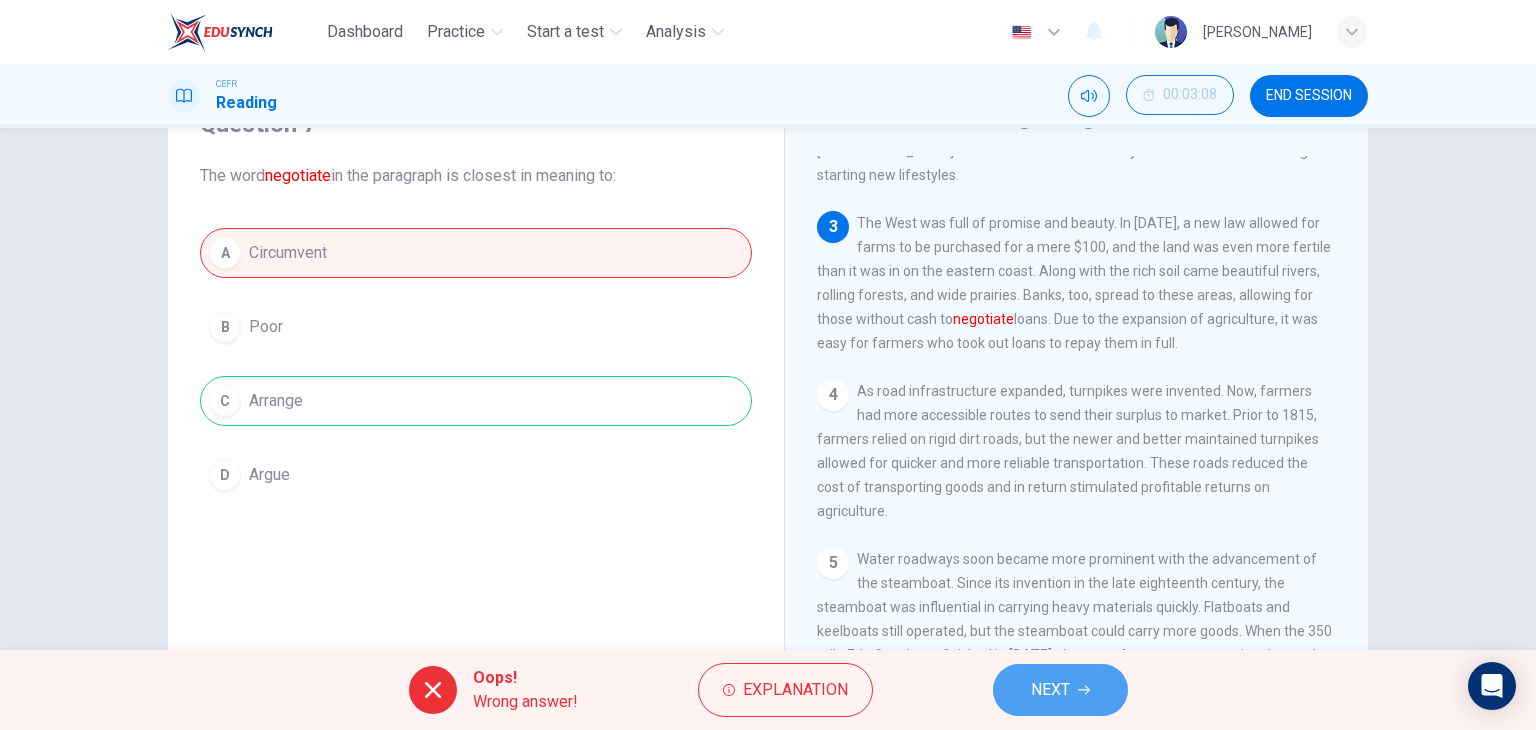 click on "NEXT" at bounding box center (1060, 690) 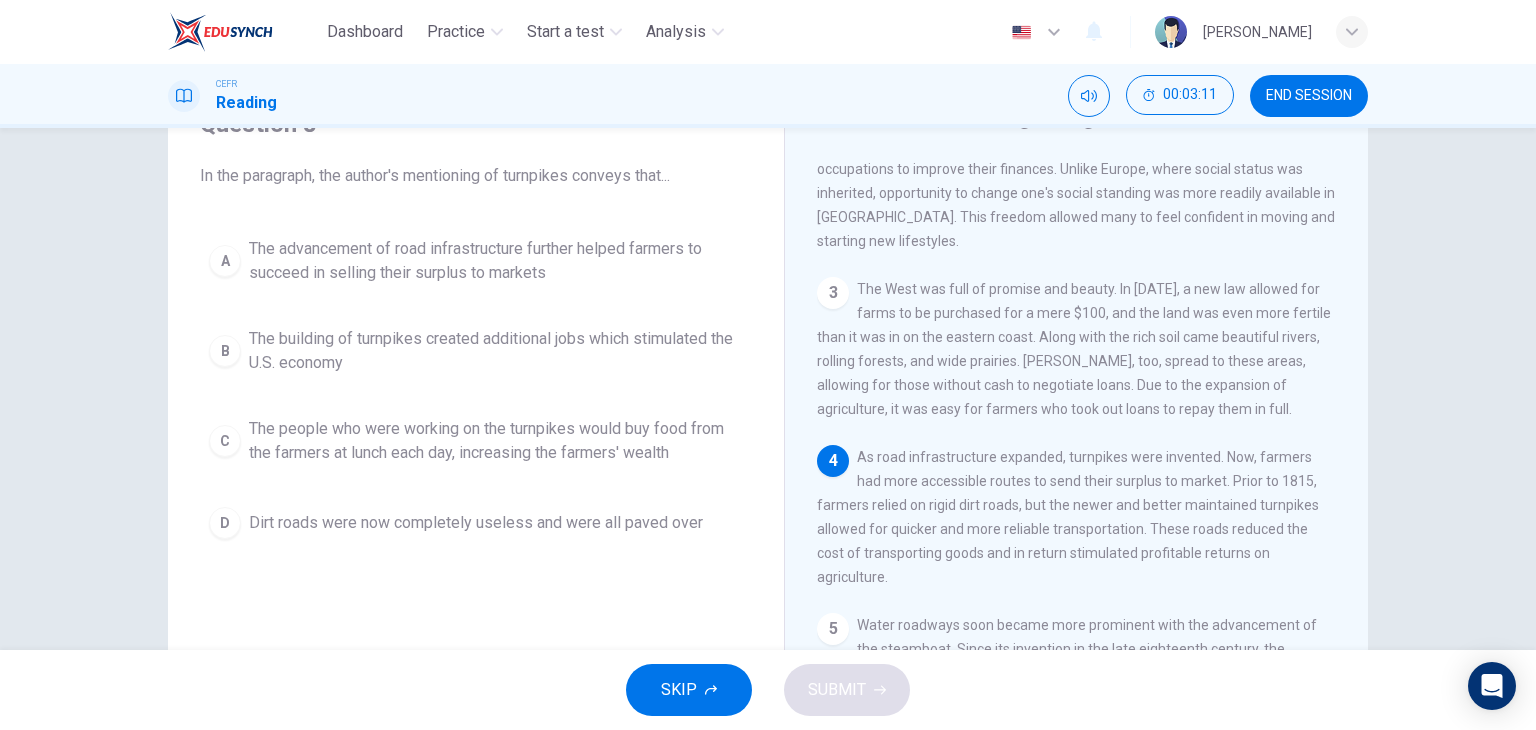 scroll, scrollTop: 579, scrollLeft: 0, axis: vertical 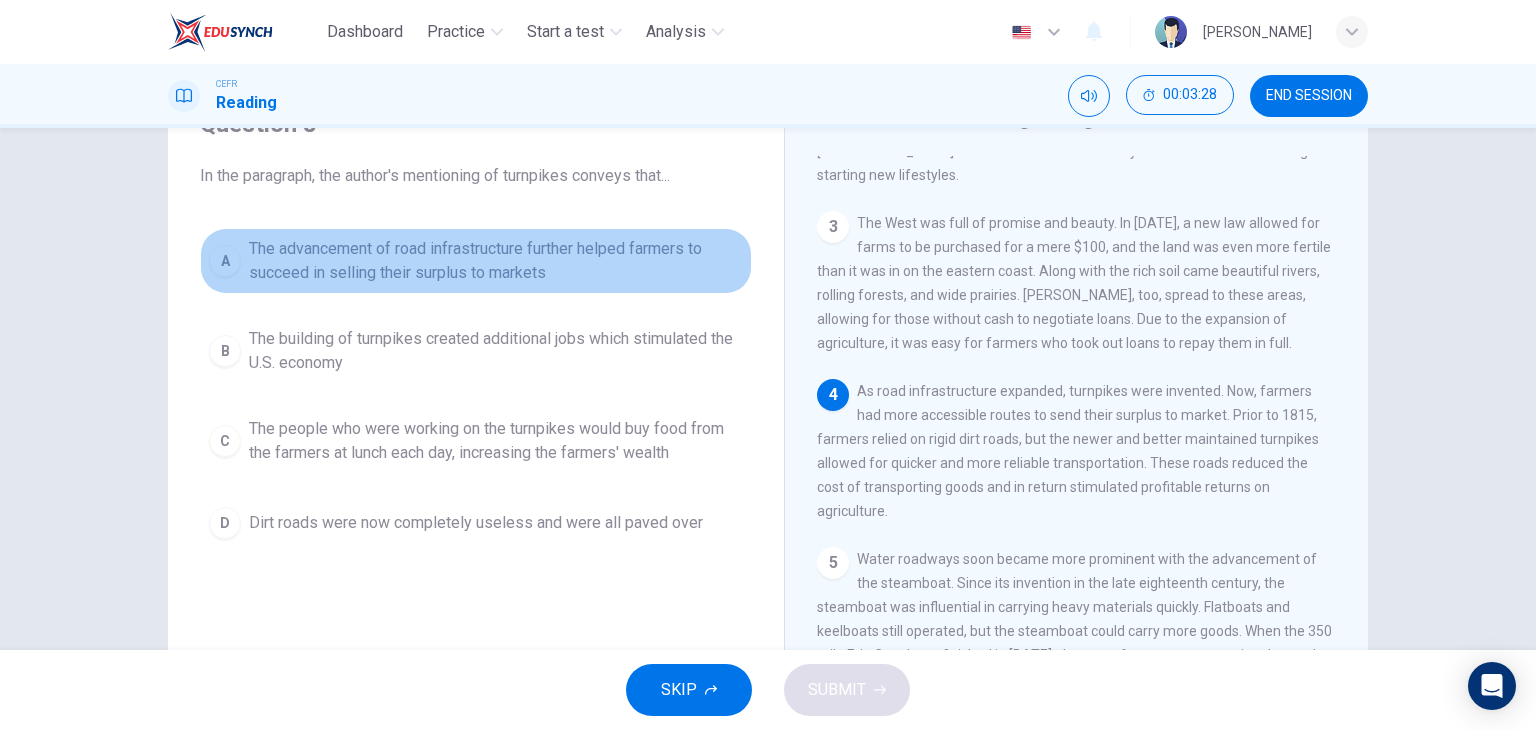 click on "The advancement of road infrastructure further helped farmers to succeed in selling their surplus to markets" at bounding box center [496, 261] 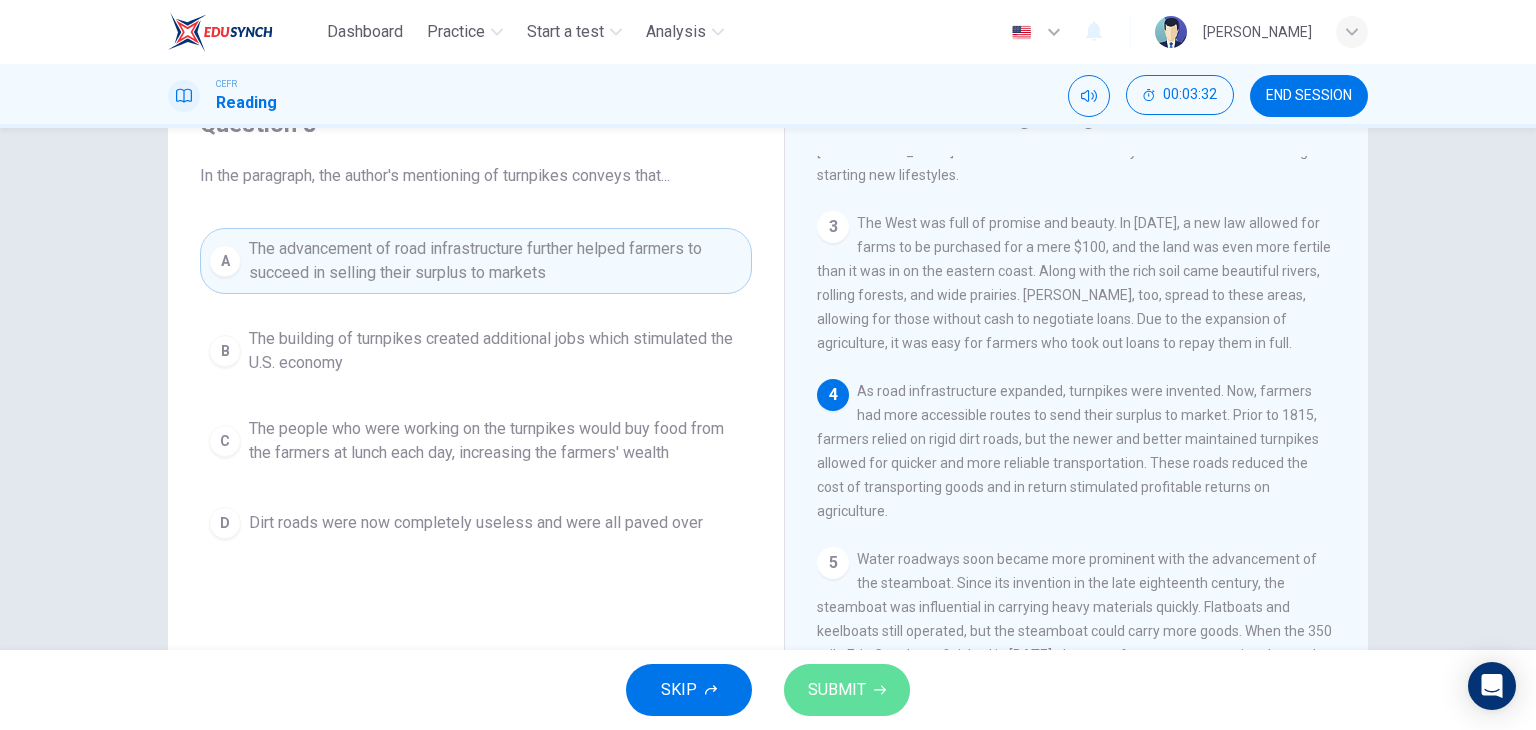 click on "SUBMIT" at bounding box center [847, 690] 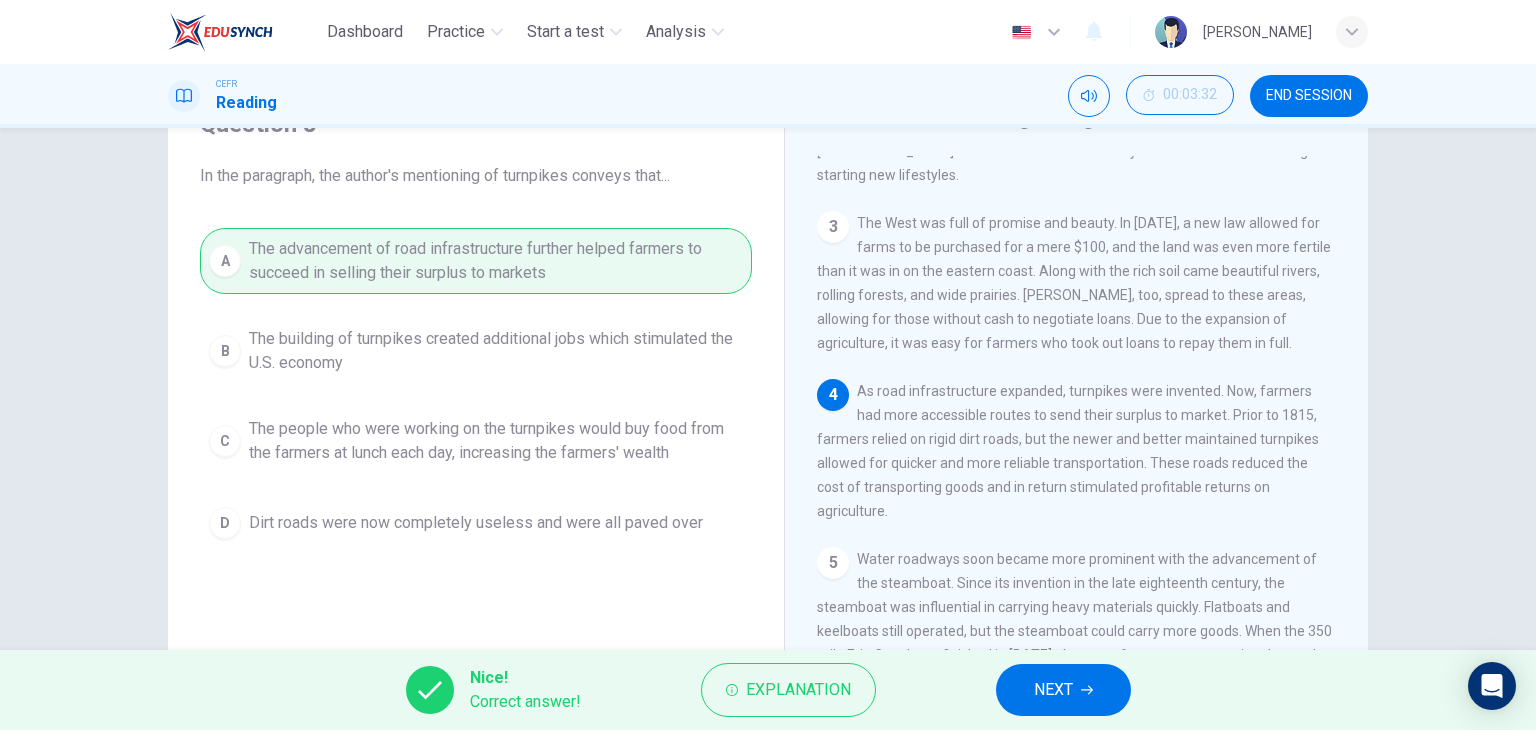 click on "NEXT" at bounding box center [1053, 690] 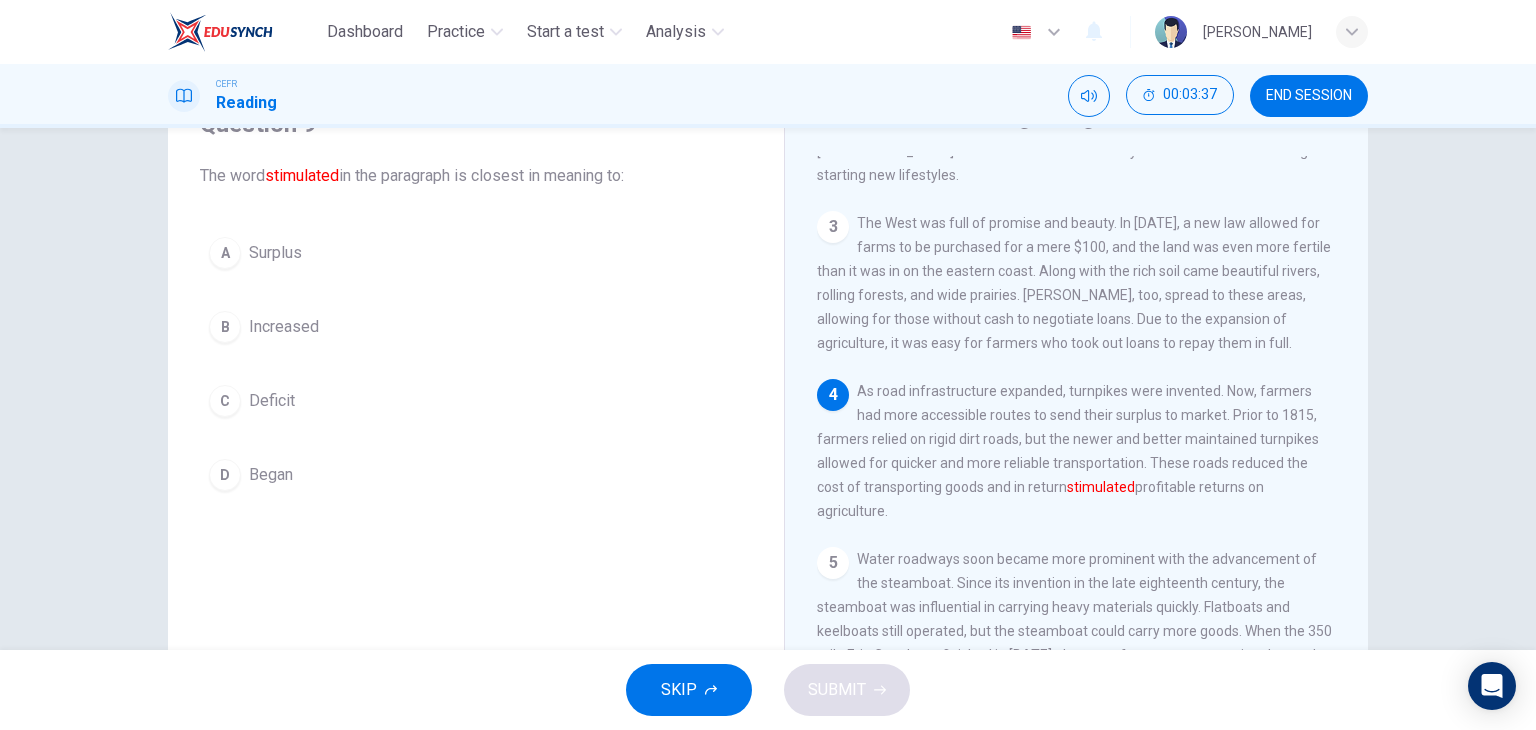 click on "Increased" at bounding box center (284, 327) 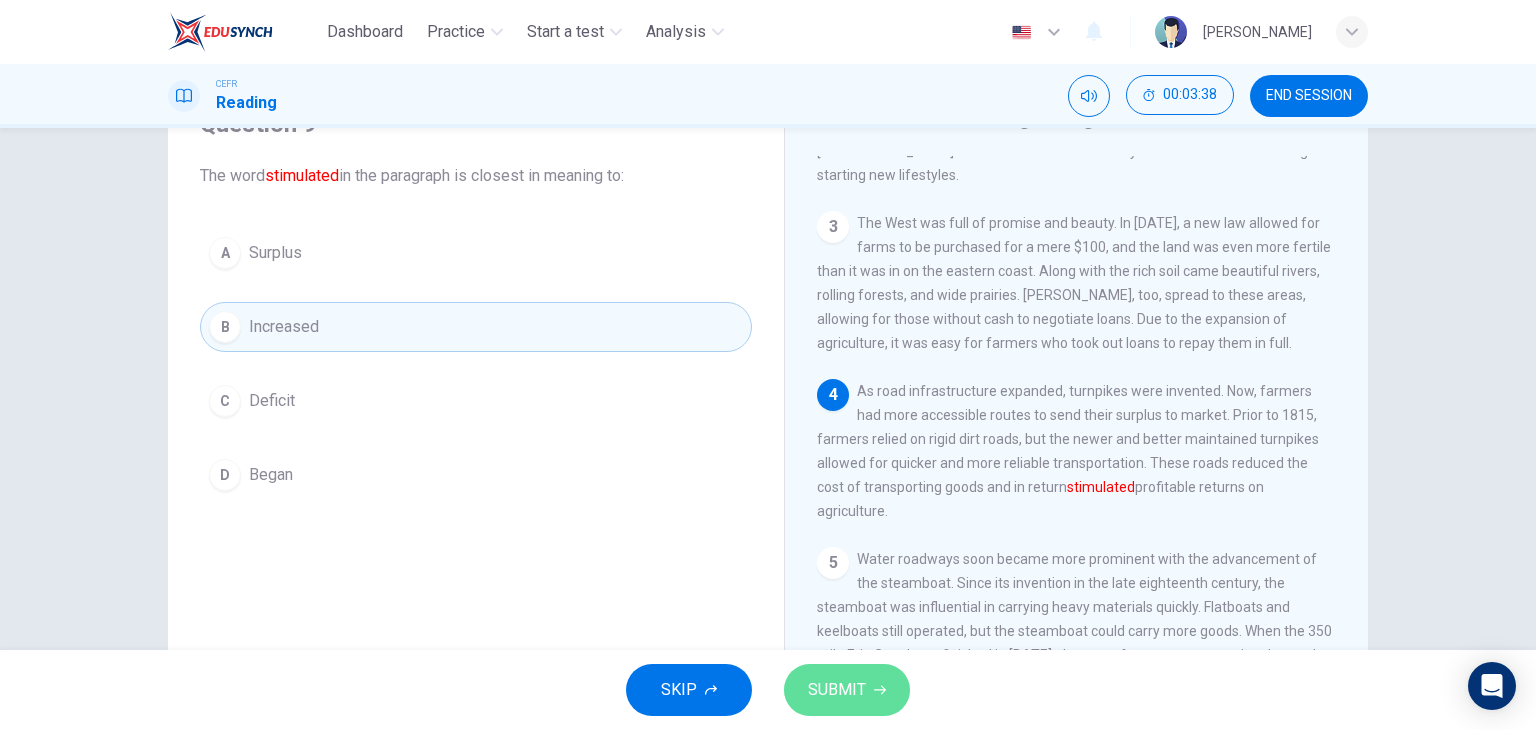 click on "SUBMIT" at bounding box center (837, 690) 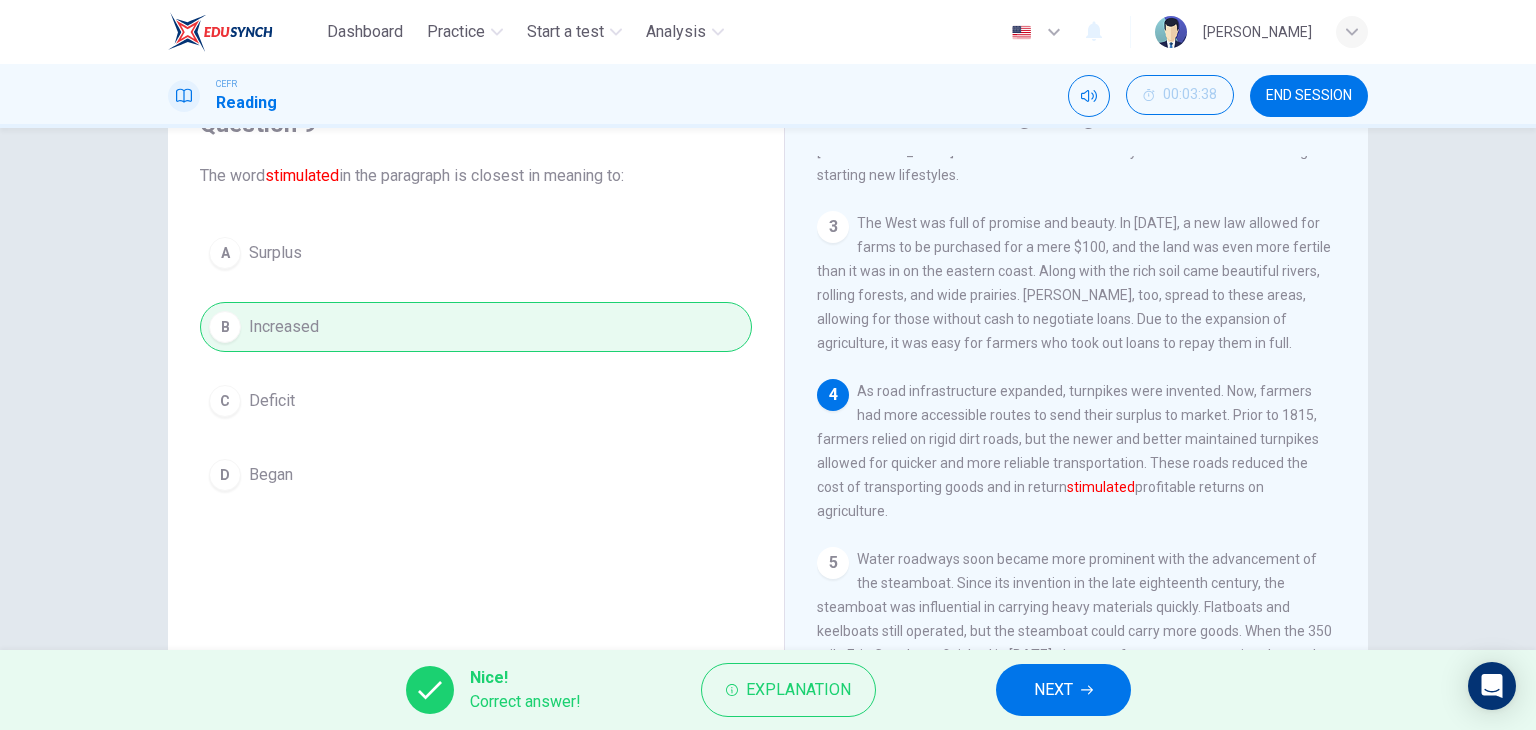 click on "NEXT" at bounding box center [1053, 690] 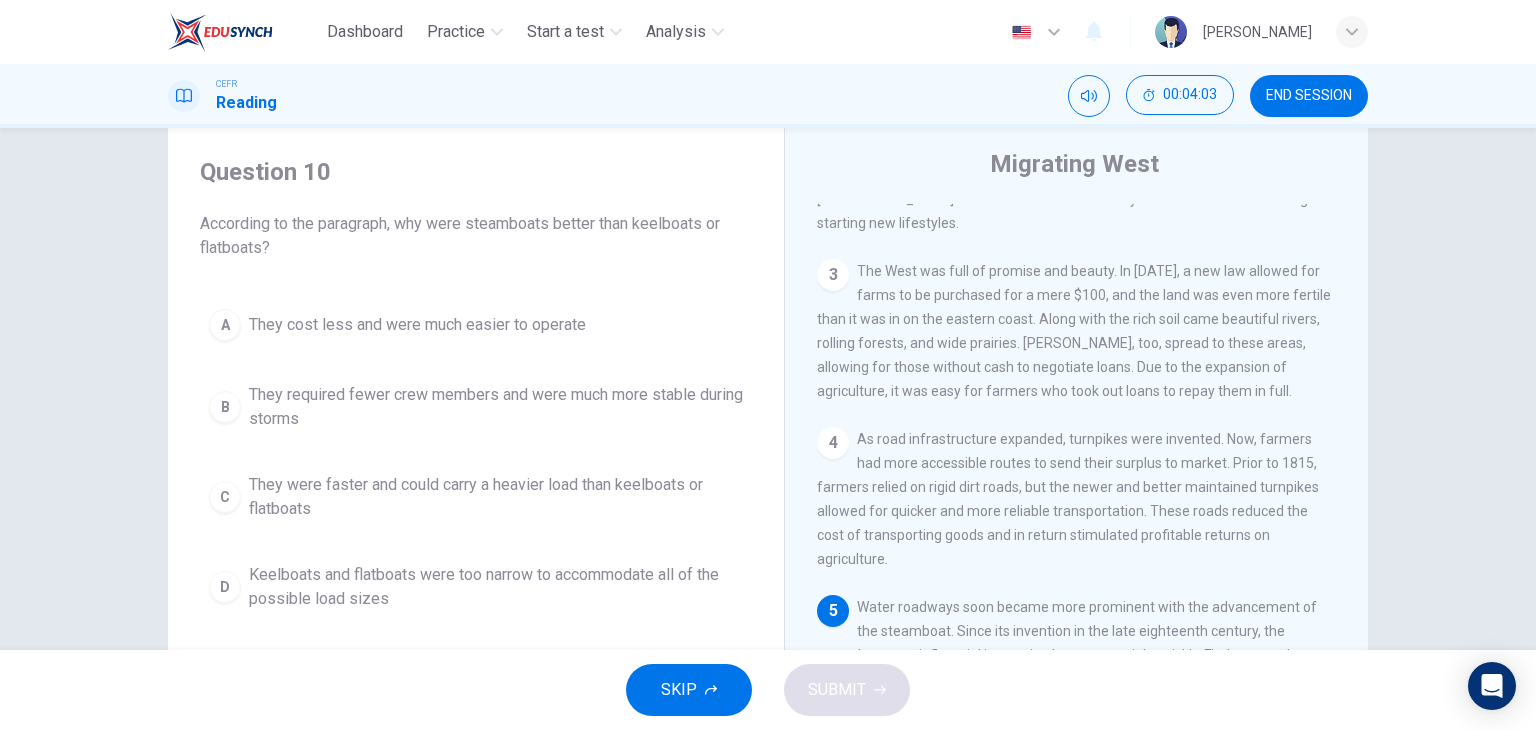 scroll, scrollTop: 100, scrollLeft: 0, axis: vertical 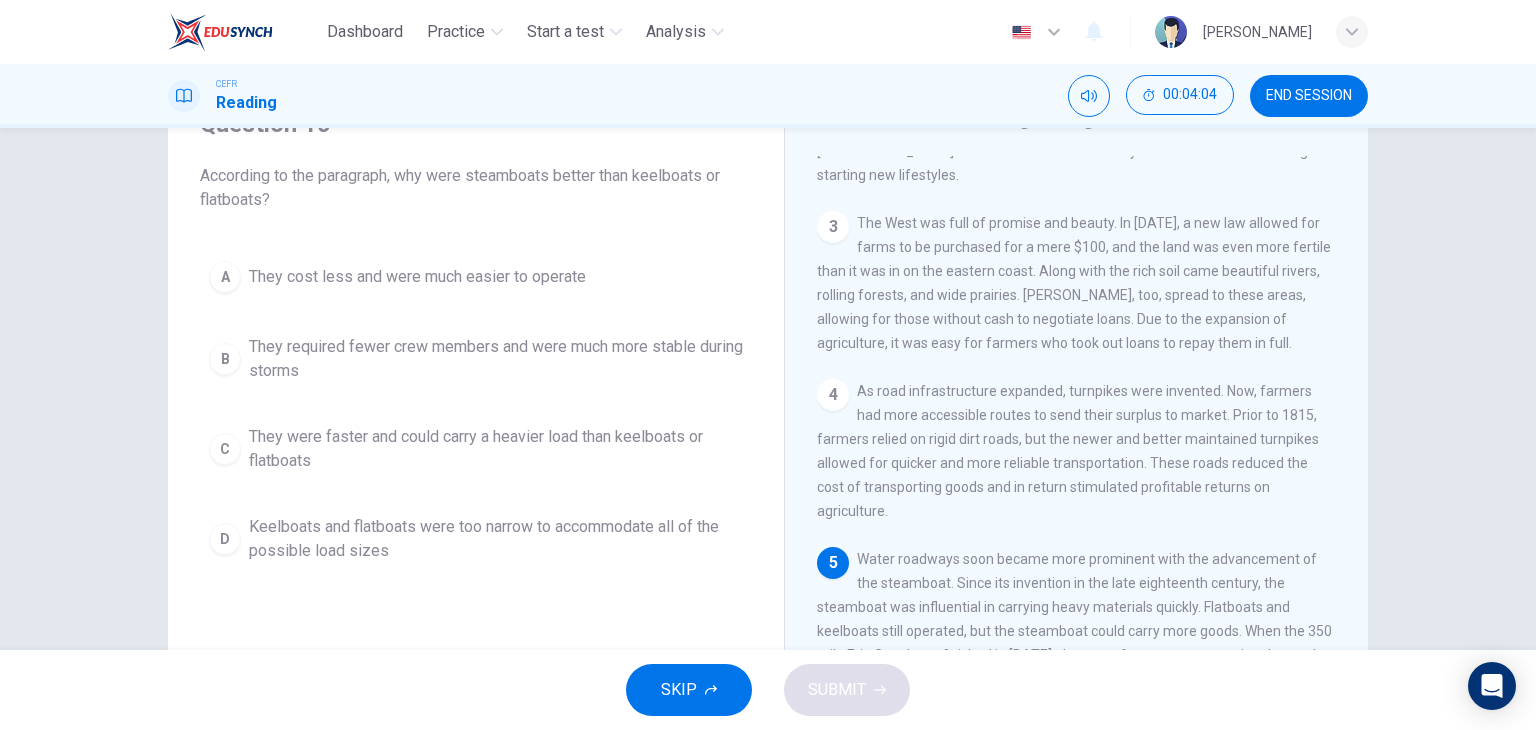 click on "They cost less and were much easier to operate" at bounding box center [417, 277] 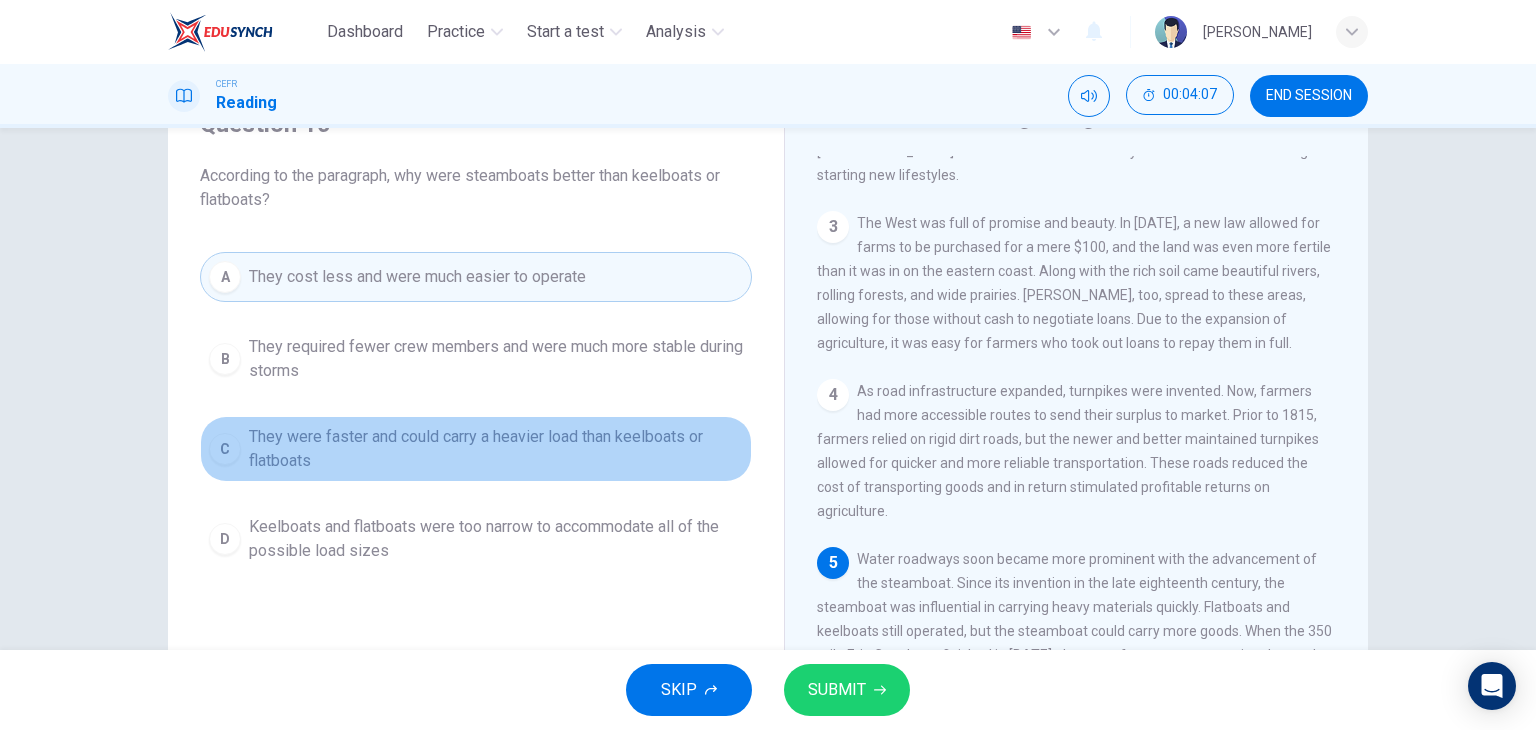 click on "They were faster and could carry a heavier load than keelboats or flatboats" at bounding box center [496, 449] 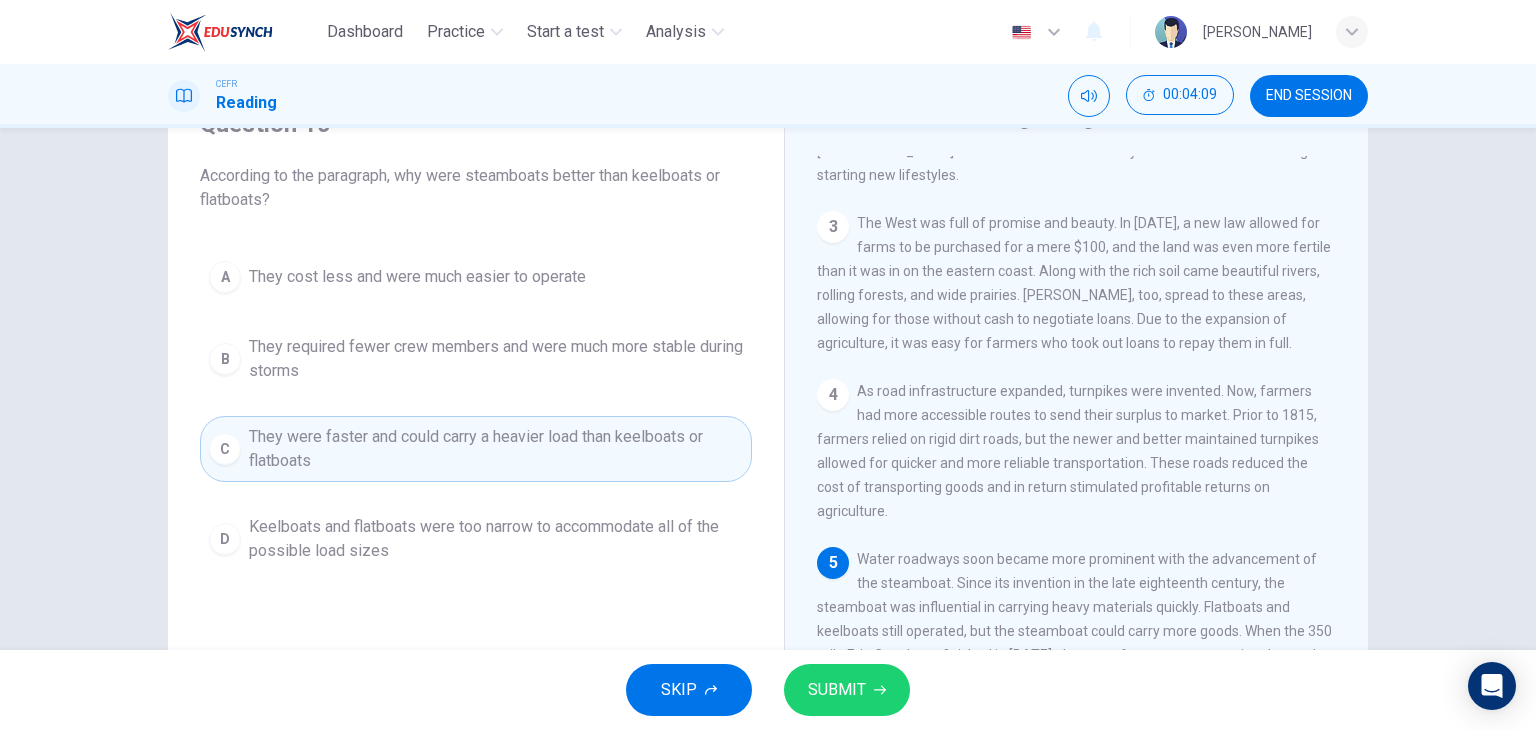 click on "SUBMIT" at bounding box center [837, 690] 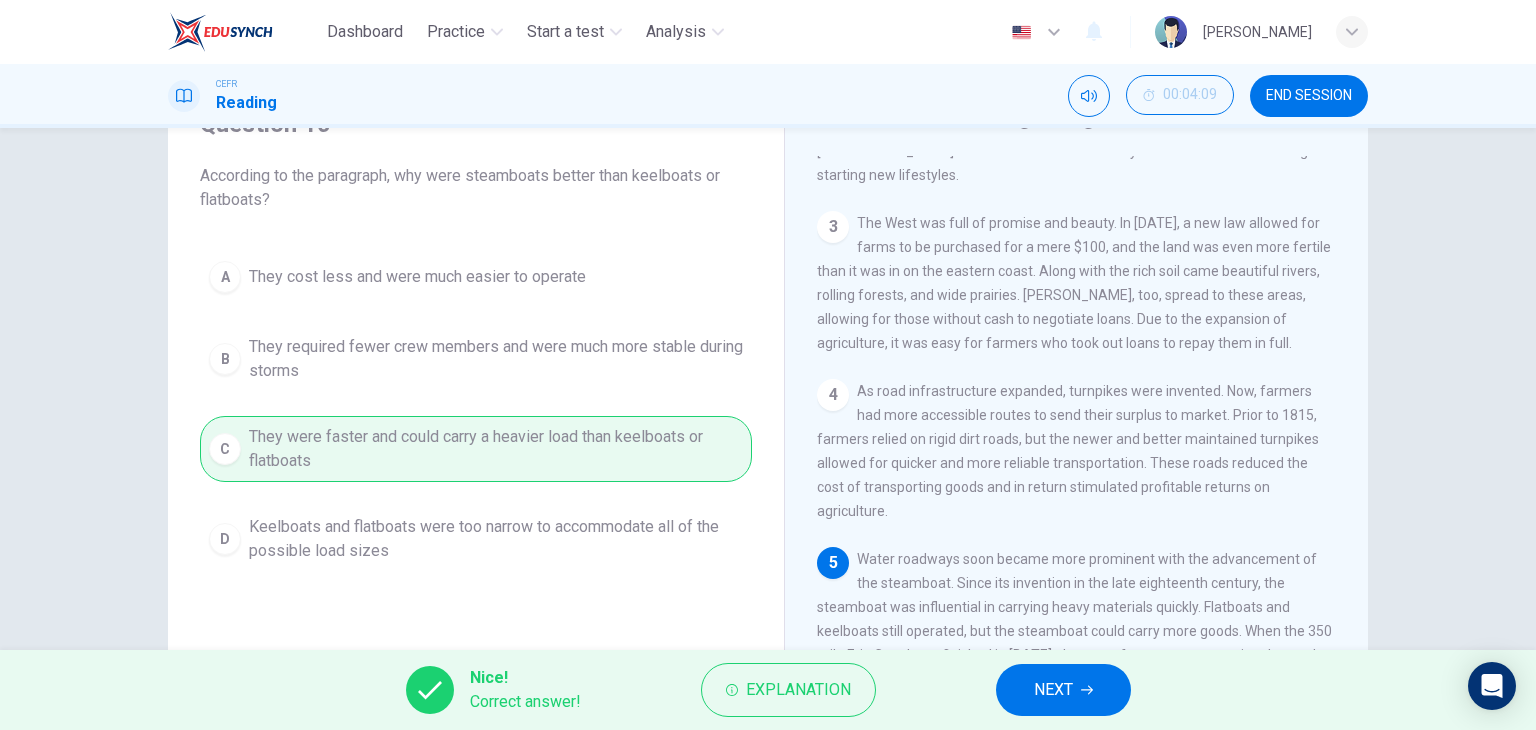 click on "NEXT" at bounding box center [1063, 690] 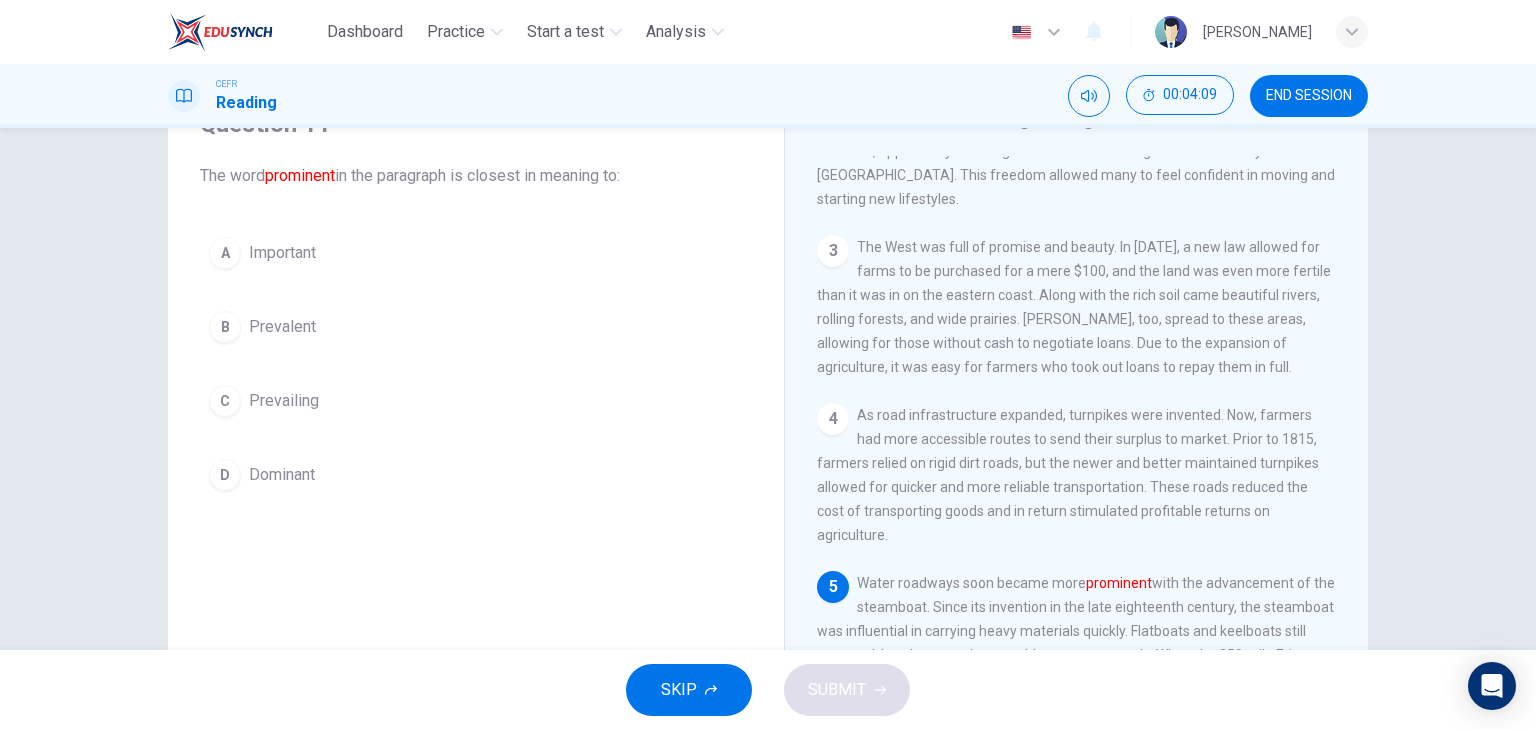 scroll, scrollTop: 253, scrollLeft: 0, axis: vertical 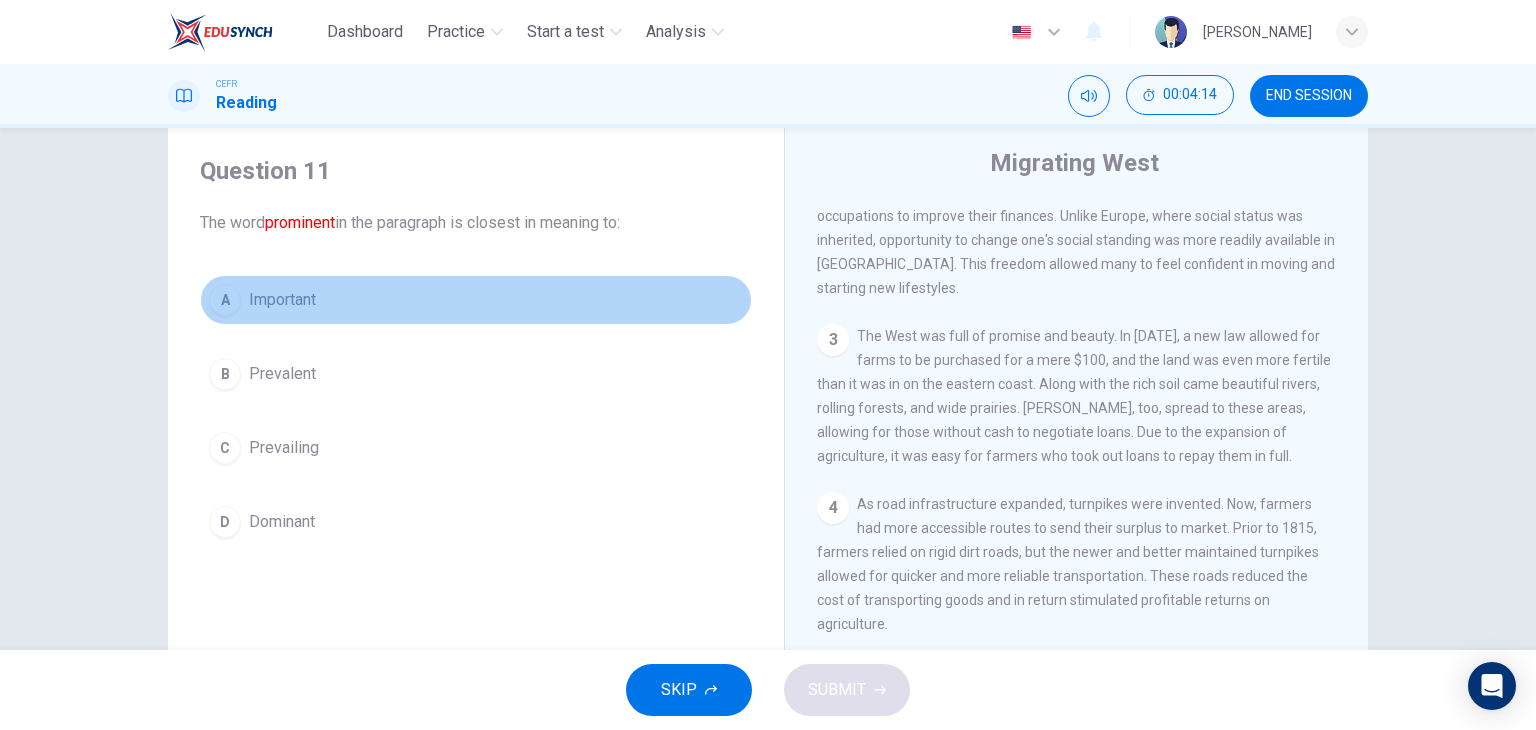 click on "A Important" at bounding box center (476, 300) 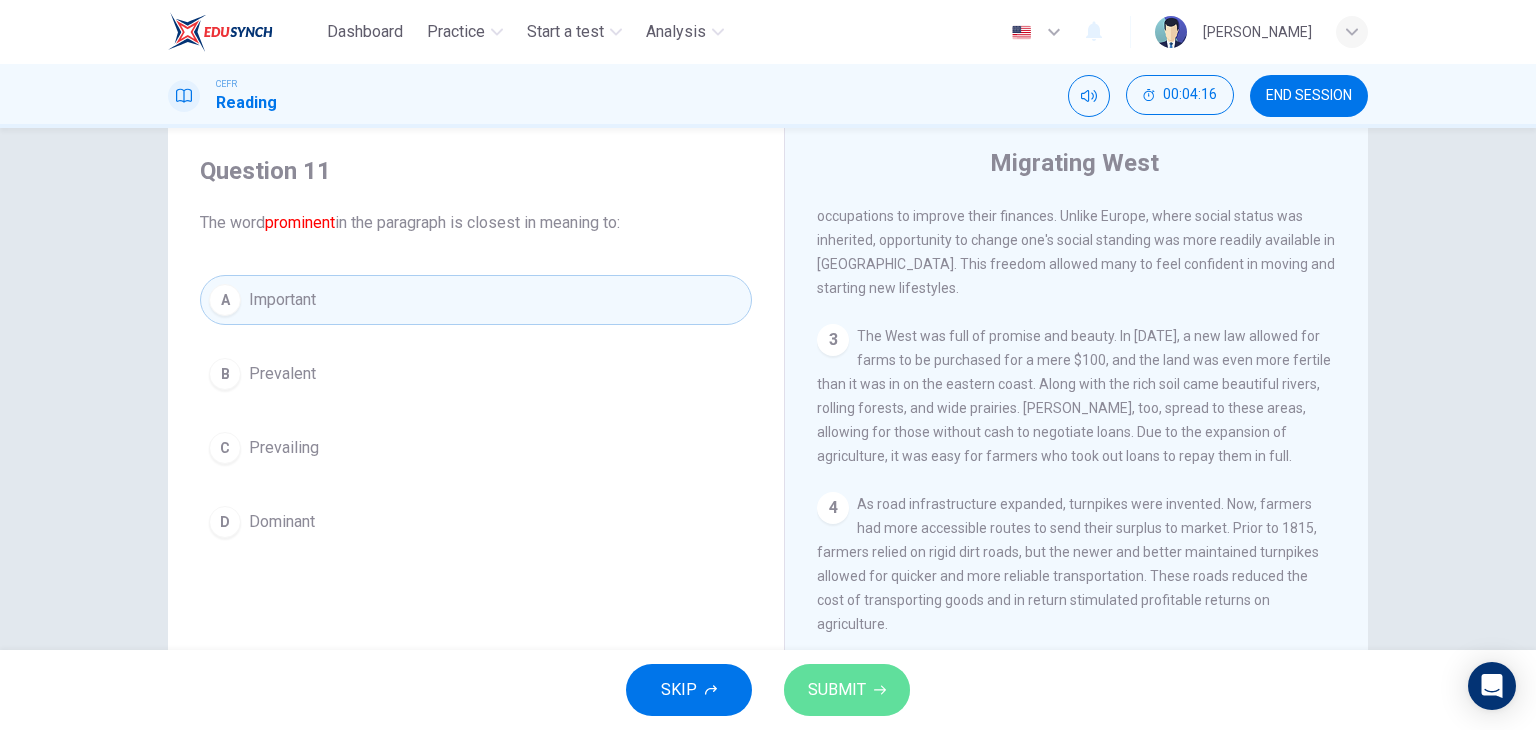 click 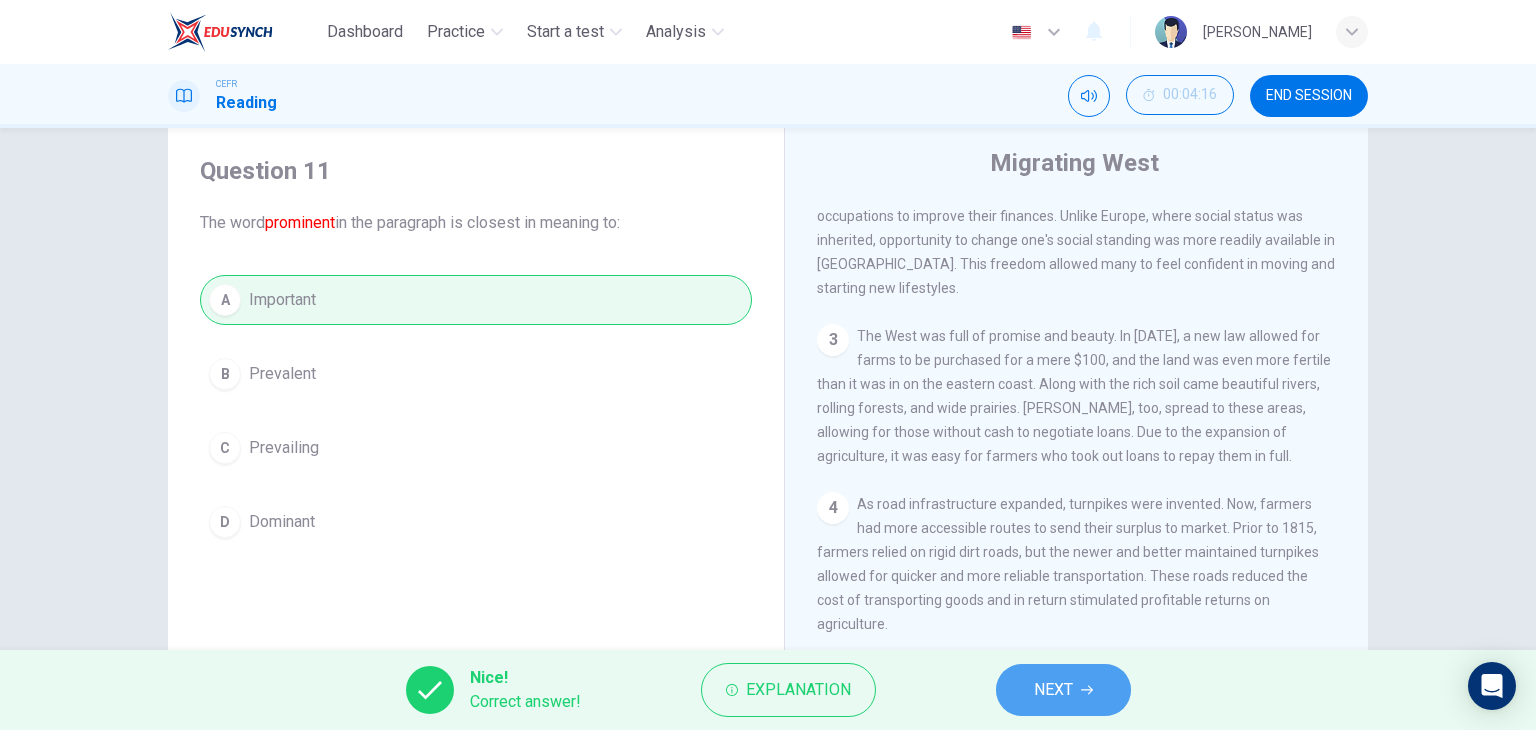 click on "NEXT" at bounding box center [1053, 690] 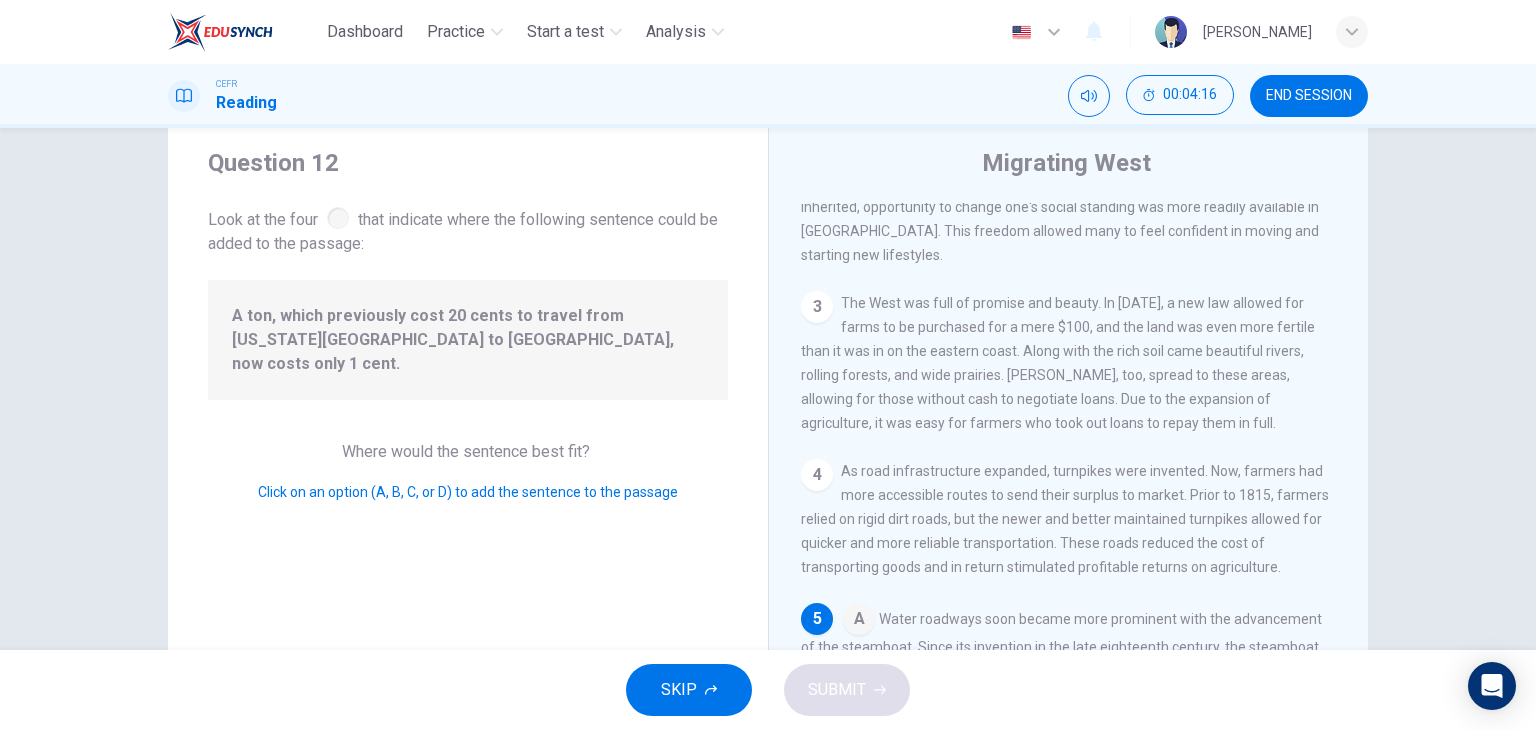 scroll, scrollTop: 562, scrollLeft: 0, axis: vertical 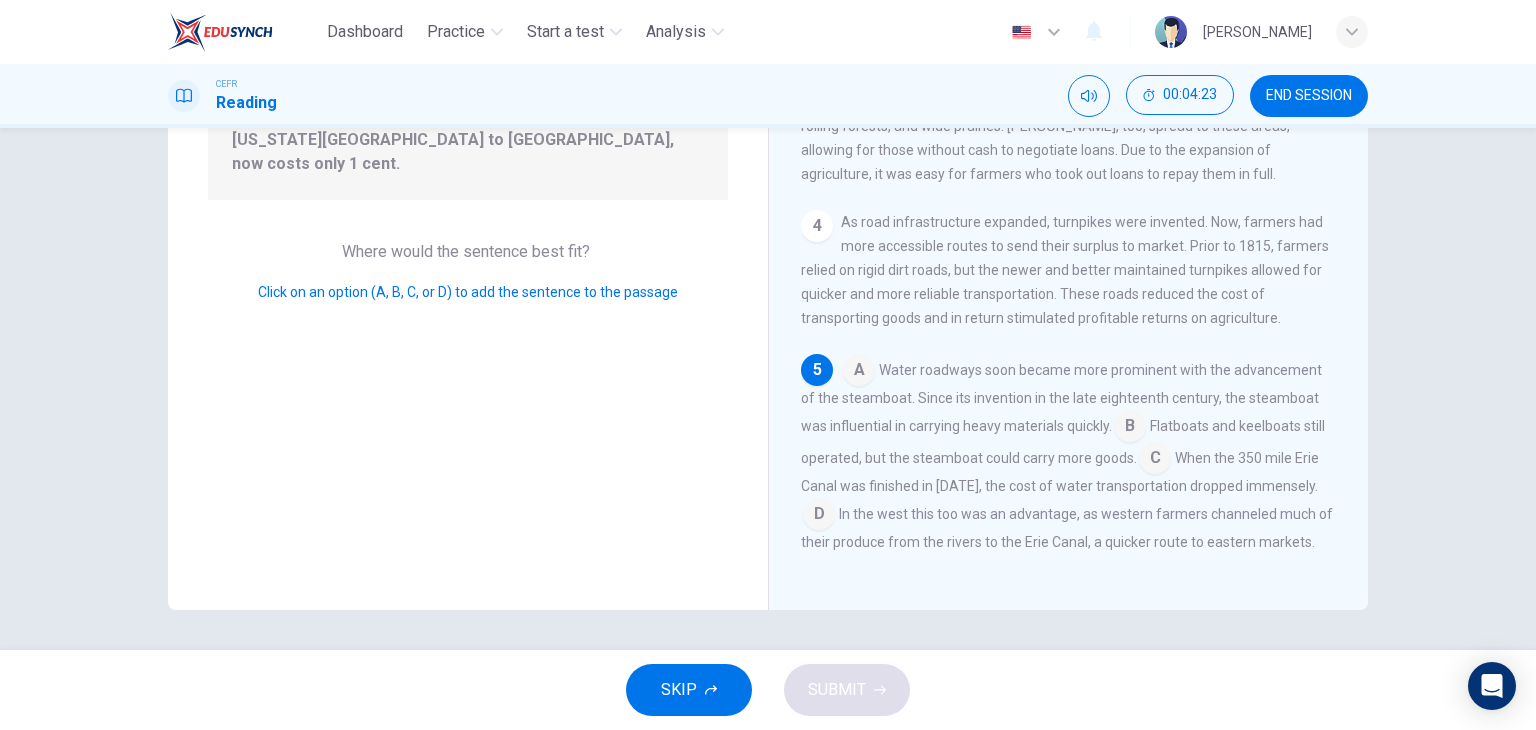 click at bounding box center (819, 516) 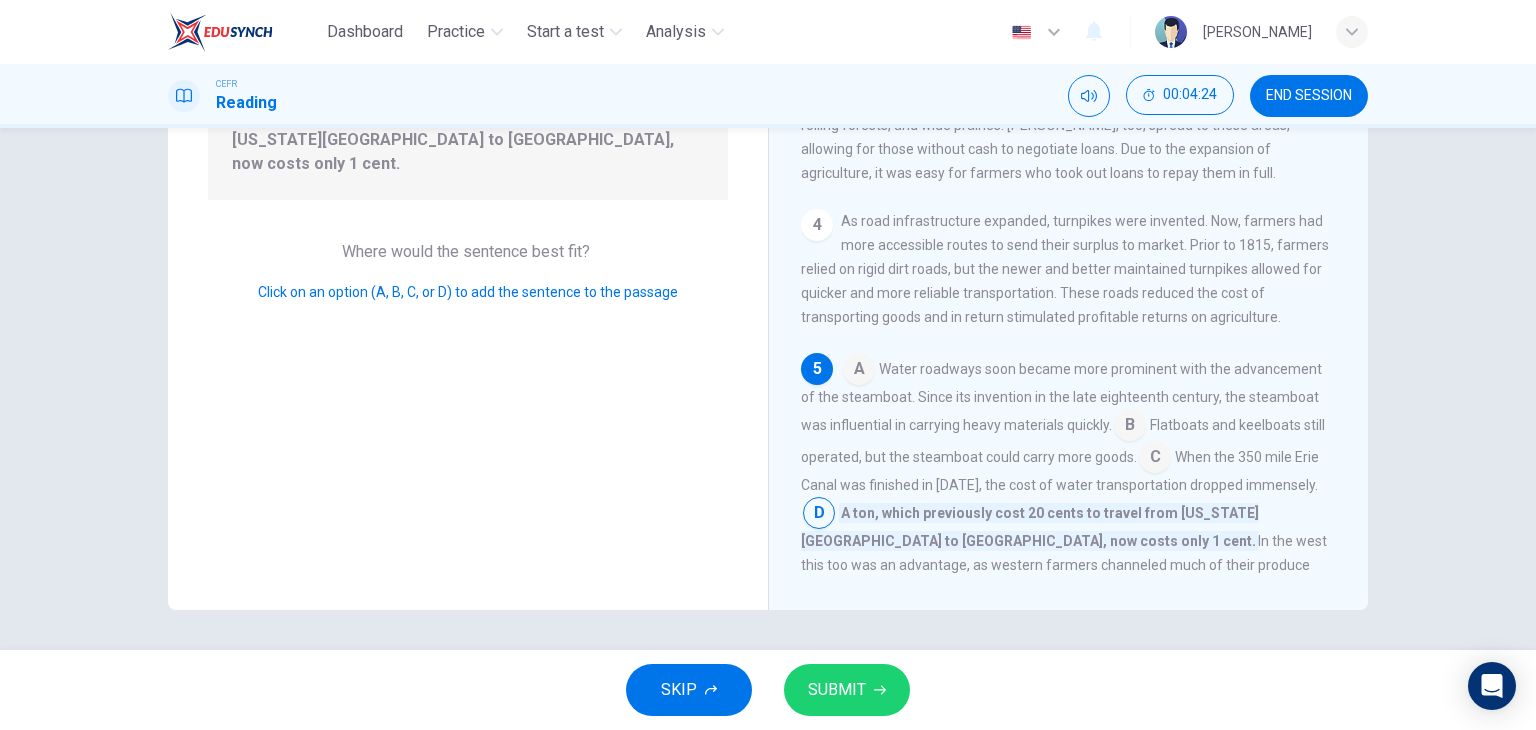 click on "SUBMIT" at bounding box center [837, 690] 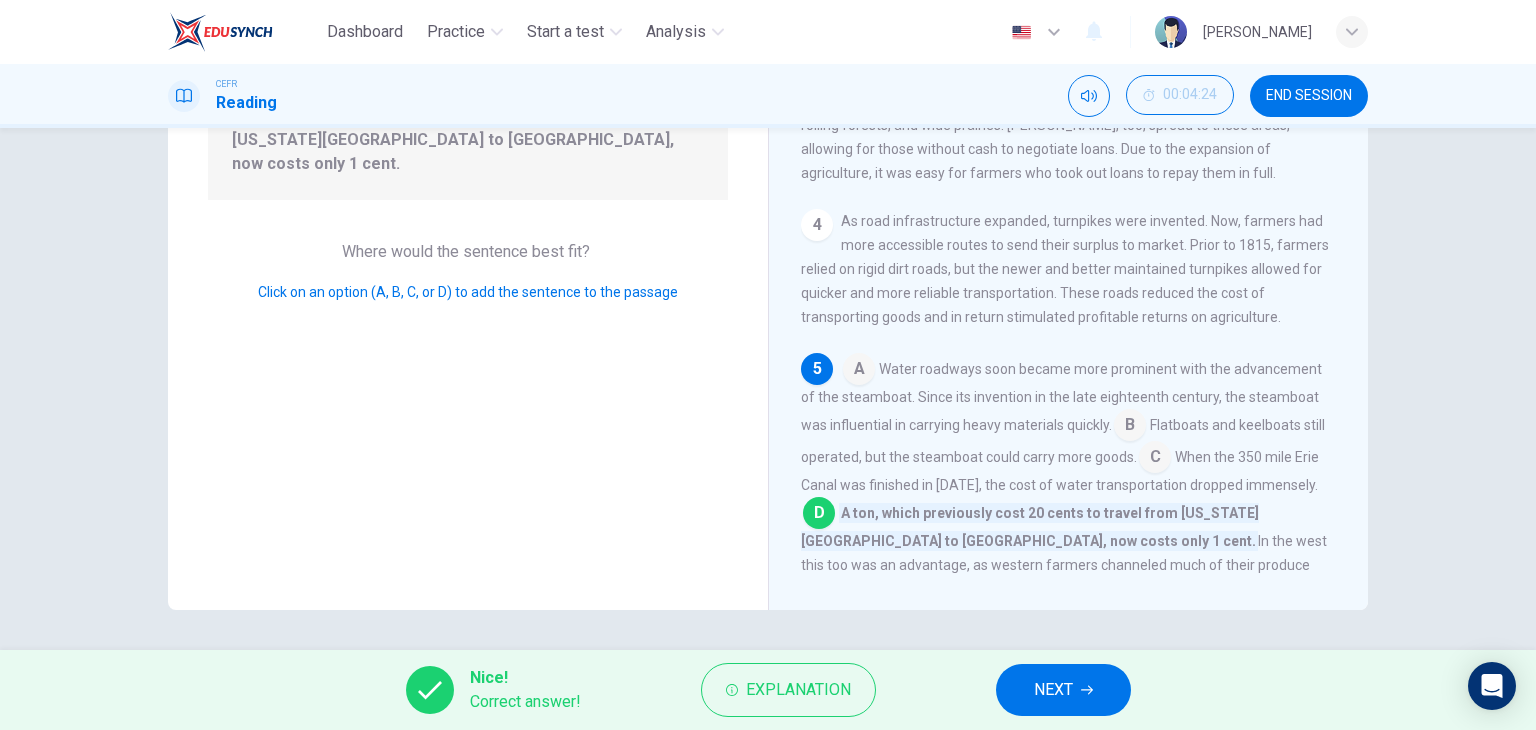 click on "NEXT" at bounding box center [1063, 690] 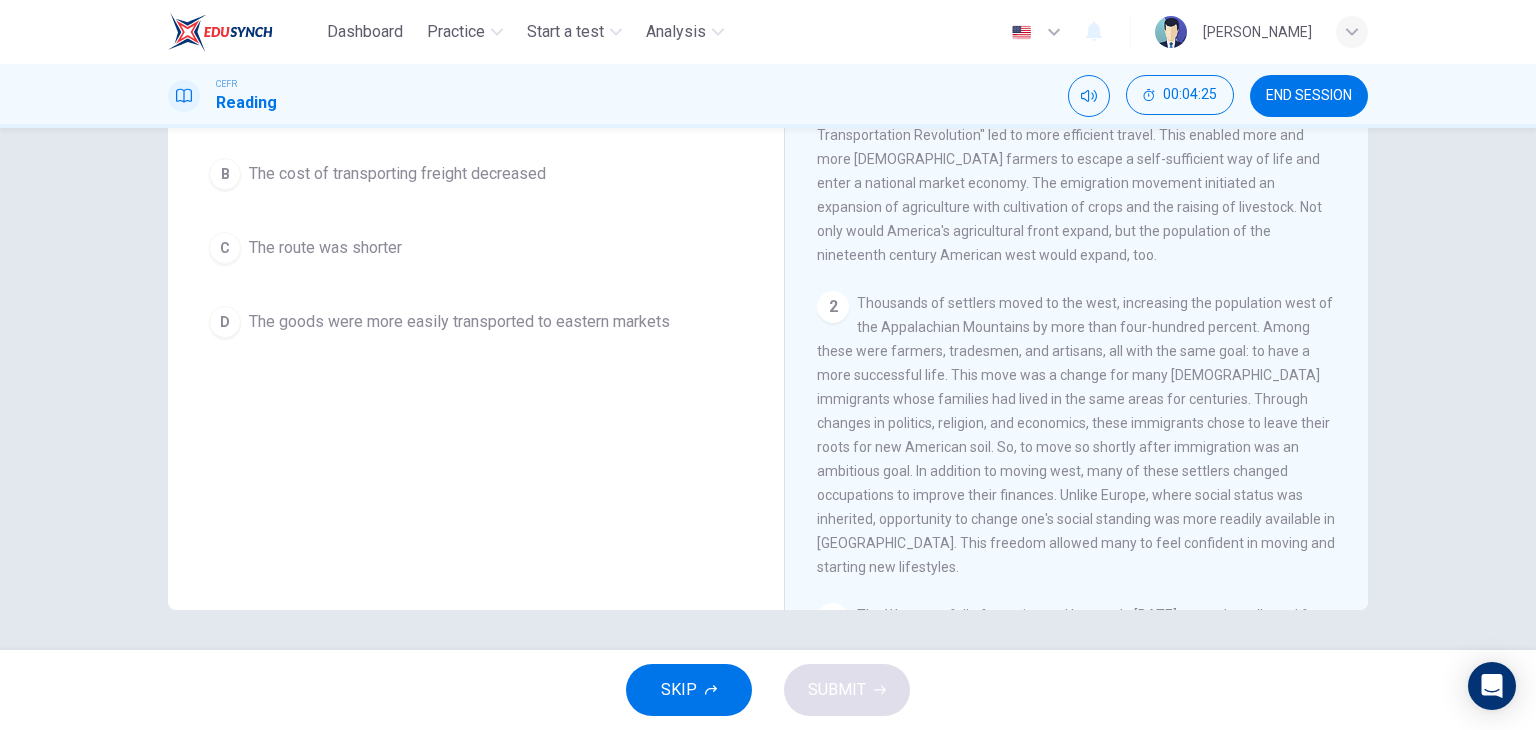 scroll, scrollTop: 0, scrollLeft: 0, axis: both 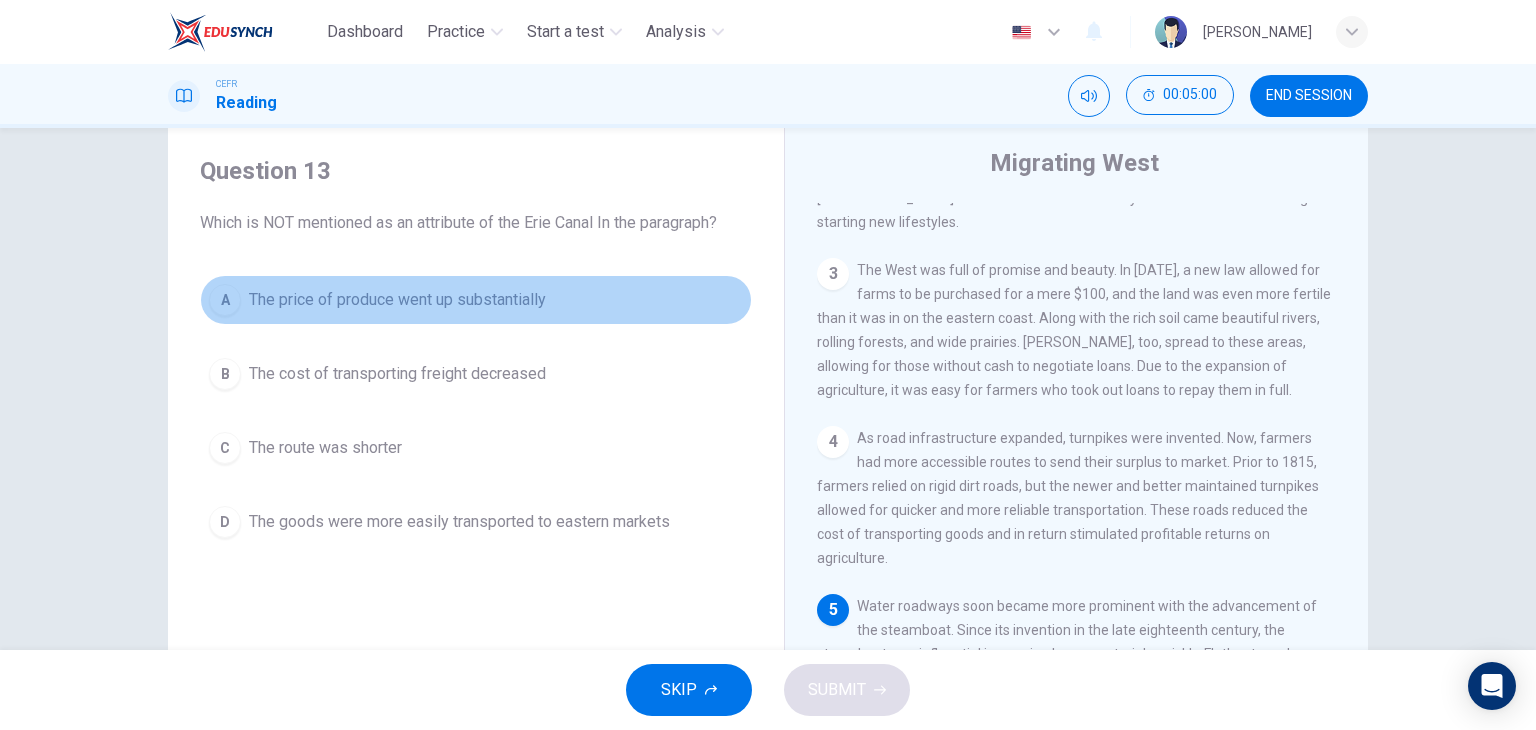 click on "The price of produce went up substantially" at bounding box center [397, 300] 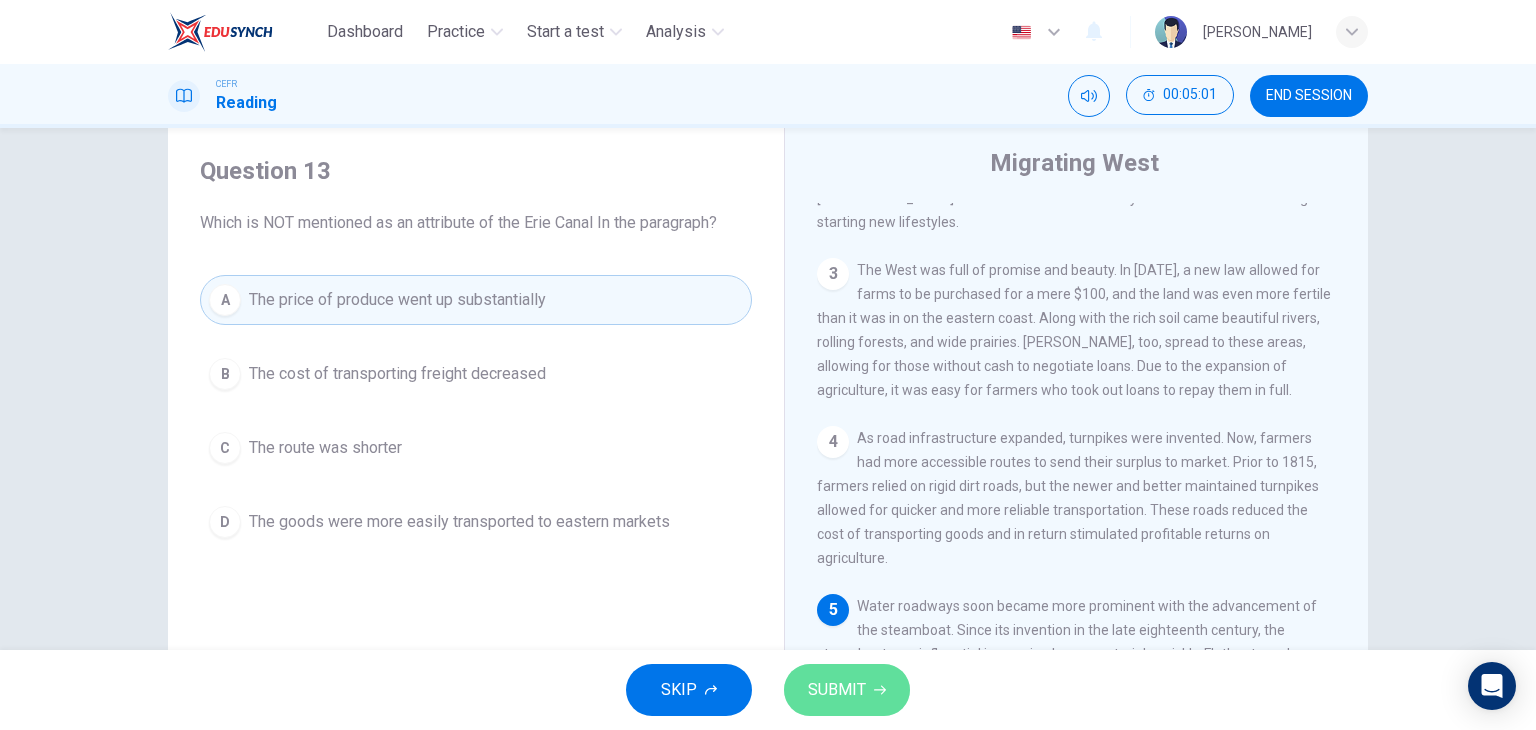click on "SUBMIT" at bounding box center (837, 690) 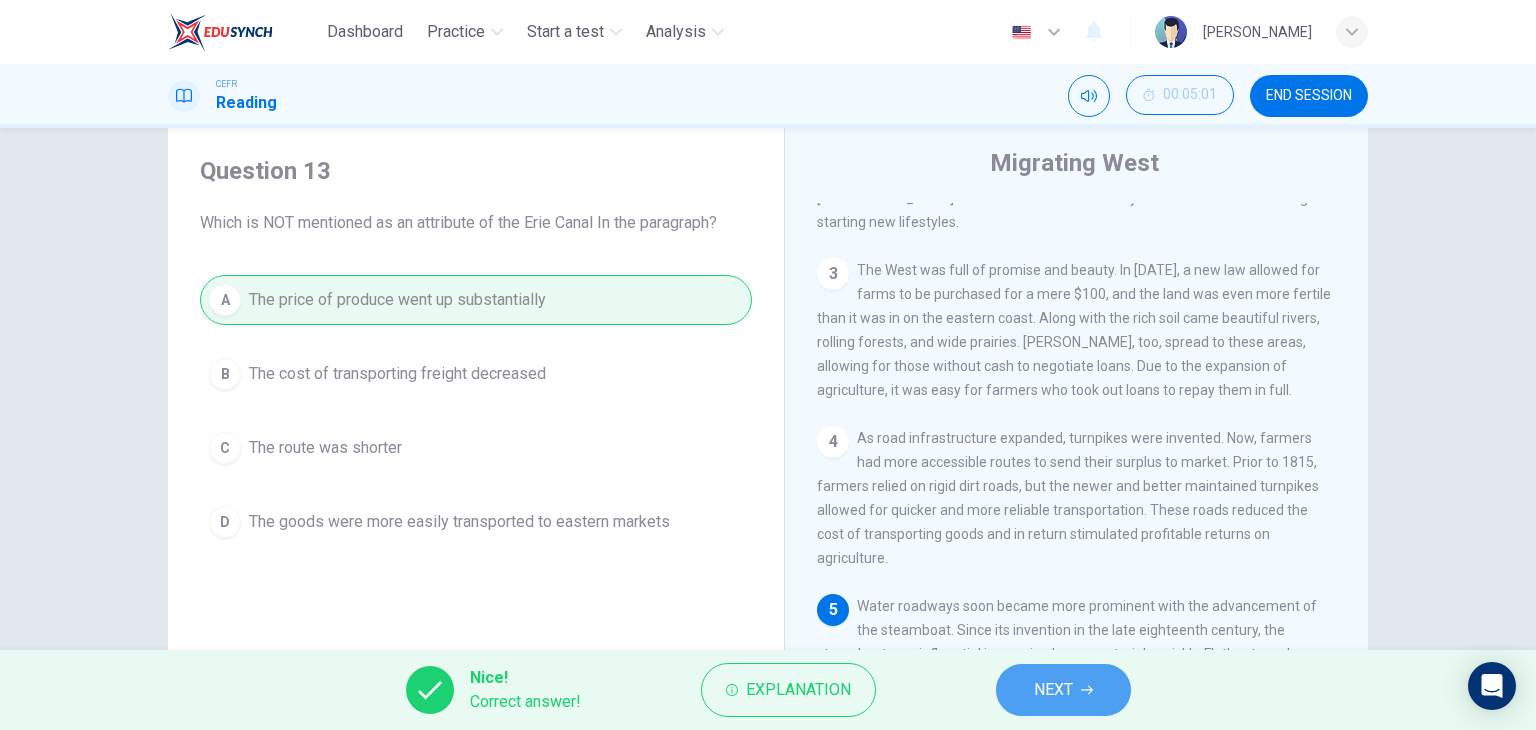 click on "NEXT" at bounding box center [1063, 690] 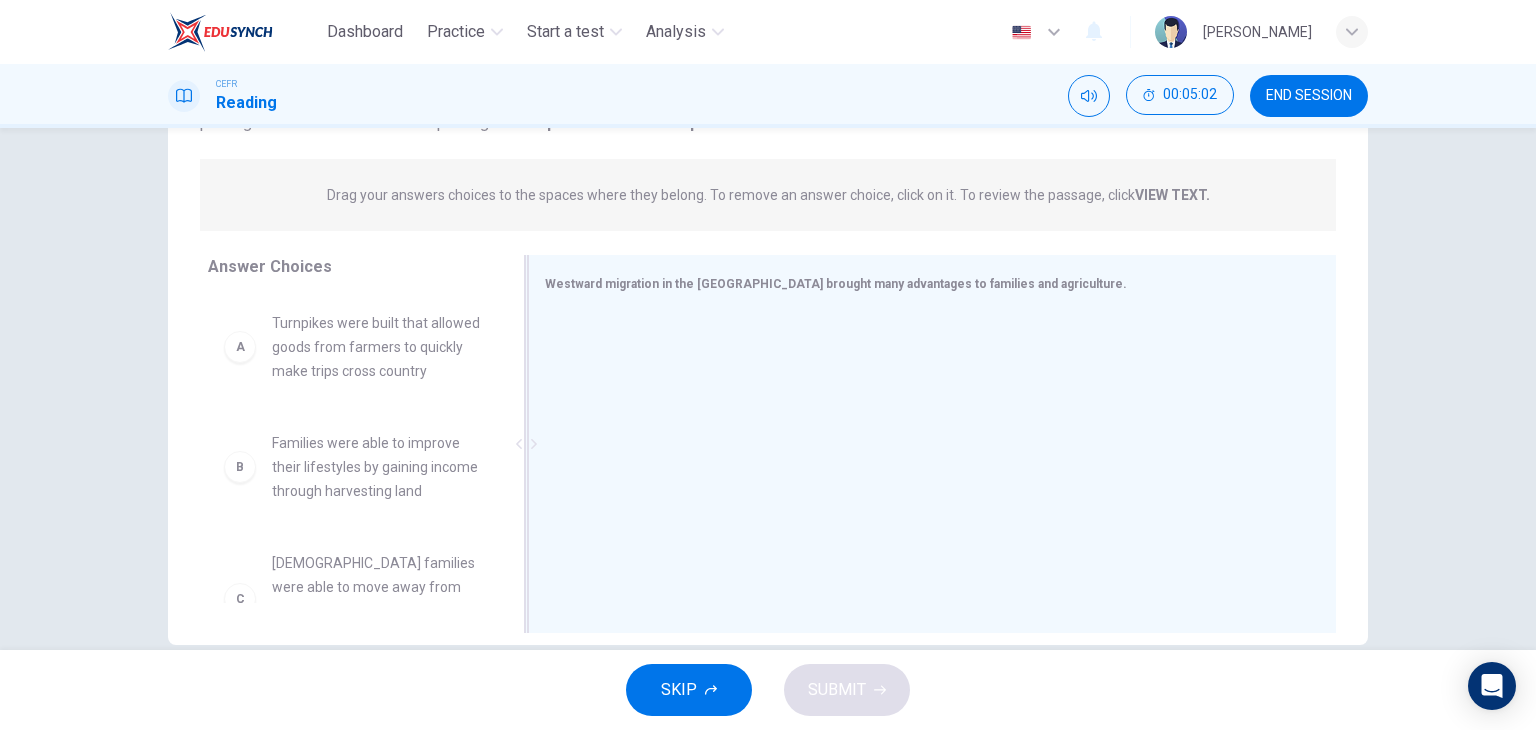 scroll, scrollTop: 253, scrollLeft: 0, axis: vertical 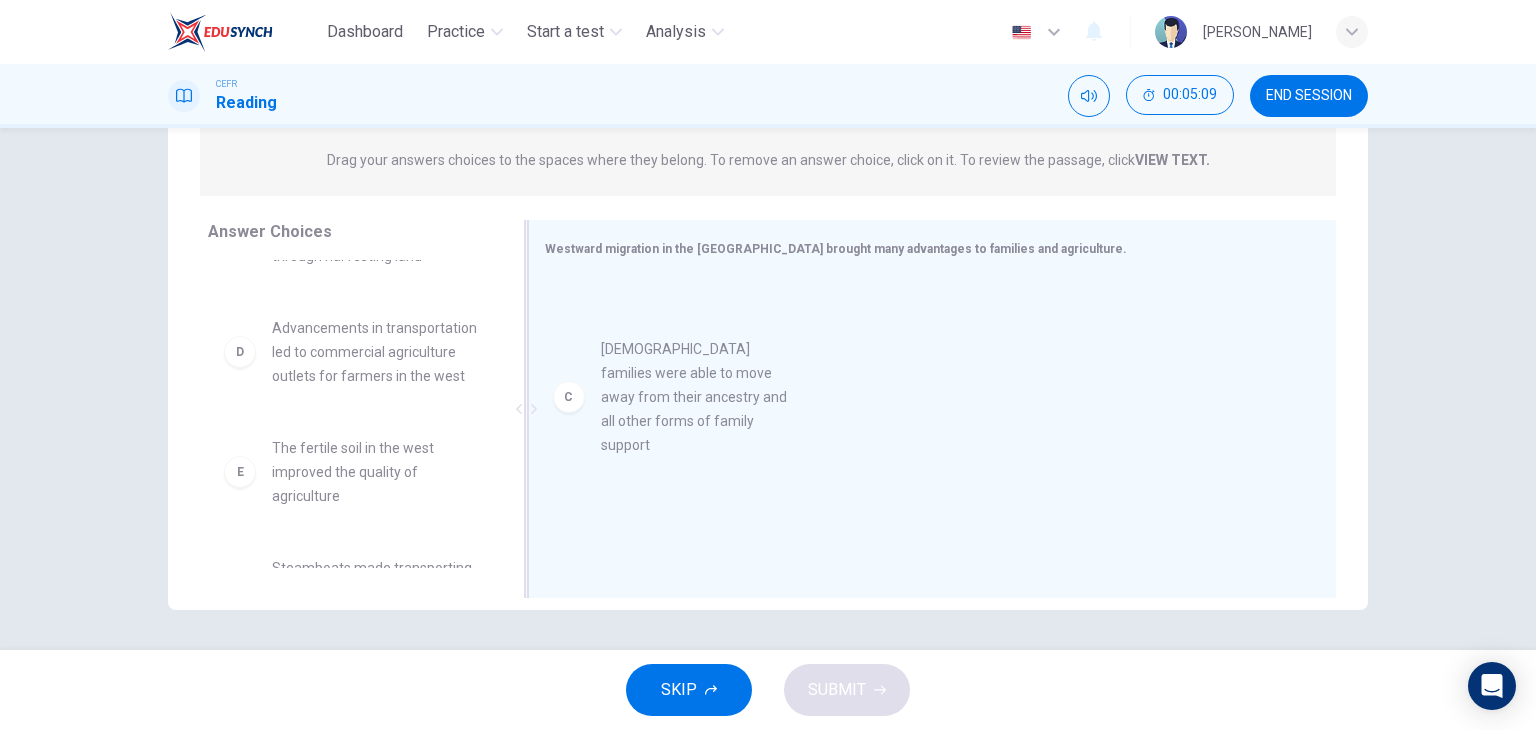 drag, startPoint x: 432, startPoint y: 406, endPoint x: 772, endPoint y: 405, distance: 340.00146 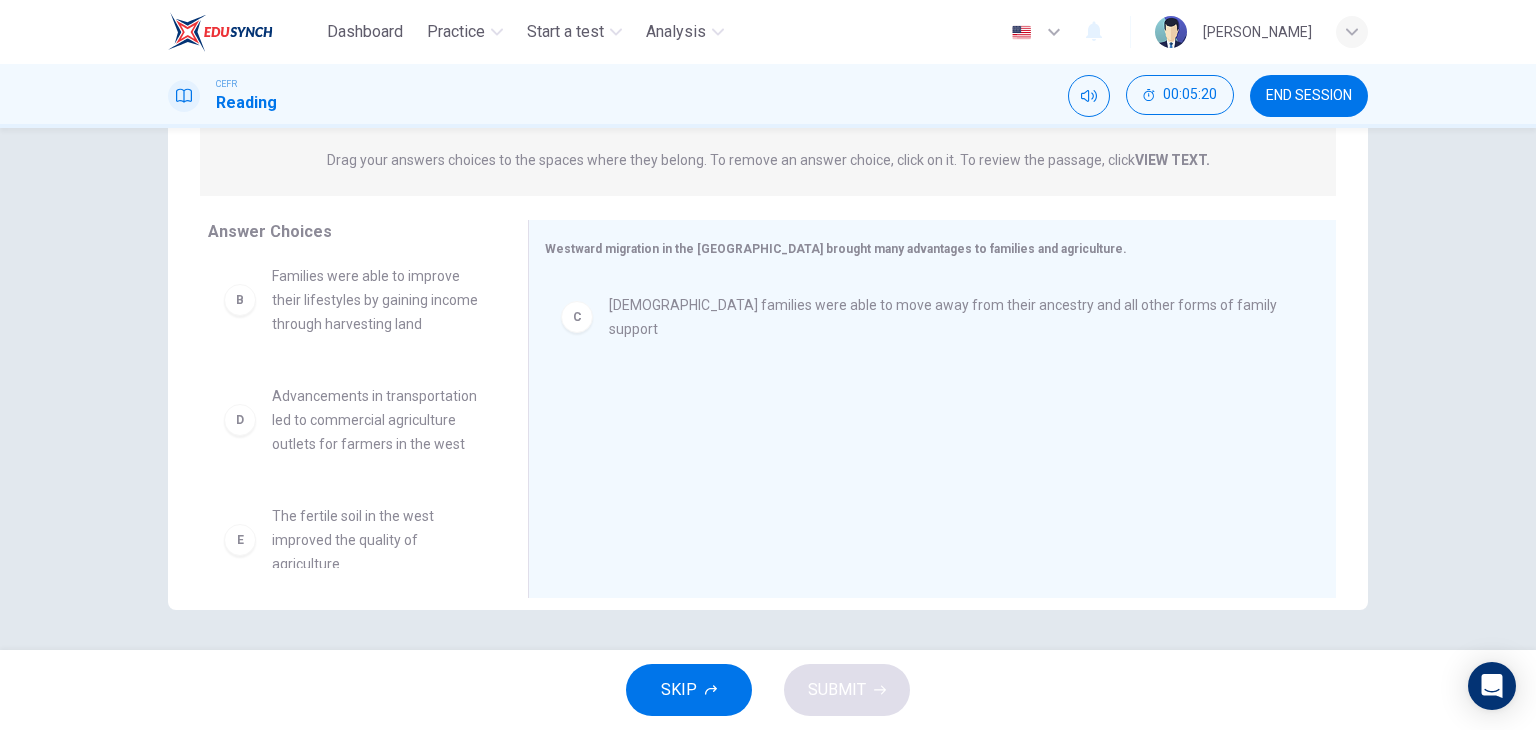 scroll, scrollTop: 100, scrollLeft: 0, axis: vertical 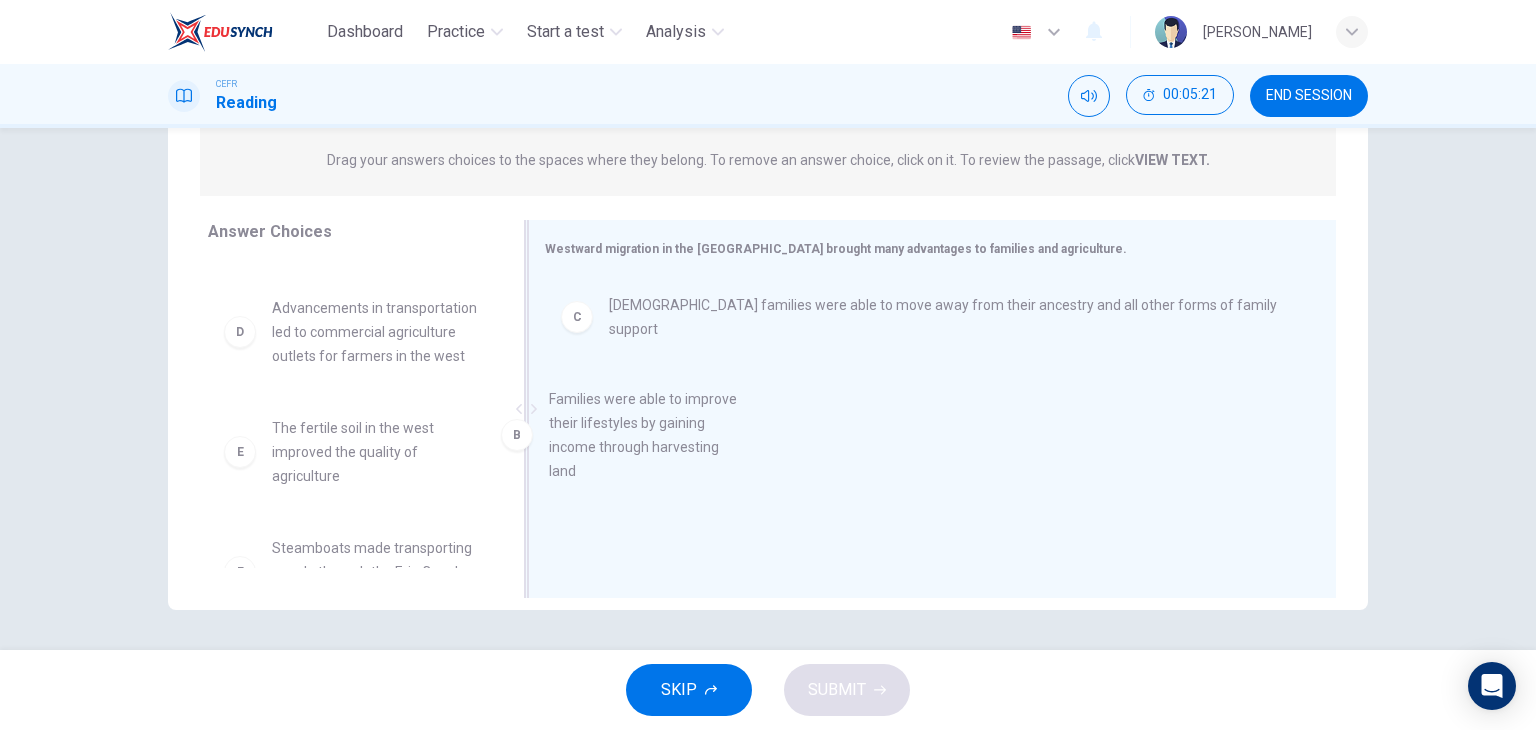 drag, startPoint x: 384, startPoint y: 391, endPoint x: 779, endPoint y: 471, distance: 403.01984 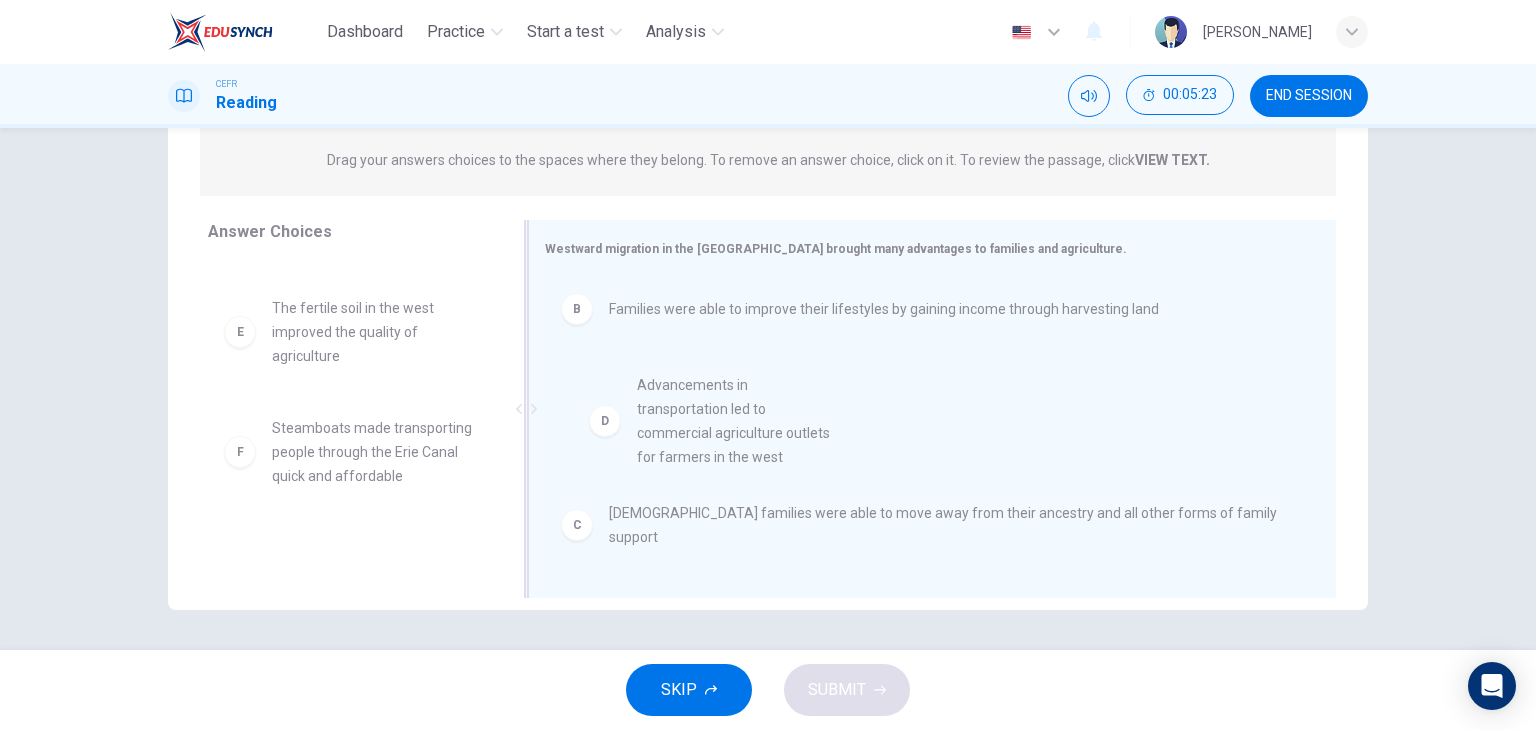 drag, startPoint x: 416, startPoint y: 402, endPoint x: 798, endPoint y: 463, distance: 386.83975 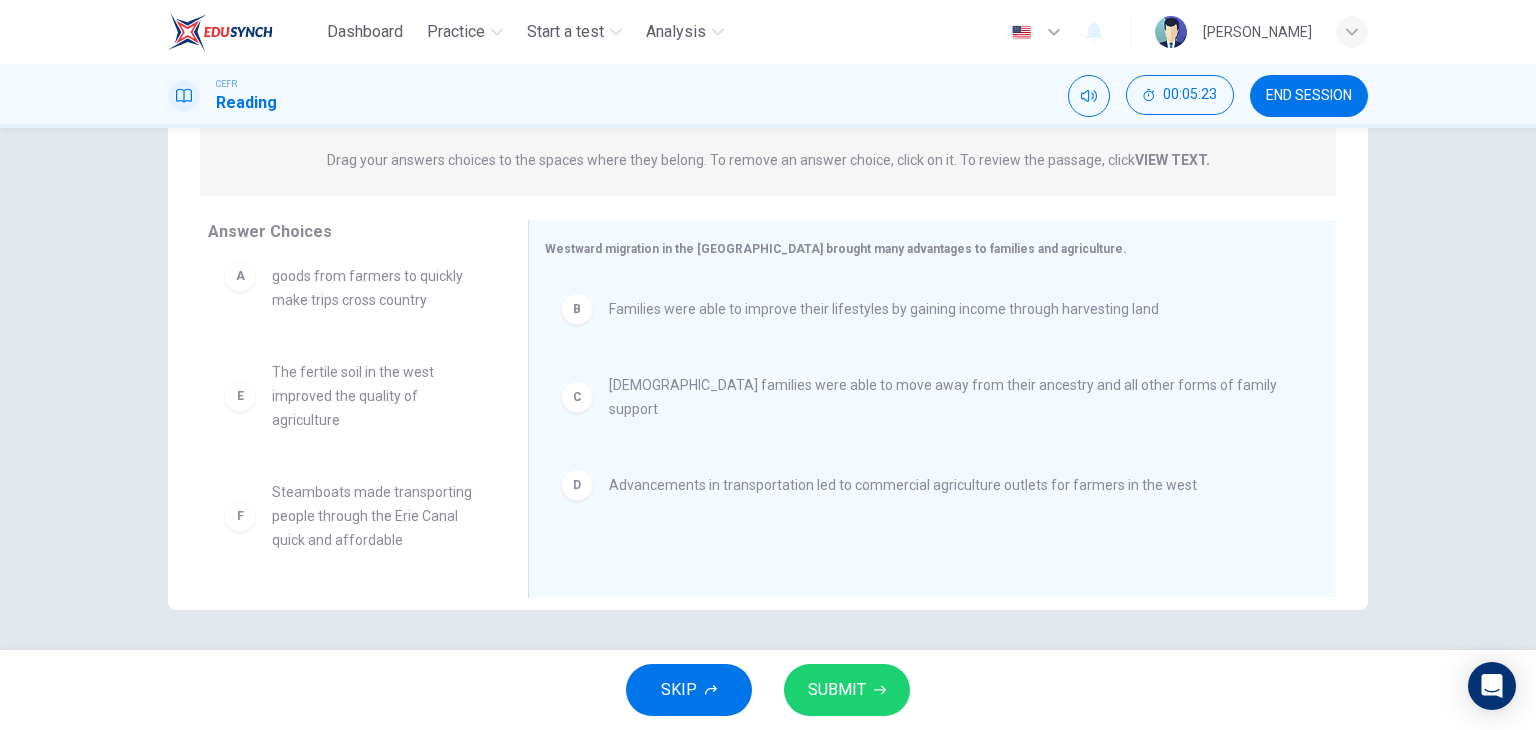 scroll, scrollTop: 60, scrollLeft: 0, axis: vertical 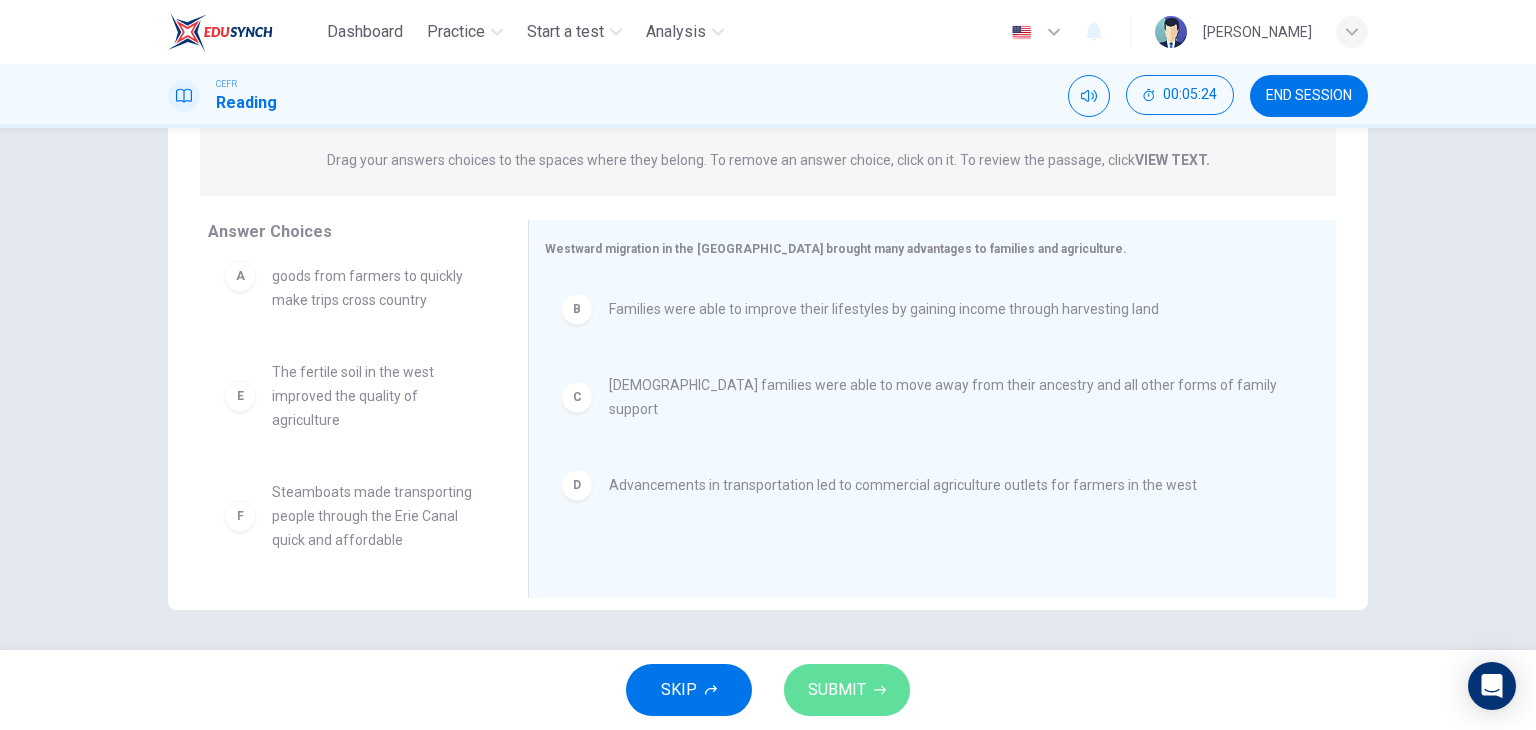 click on "SUBMIT" at bounding box center [847, 690] 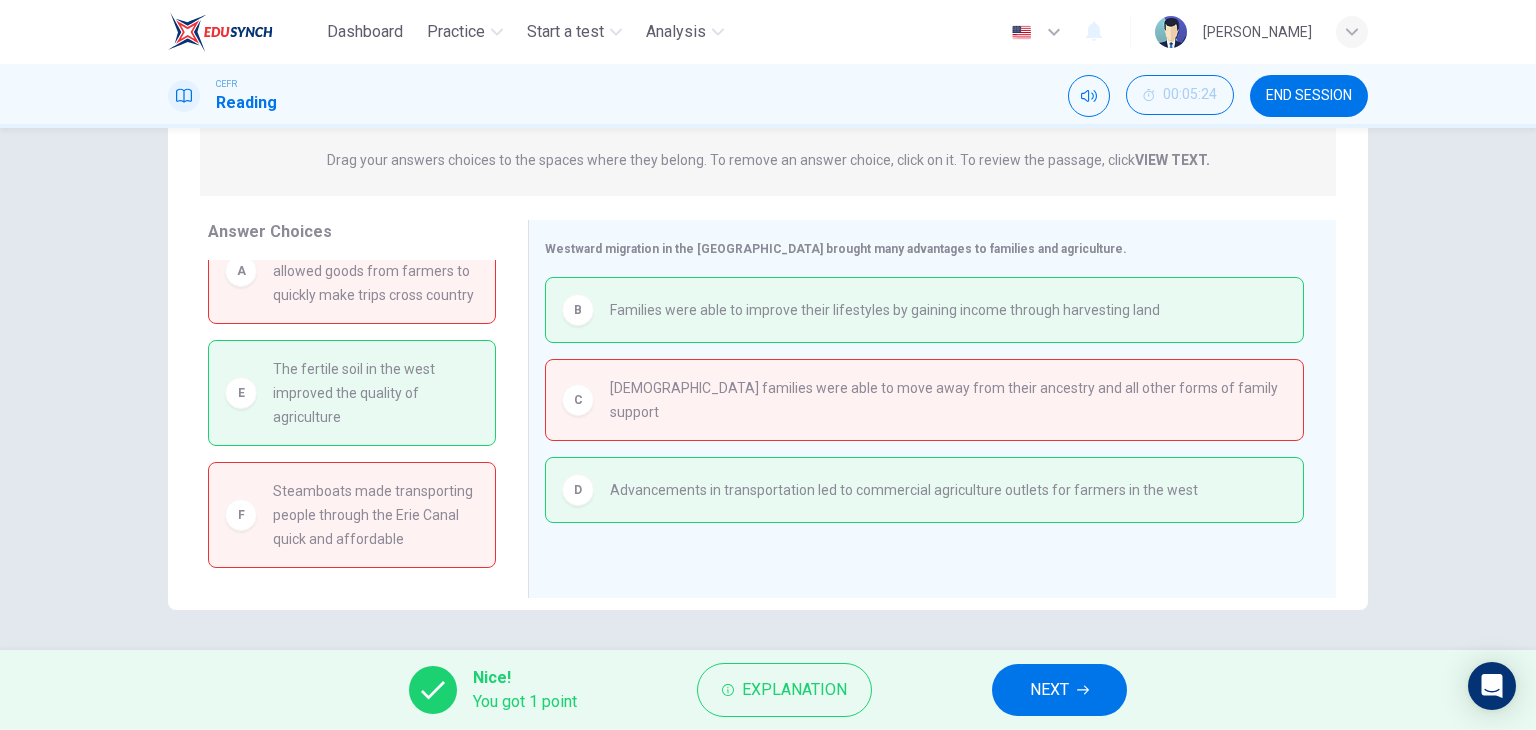 scroll, scrollTop: 0, scrollLeft: 0, axis: both 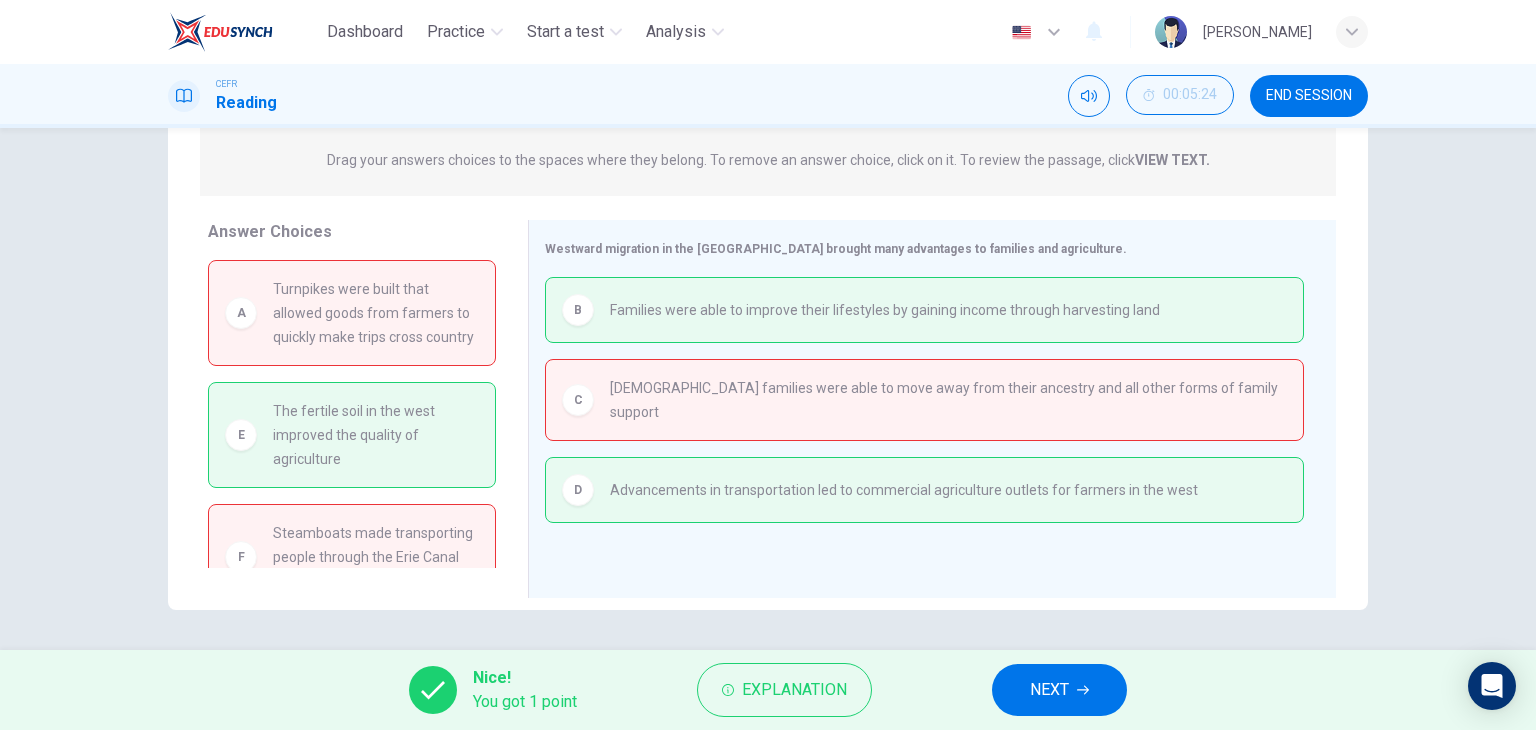 click on "NEXT" at bounding box center [1059, 690] 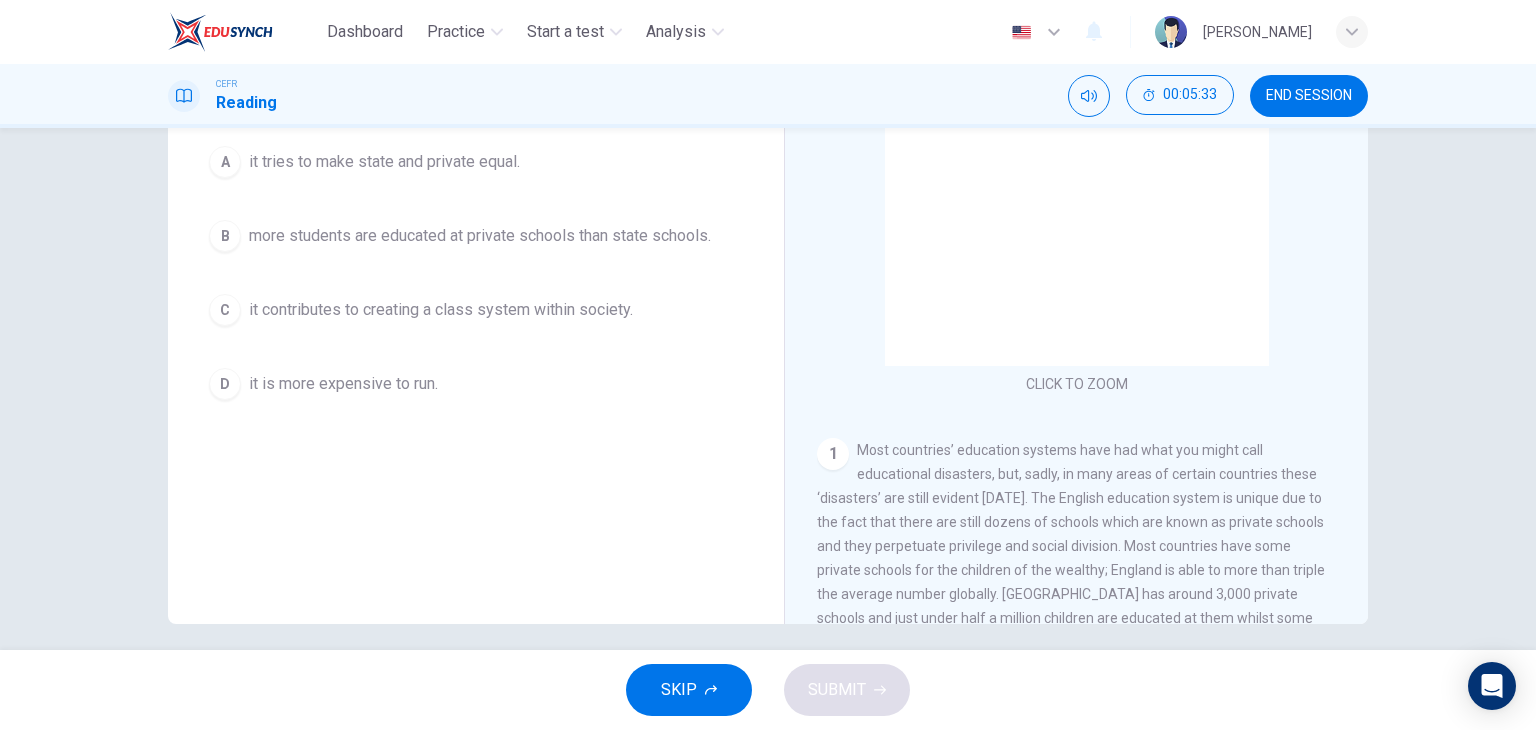 scroll, scrollTop: 253, scrollLeft: 0, axis: vertical 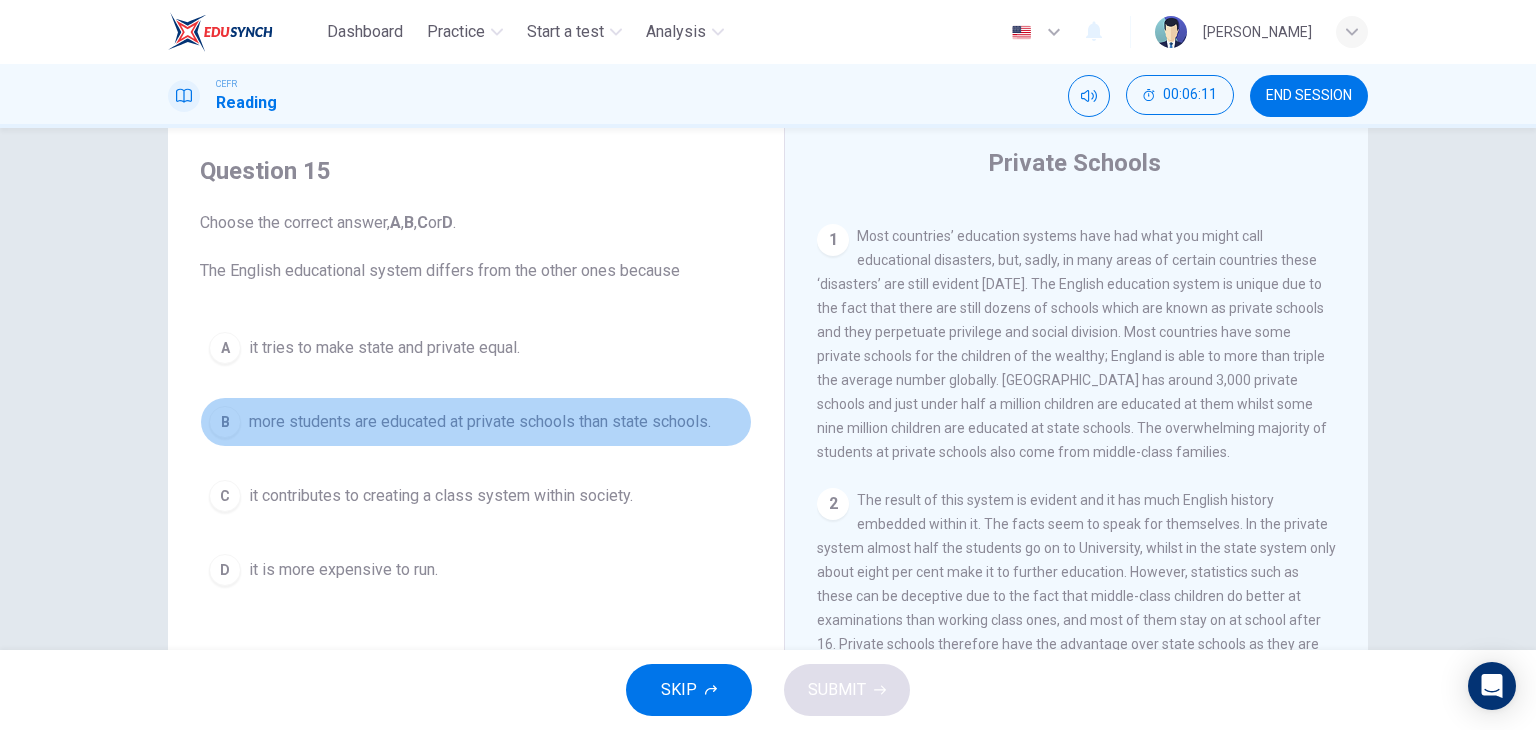 click on "B more students are educated at private schools than state schools." at bounding box center [476, 422] 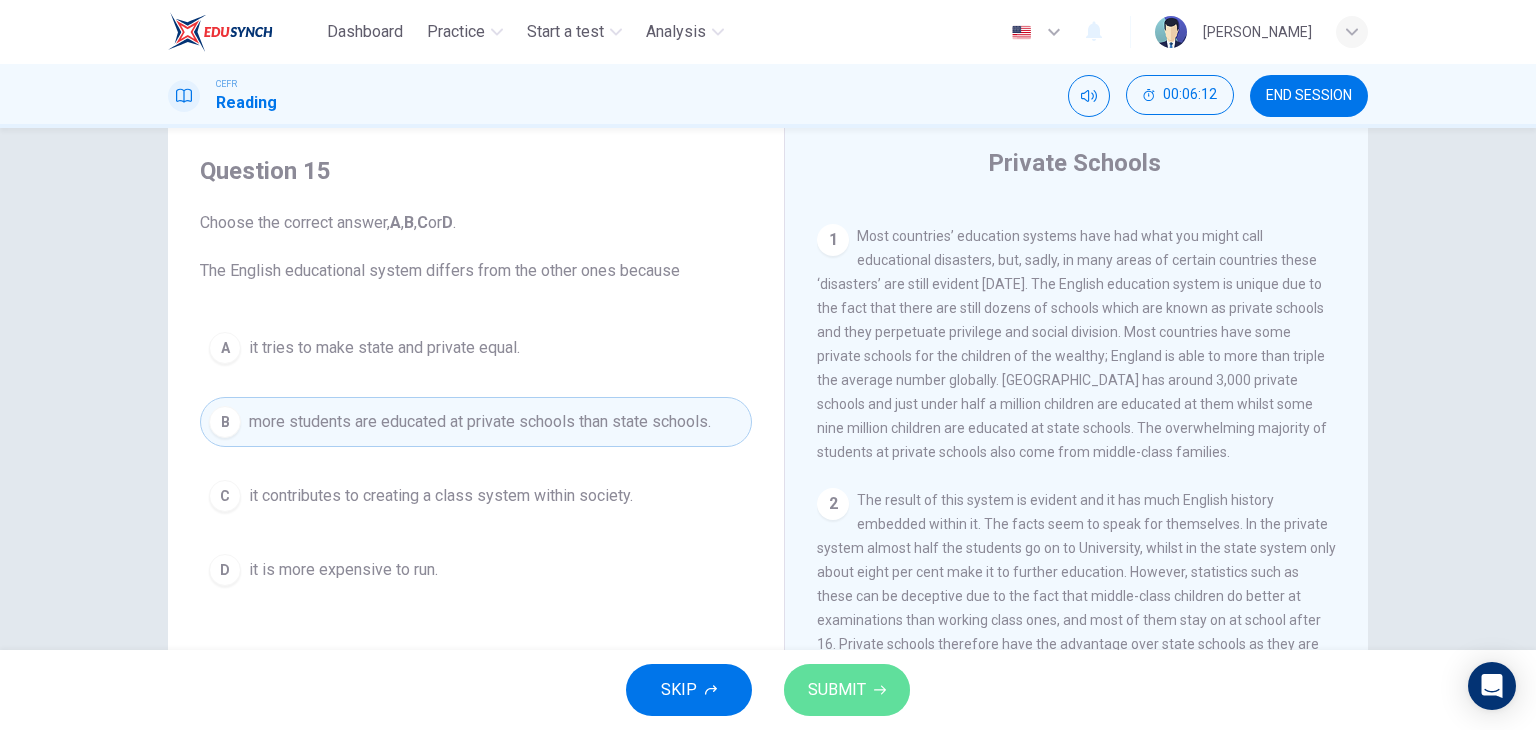 click on "SUBMIT" at bounding box center (837, 690) 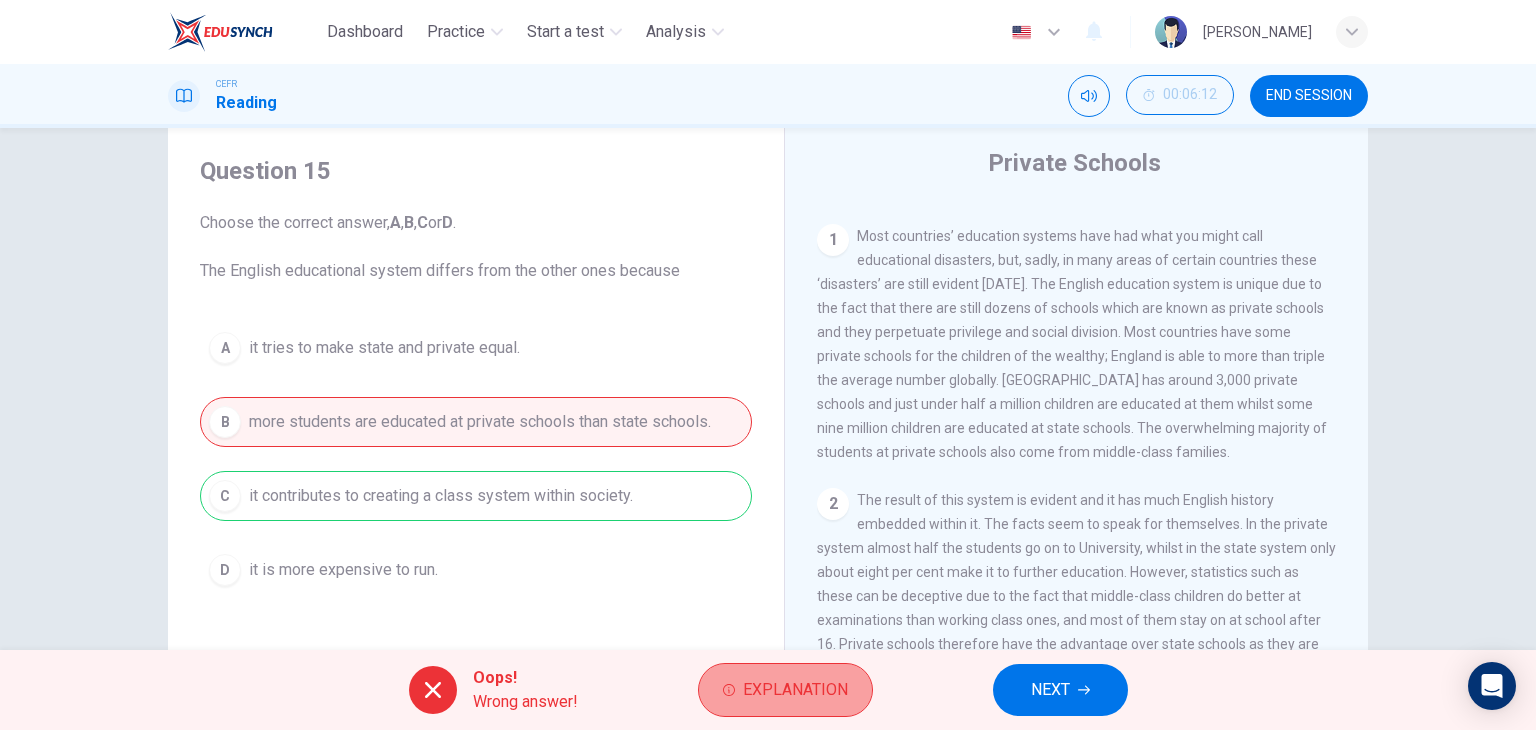 click on "Explanation" at bounding box center (795, 690) 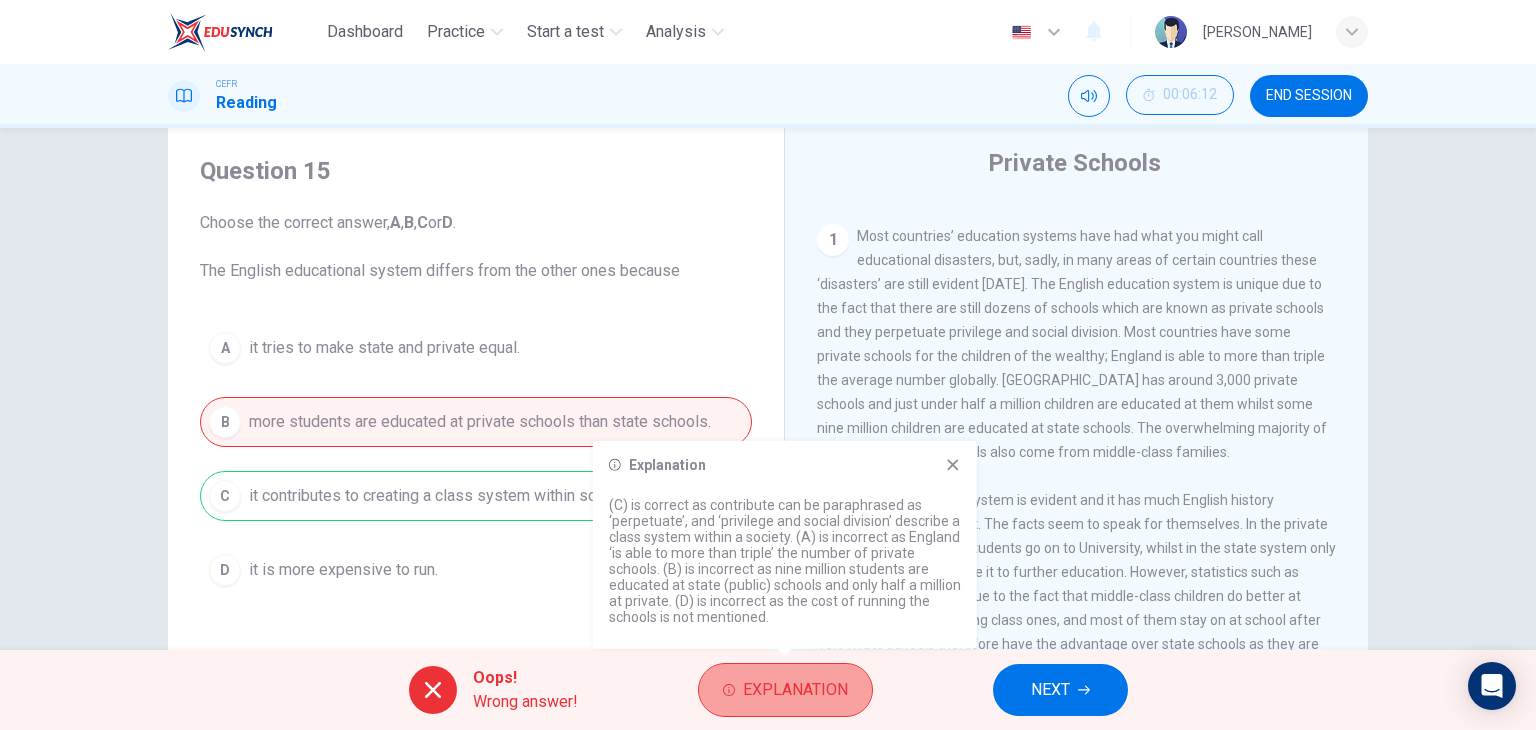 click on "Explanation" at bounding box center [795, 690] 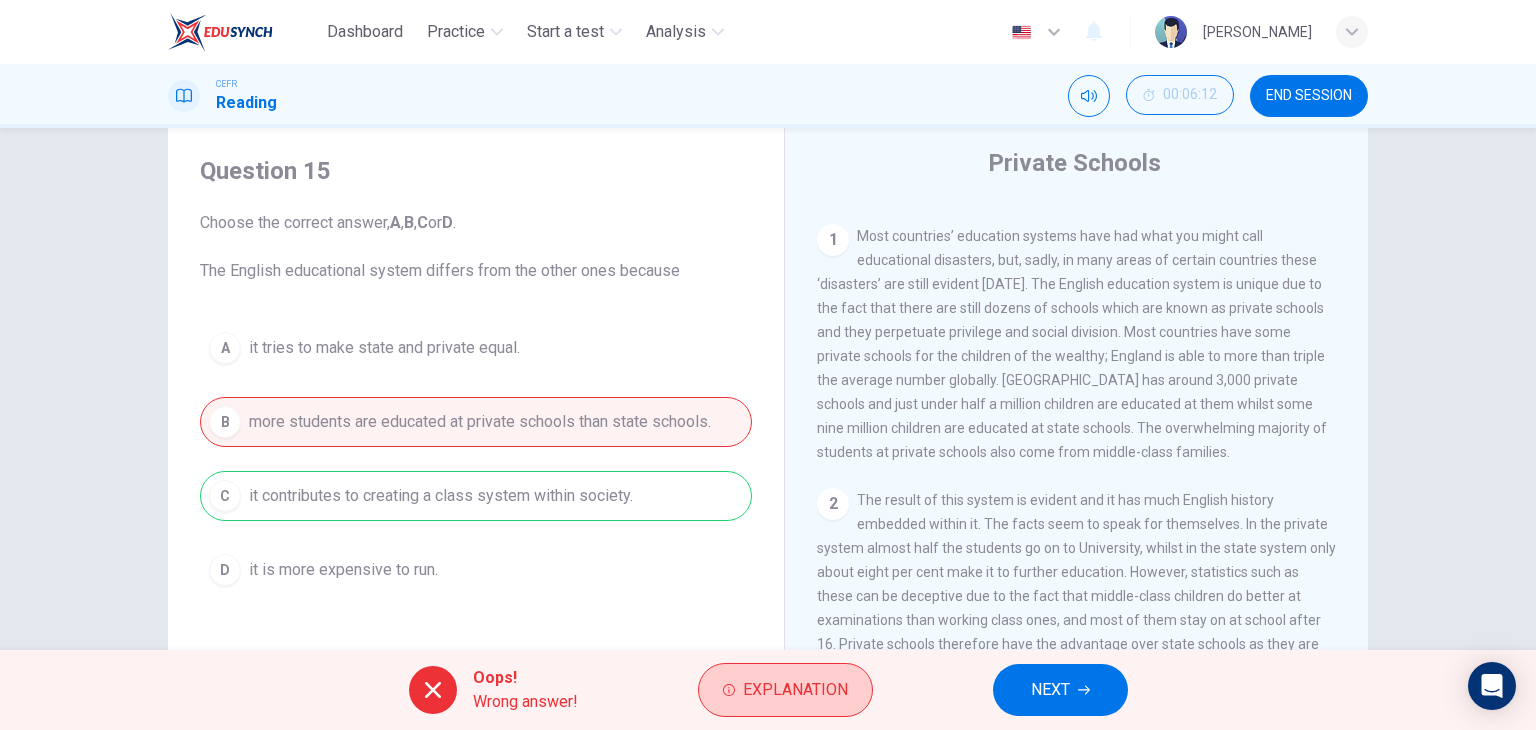 click on "Explanation" at bounding box center [795, 690] 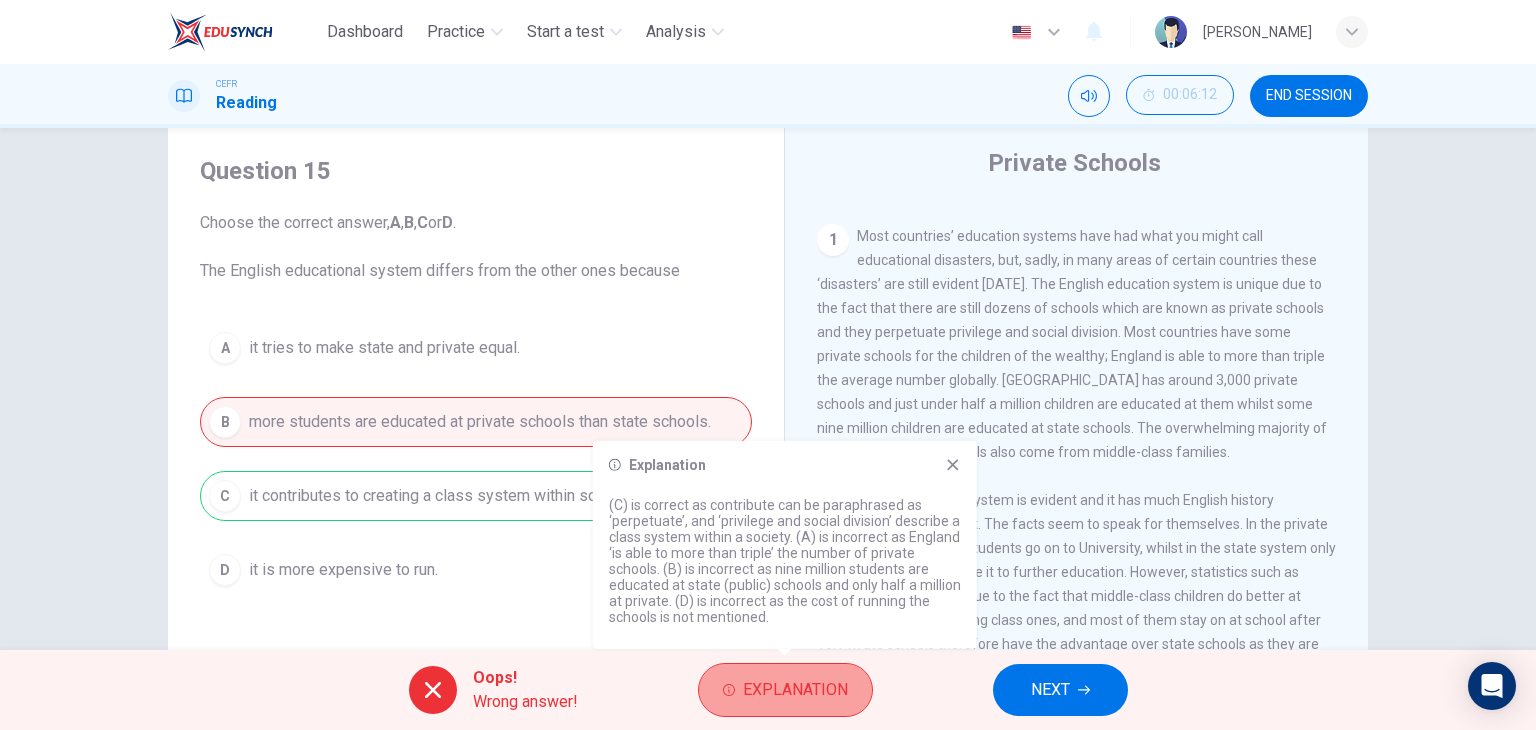 click on "Explanation" at bounding box center [785, 690] 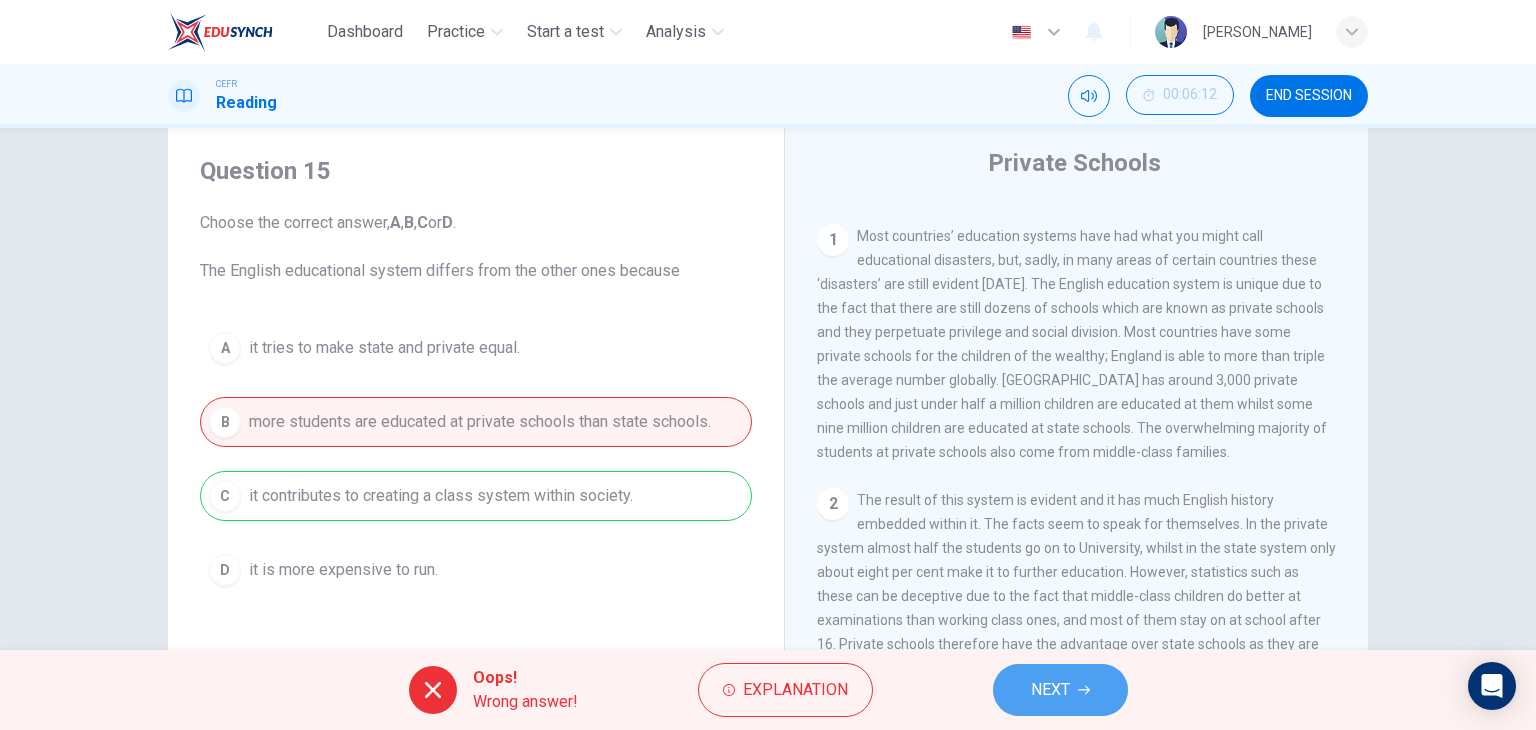 click on "NEXT" at bounding box center [1050, 690] 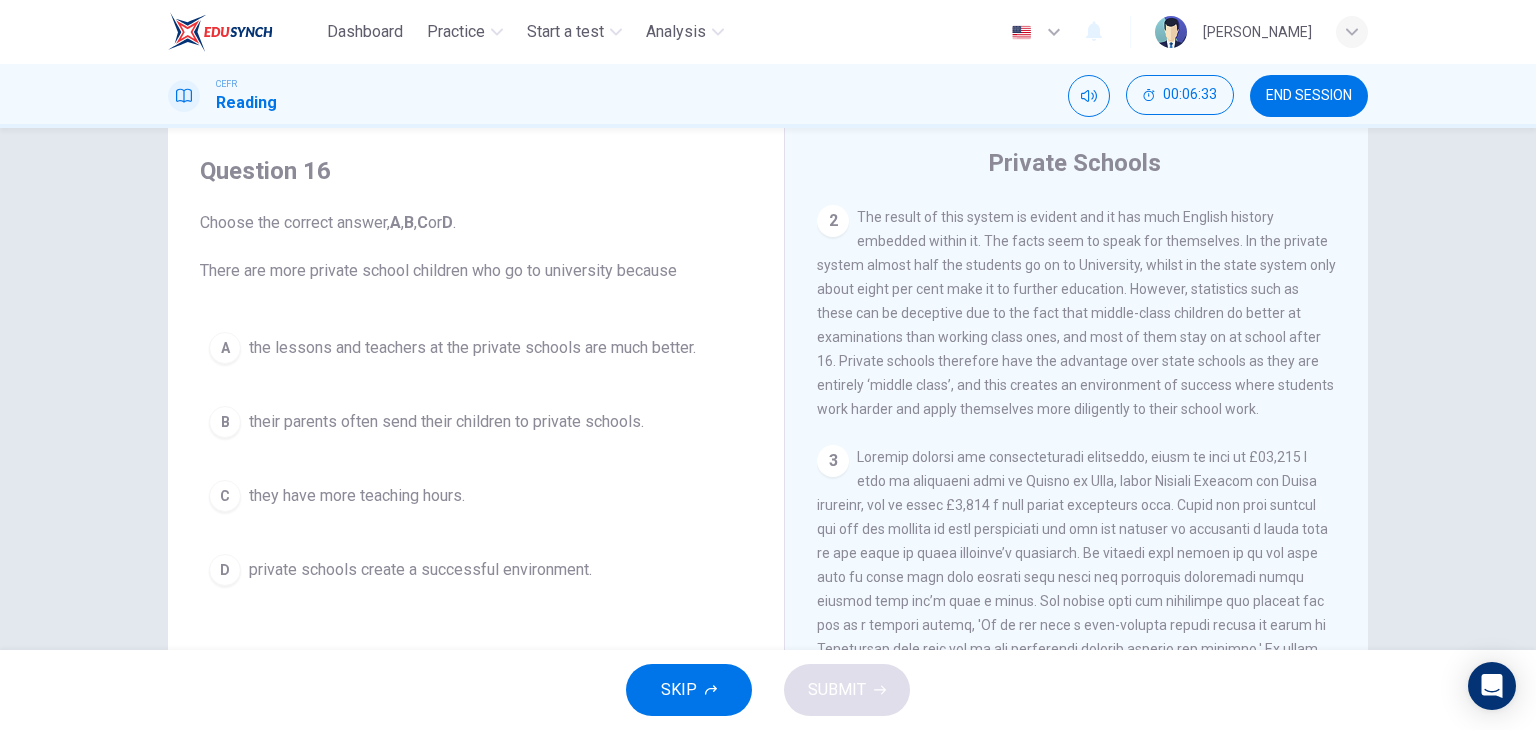 scroll, scrollTop: 700, scrollLeft: 0, axis: vertical 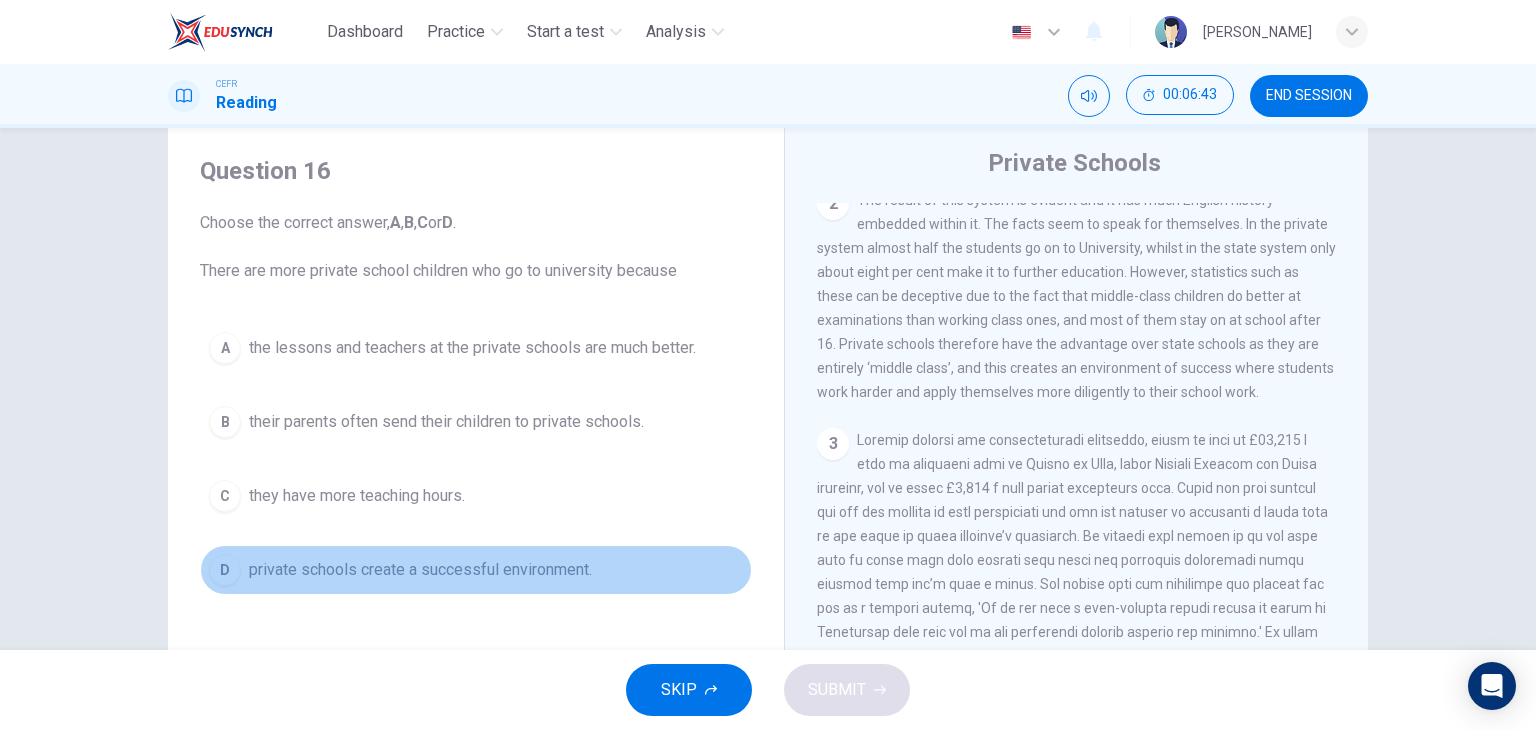 click on "D private schools create a successful environment." at bounding box center (476, 570) 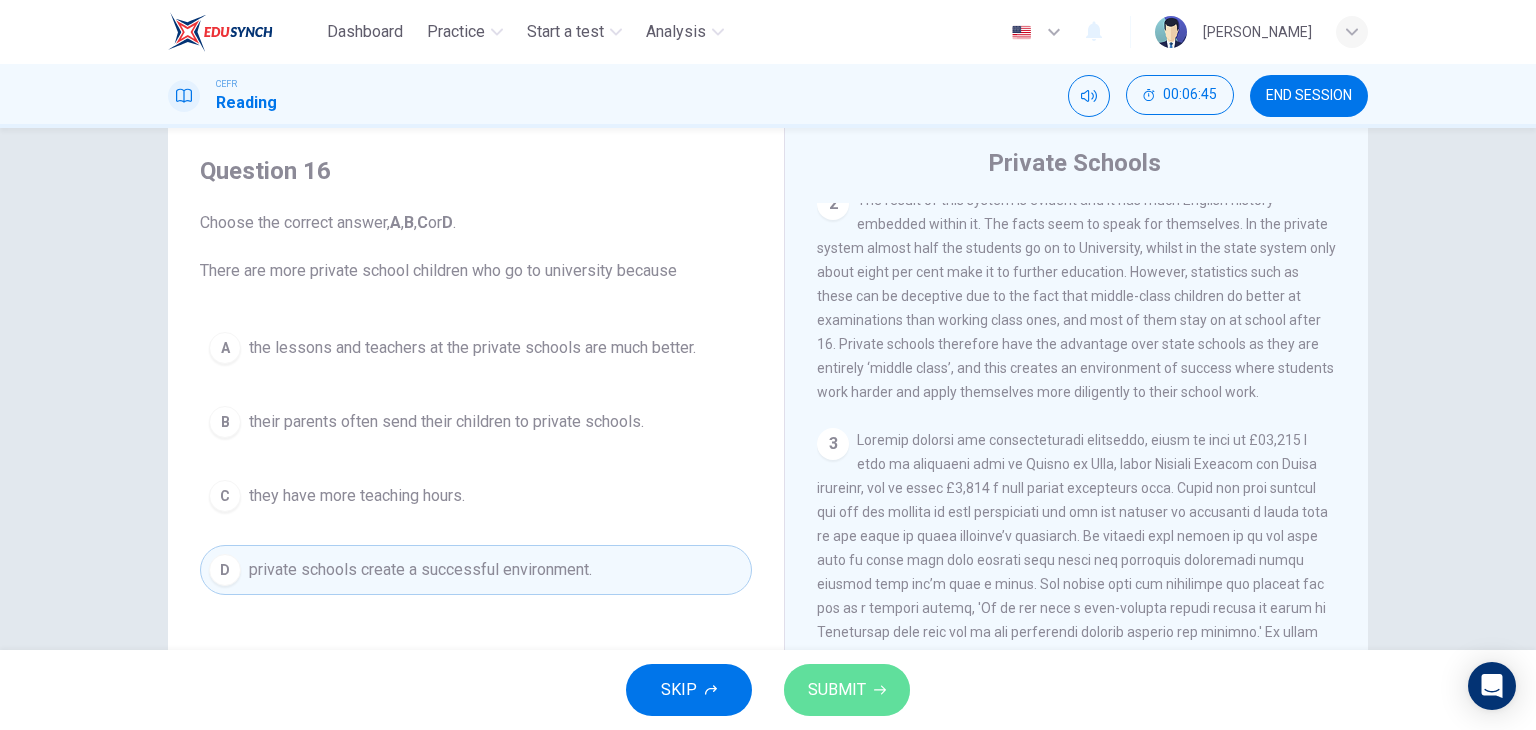 click 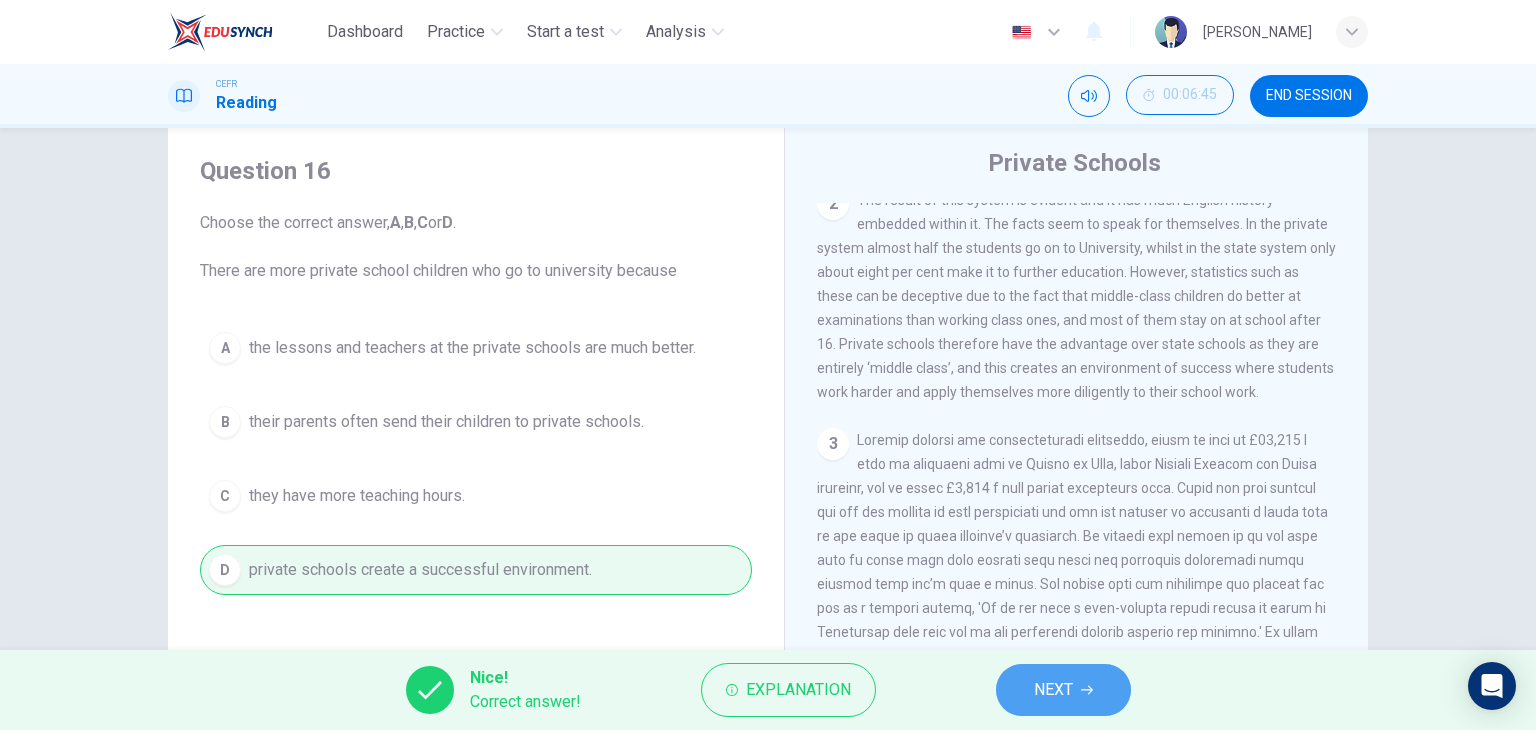 click on "NEXT" at bounding box center [1063, 690] 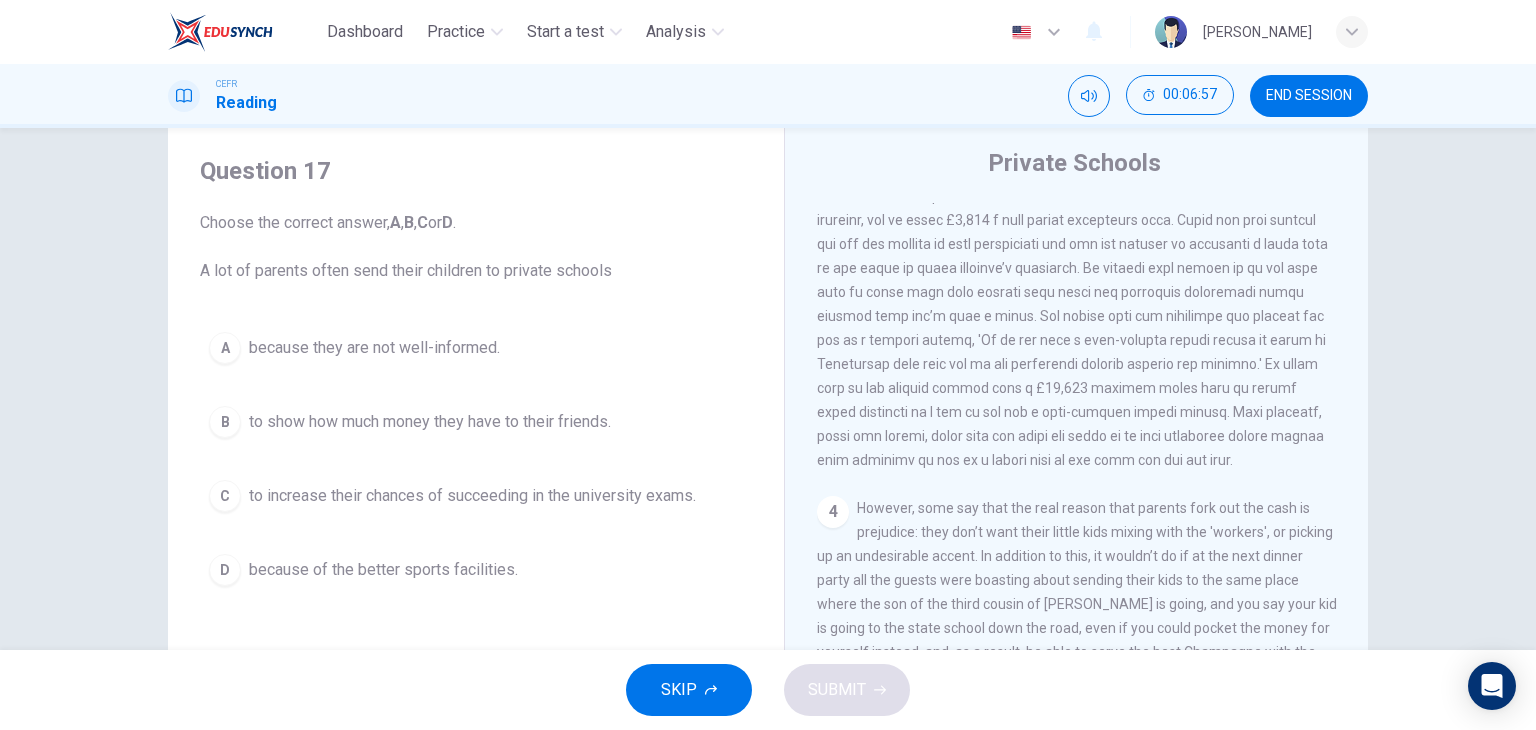 scroll, scrollTop: 1000, scrollLeft: 0, axis: vertical 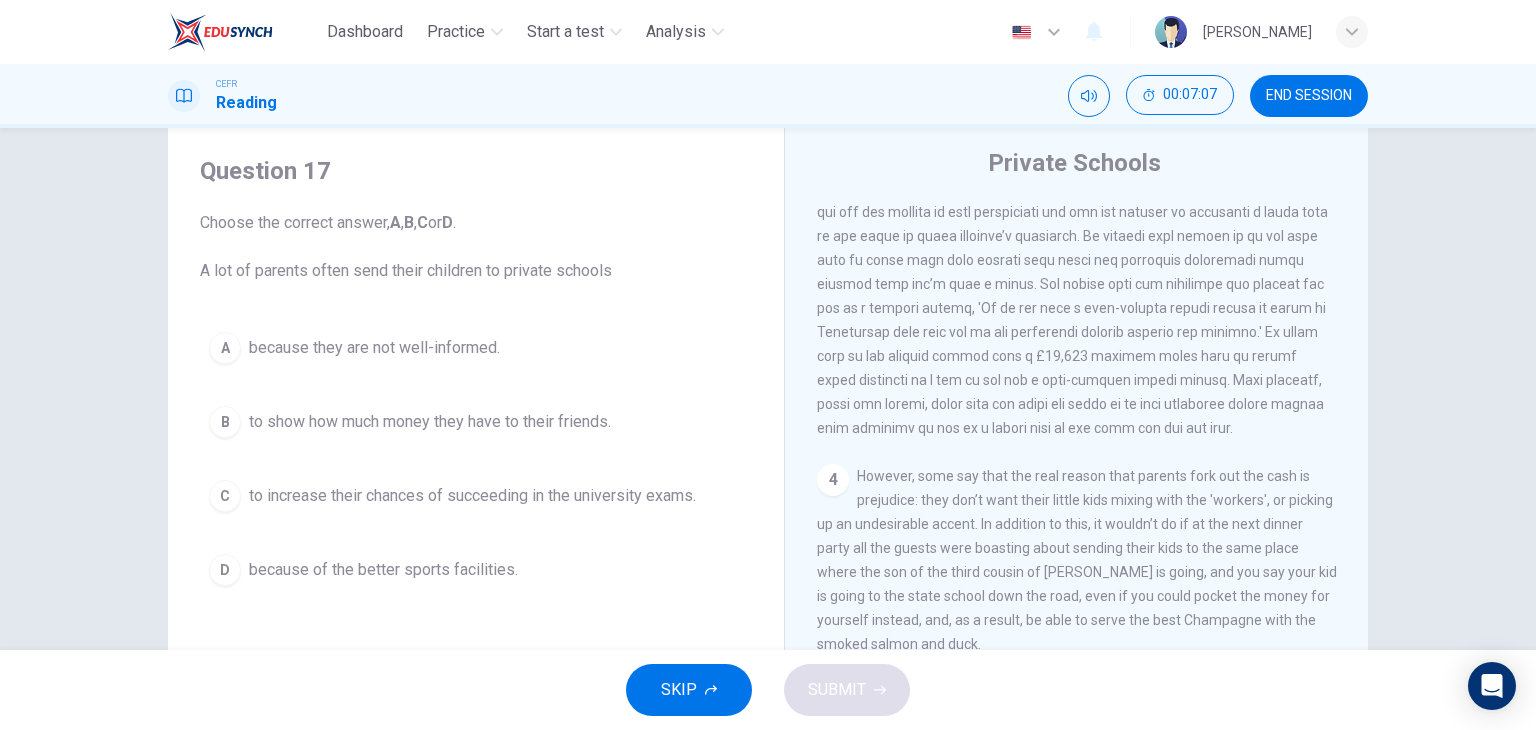 click on "to increase their chances of succeeding in the university exams." at bounding box center (472, 496) 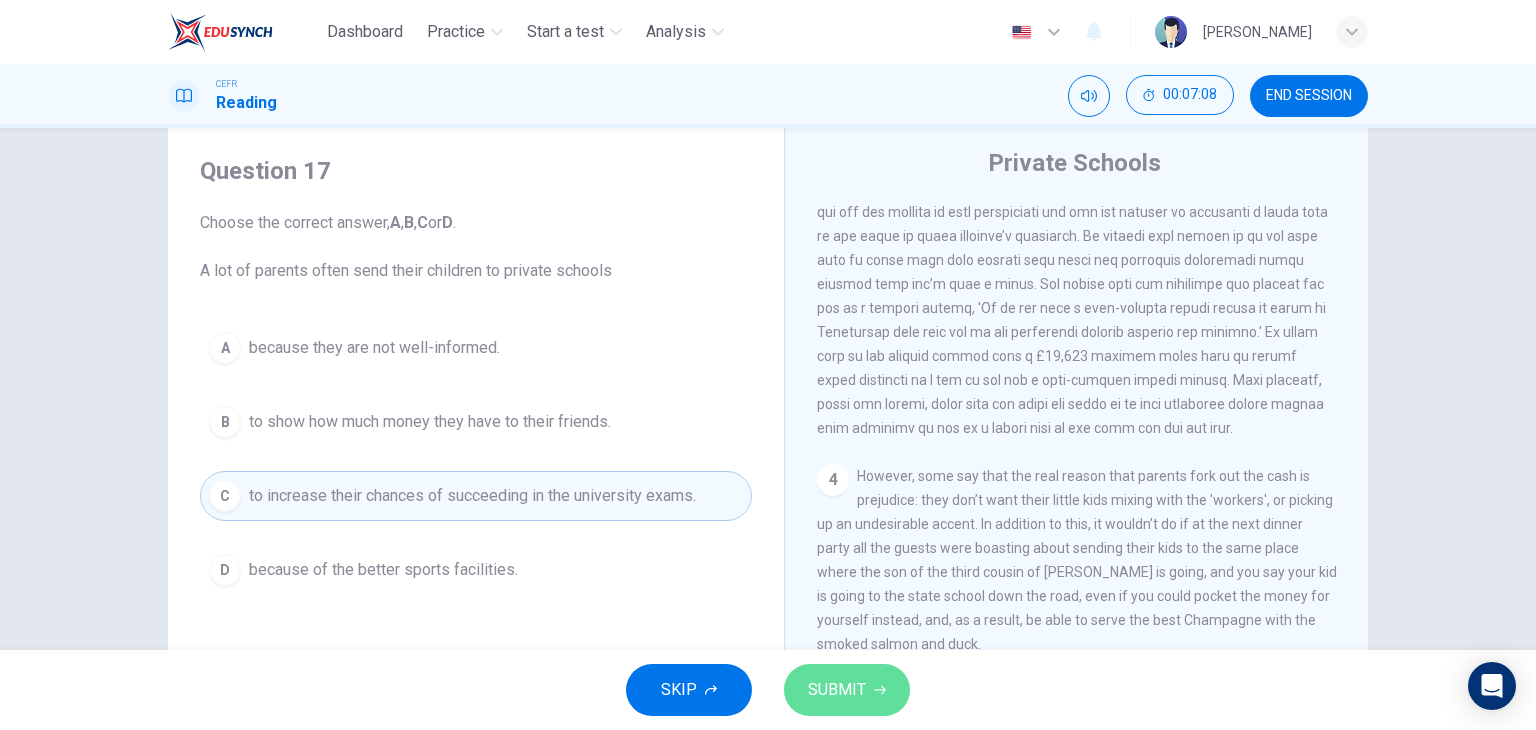 click on "SUBMIT" at bounding box center (837, 690) 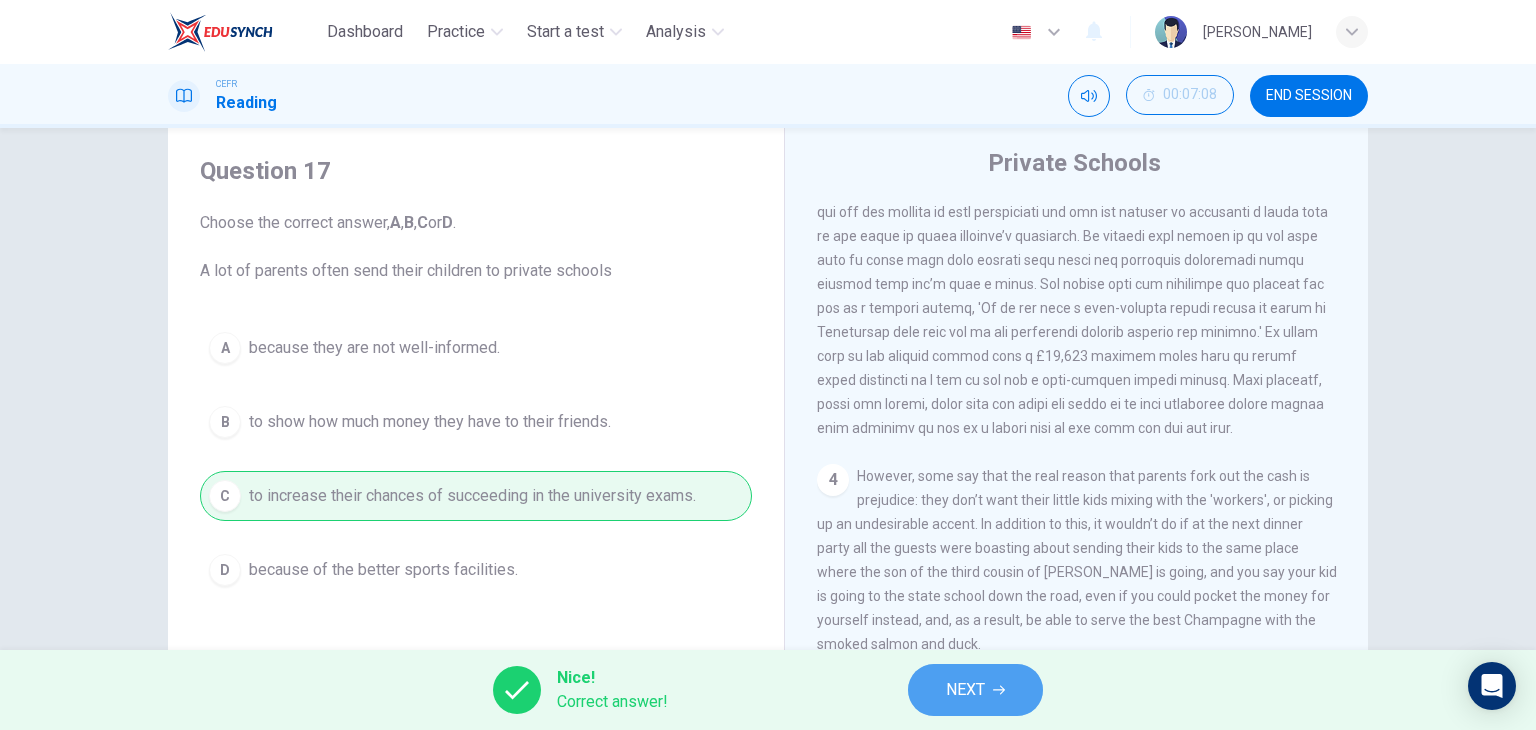 click on "NEXT" at bounding box center (965, 690) 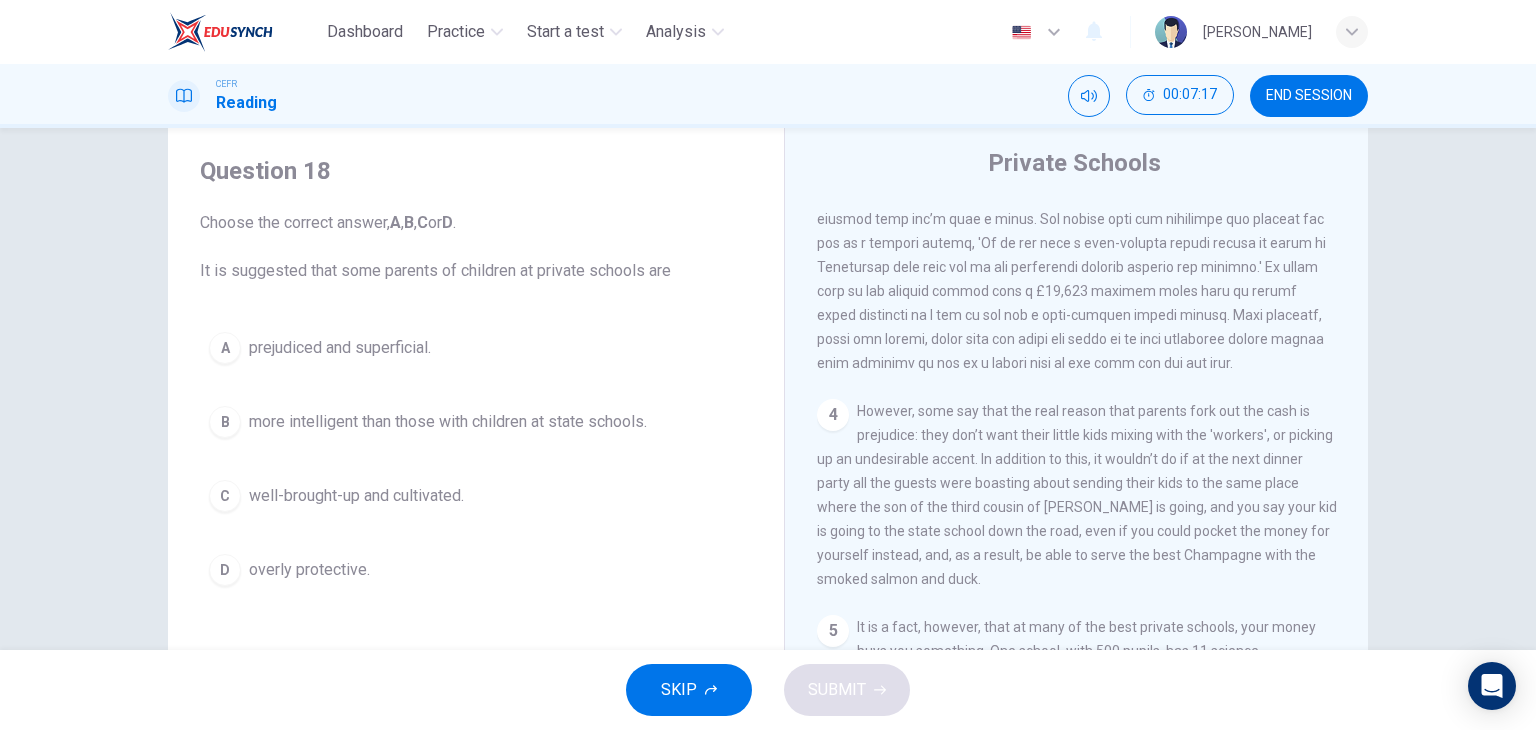 scroll, scrollTop: 1100, scrollLeft: 0, axis: vertical 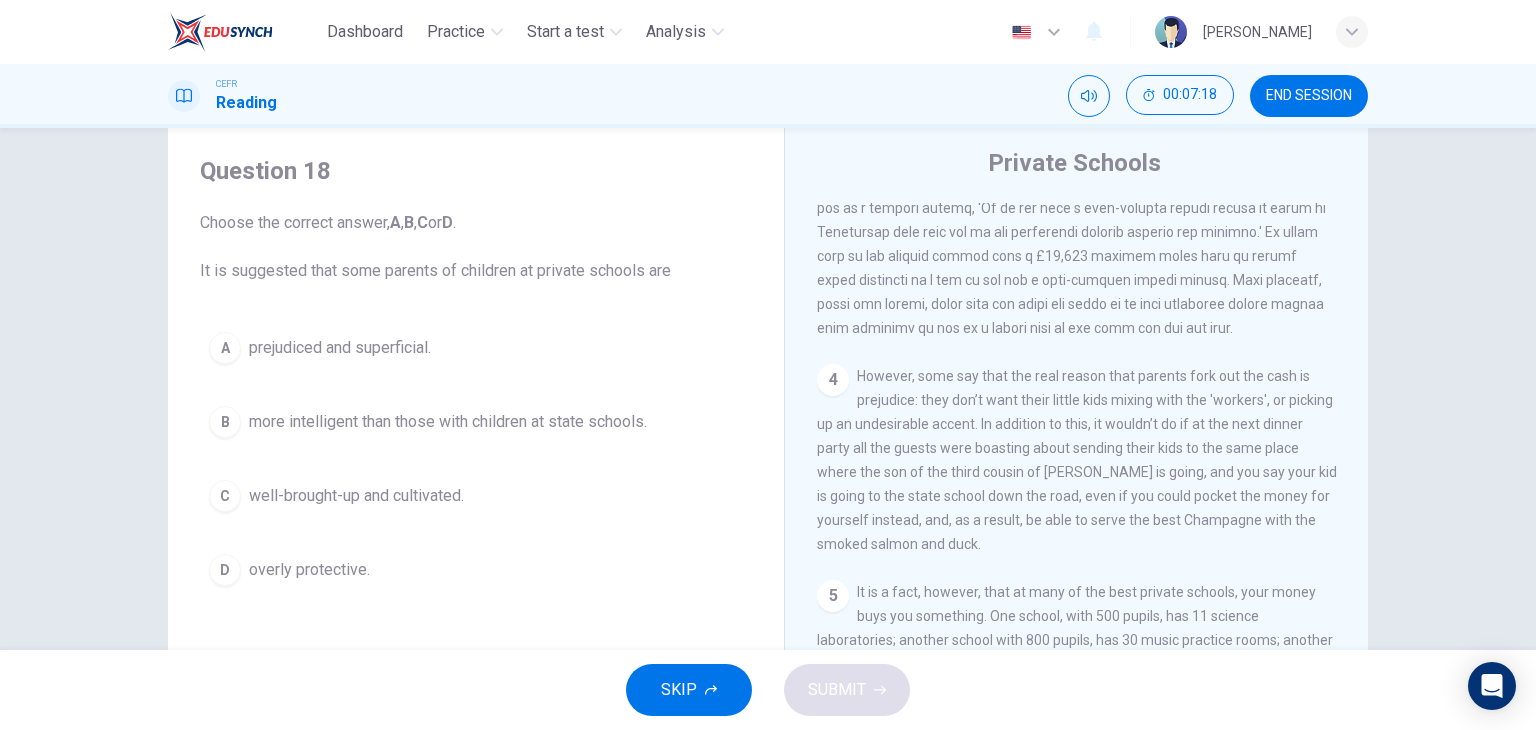 click on "prejudiced and superficial." at bounding box center (340, 348) 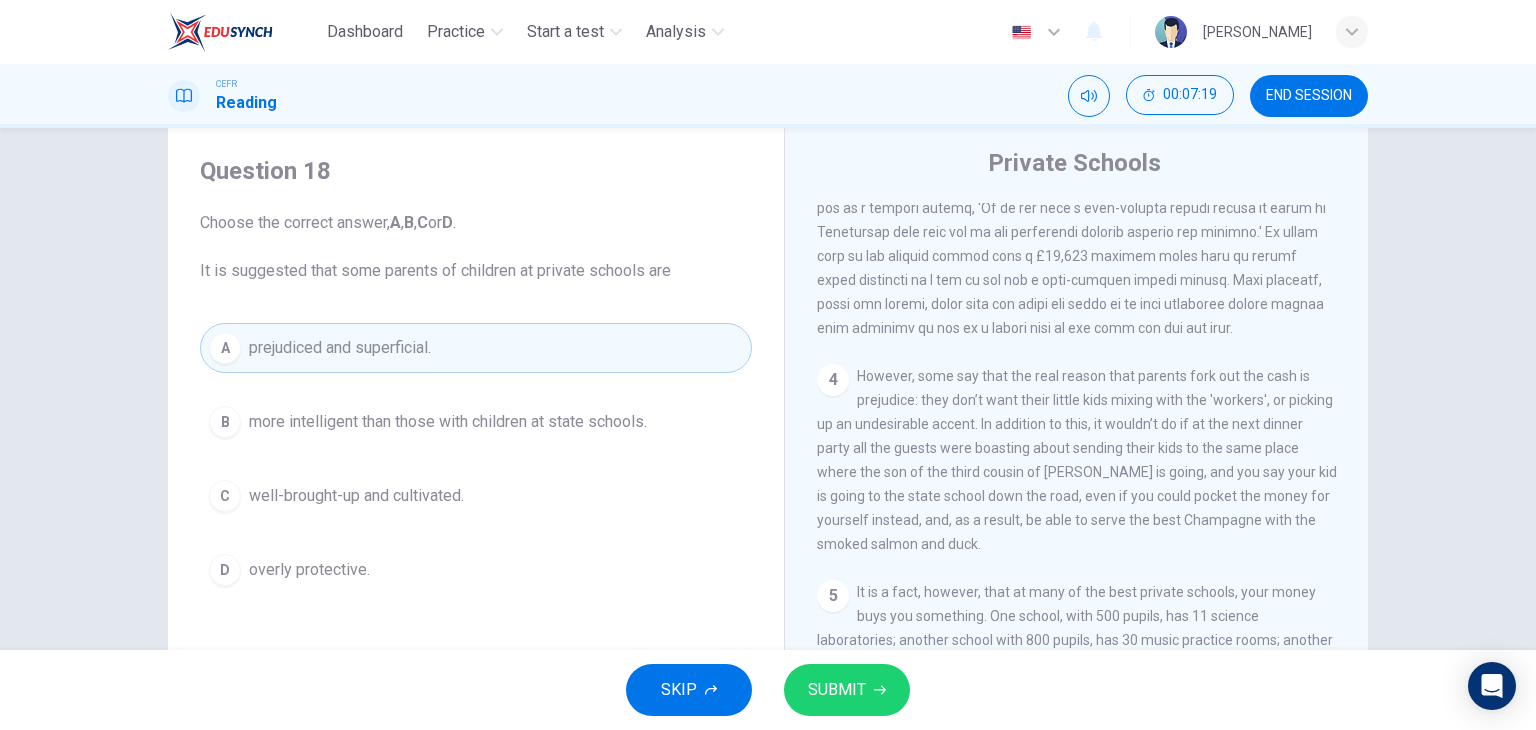 click on "SUBMIT" at bounding box center (837, 690) 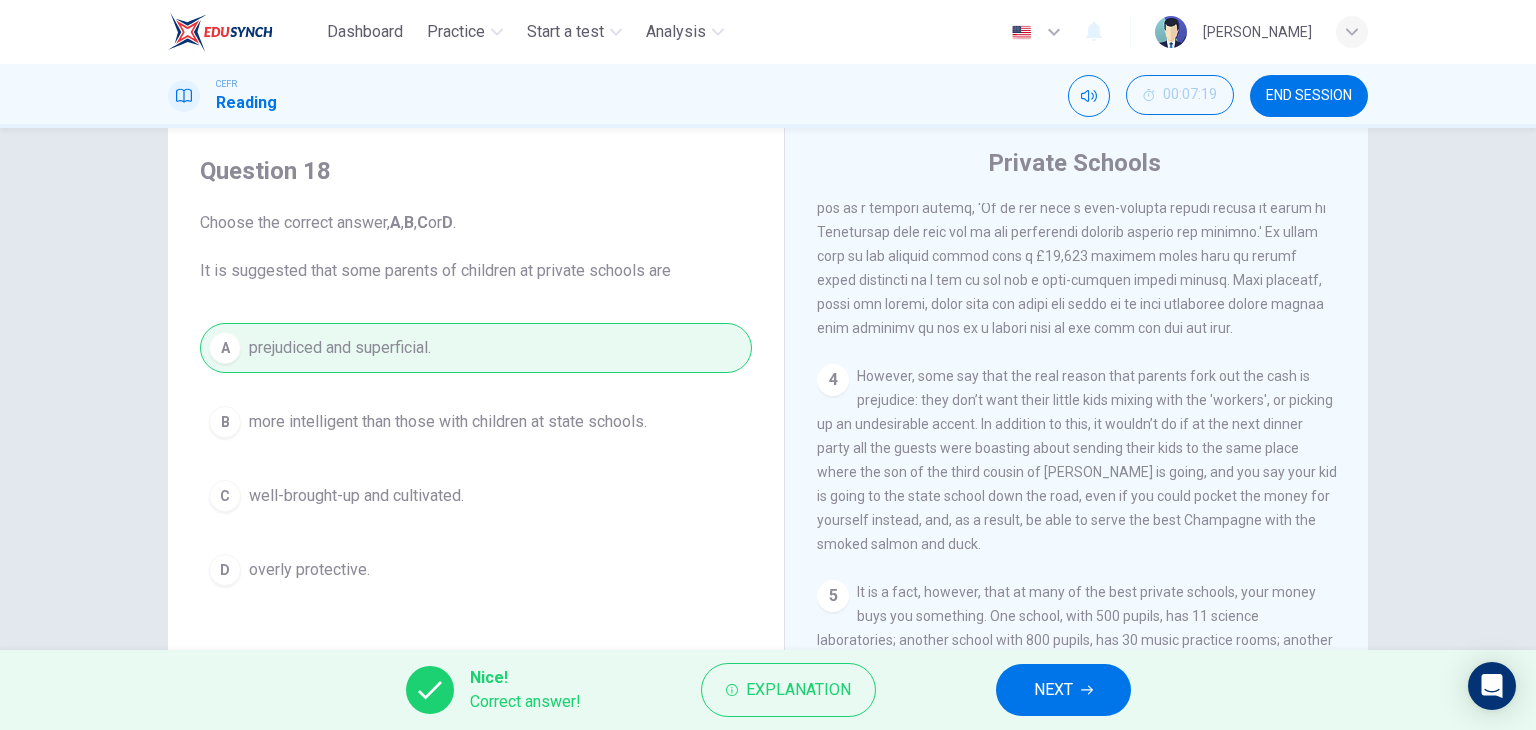 click on "NEXT" at bounding box center (1063, 690) 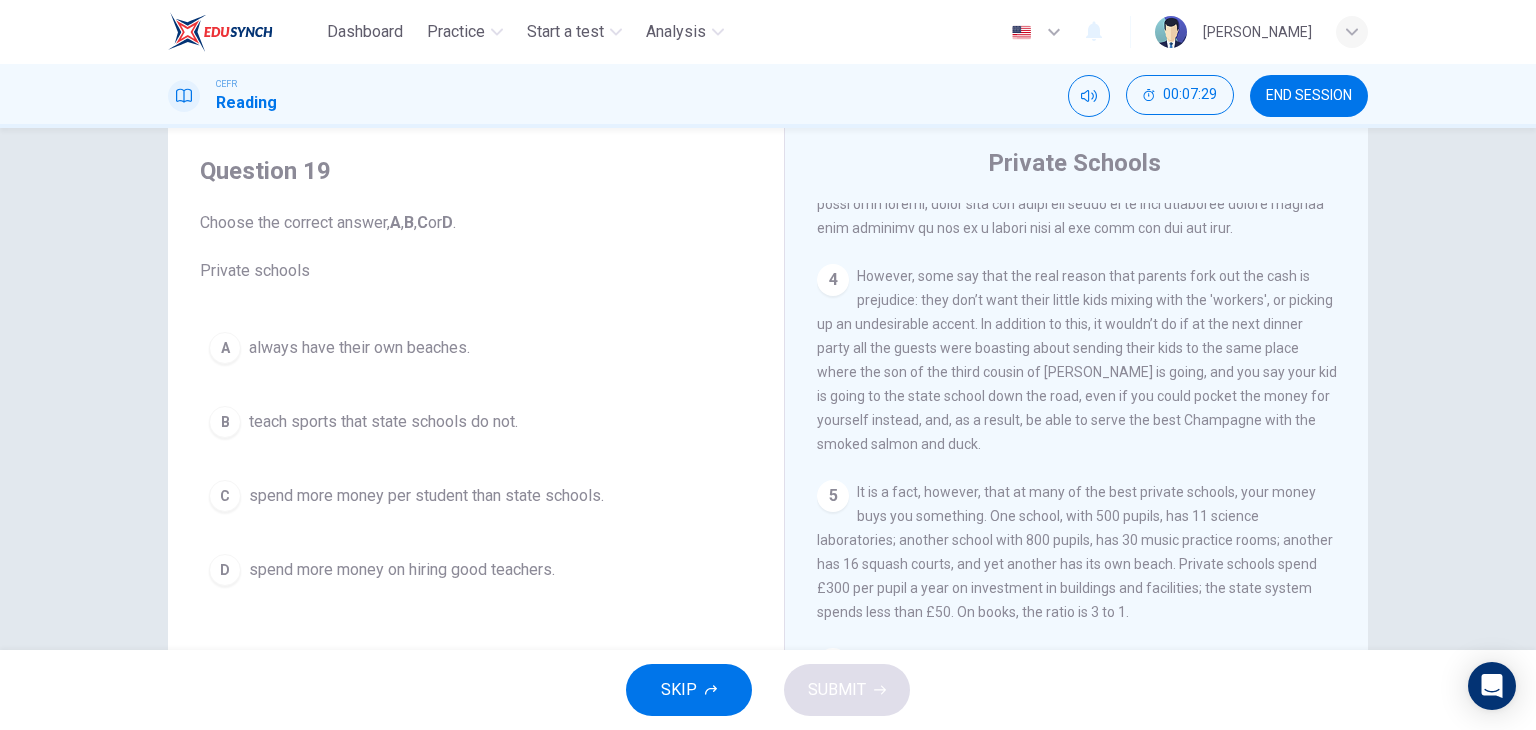 scroll, scrollTop: 1272, scrollLeft: 0, axis: vertical 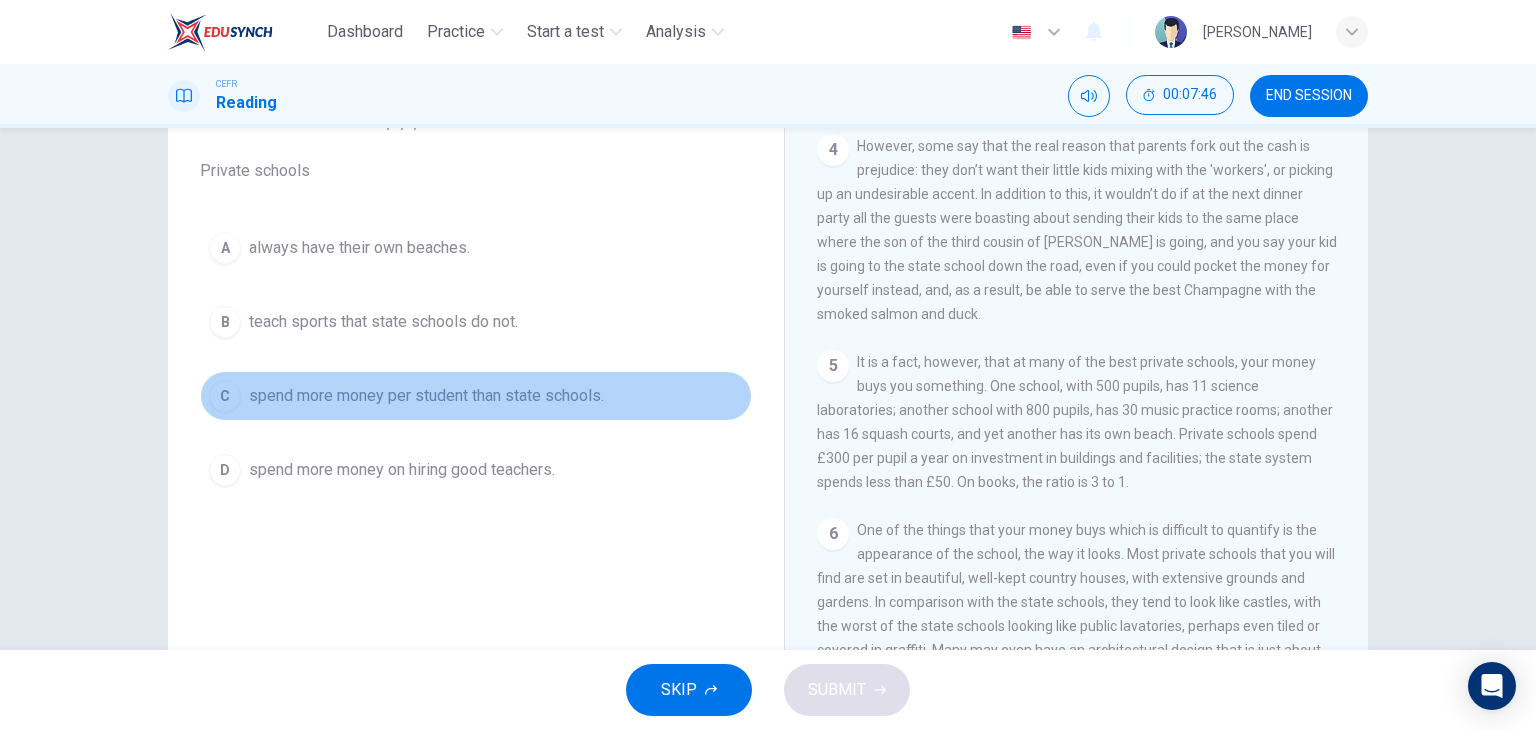 click on "spend more money per student than state schools." at bounding box center [426, 396] 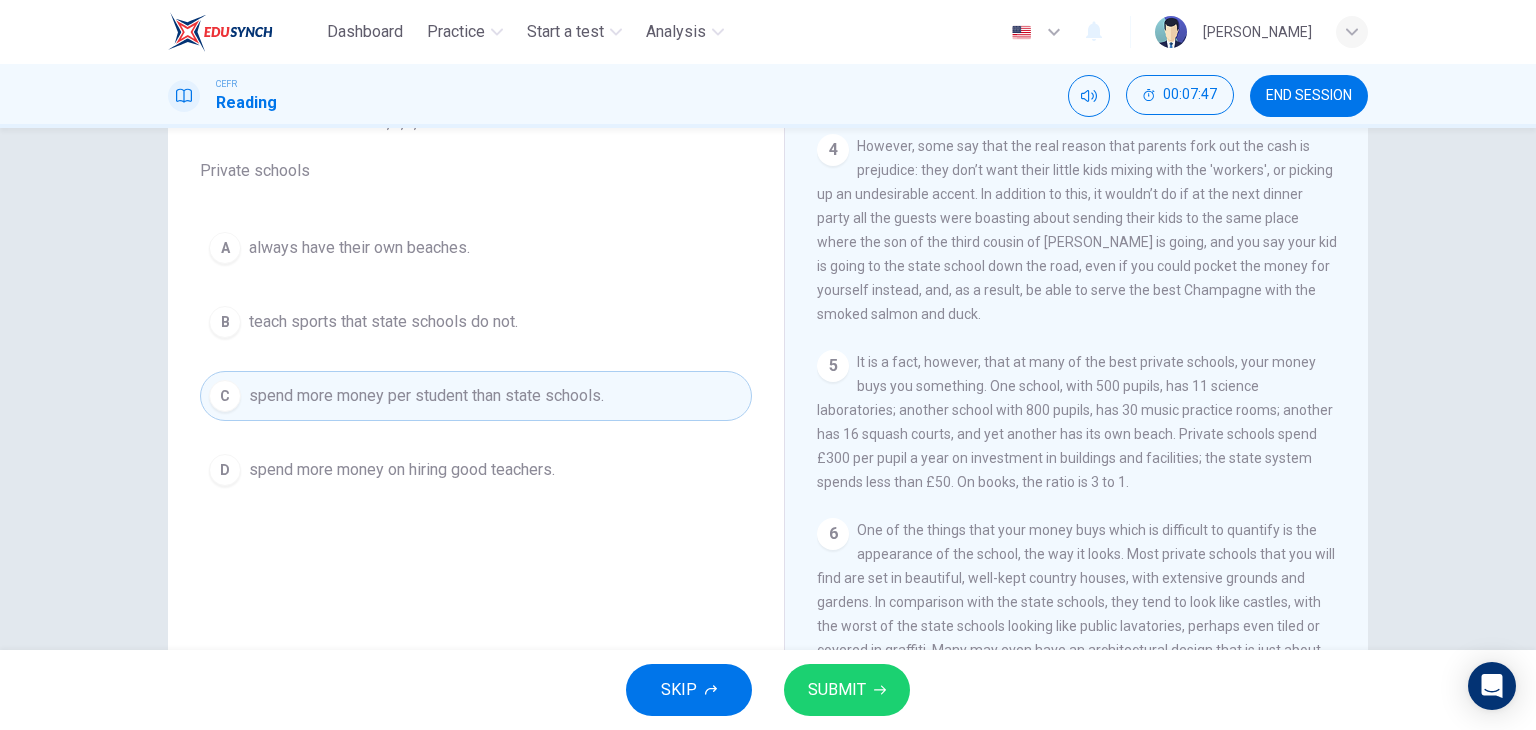 click on "SUBMIT" at bounding box center (837, 690) 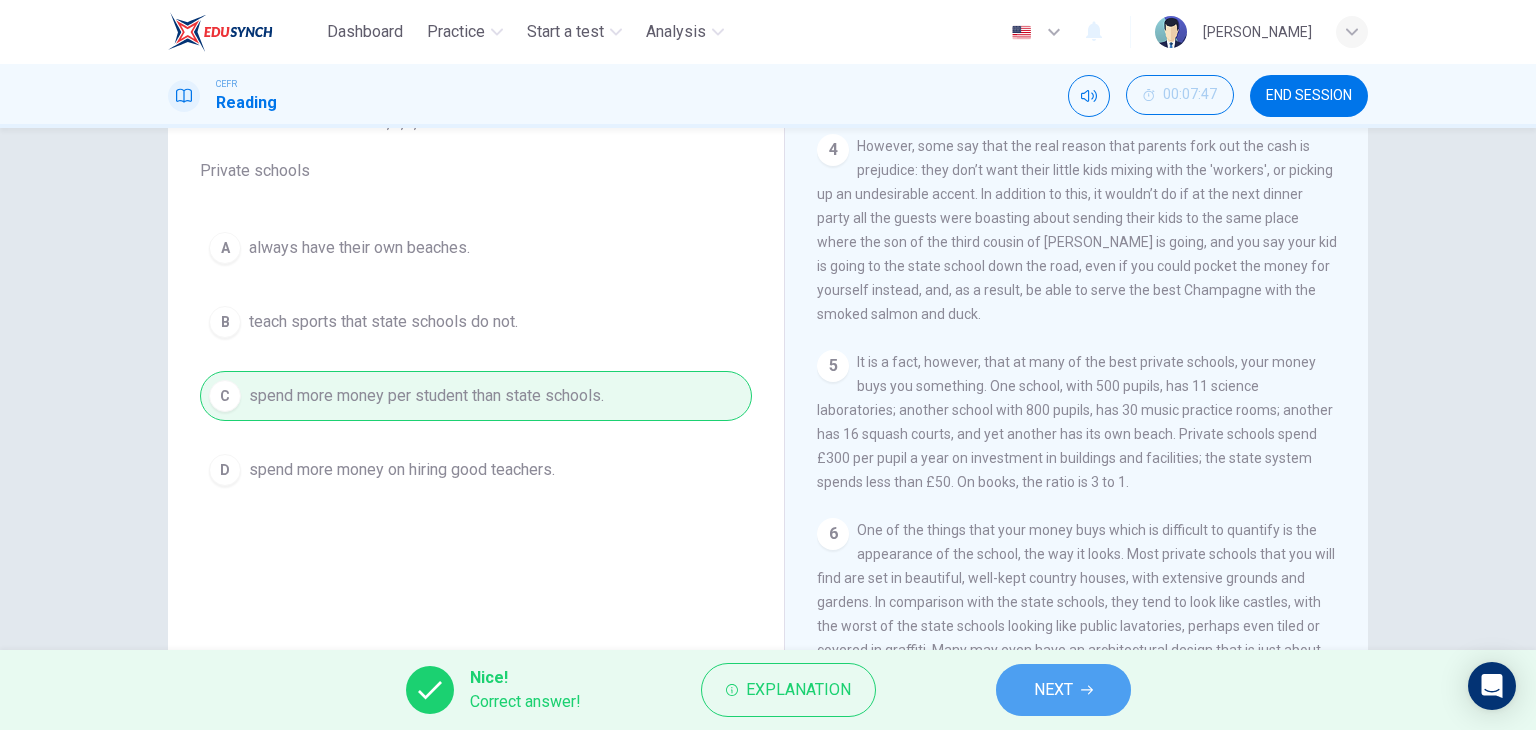 click on "NEXT" at bounding box center (1053, 690) 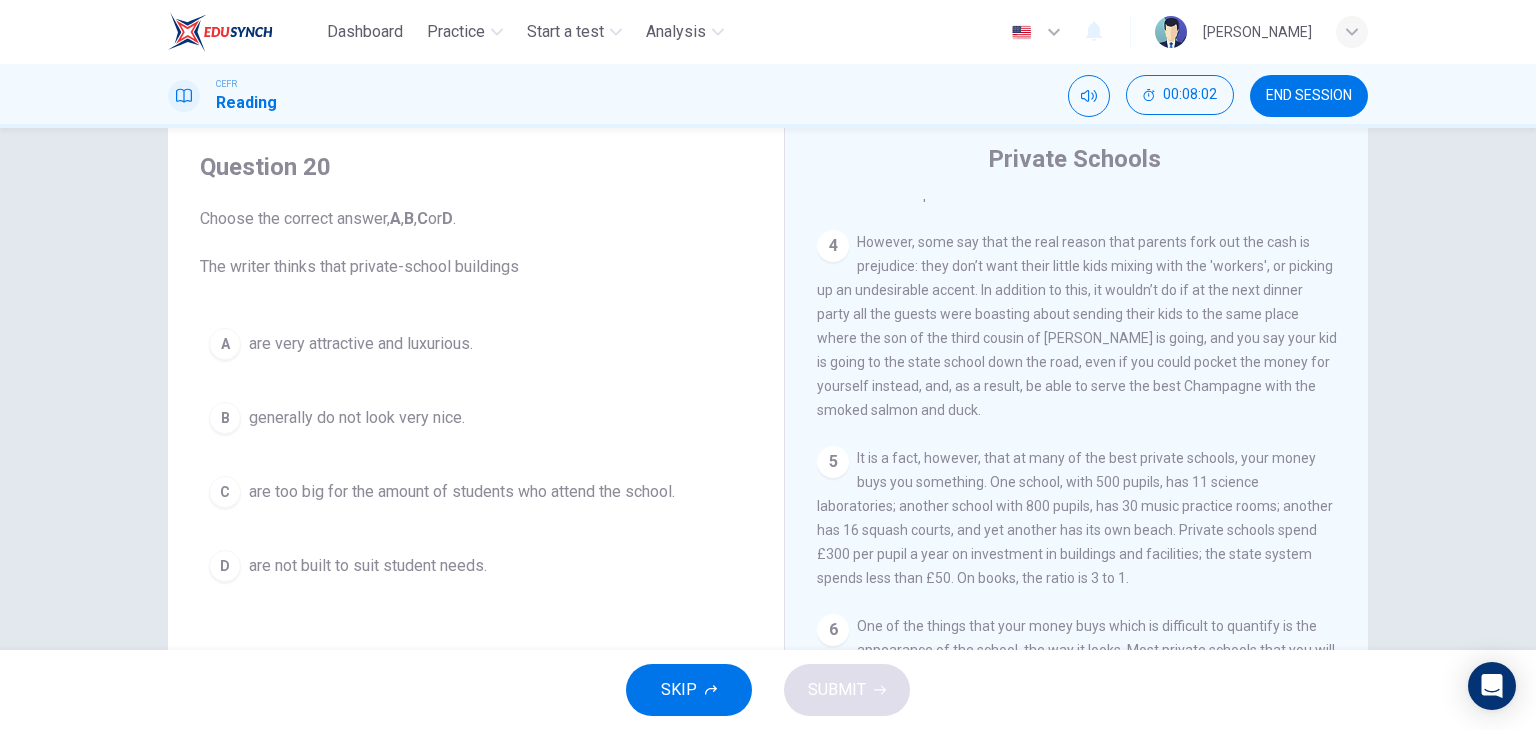 scroll, scrollTop: 53, scrollLeft: 0, axis: vertical 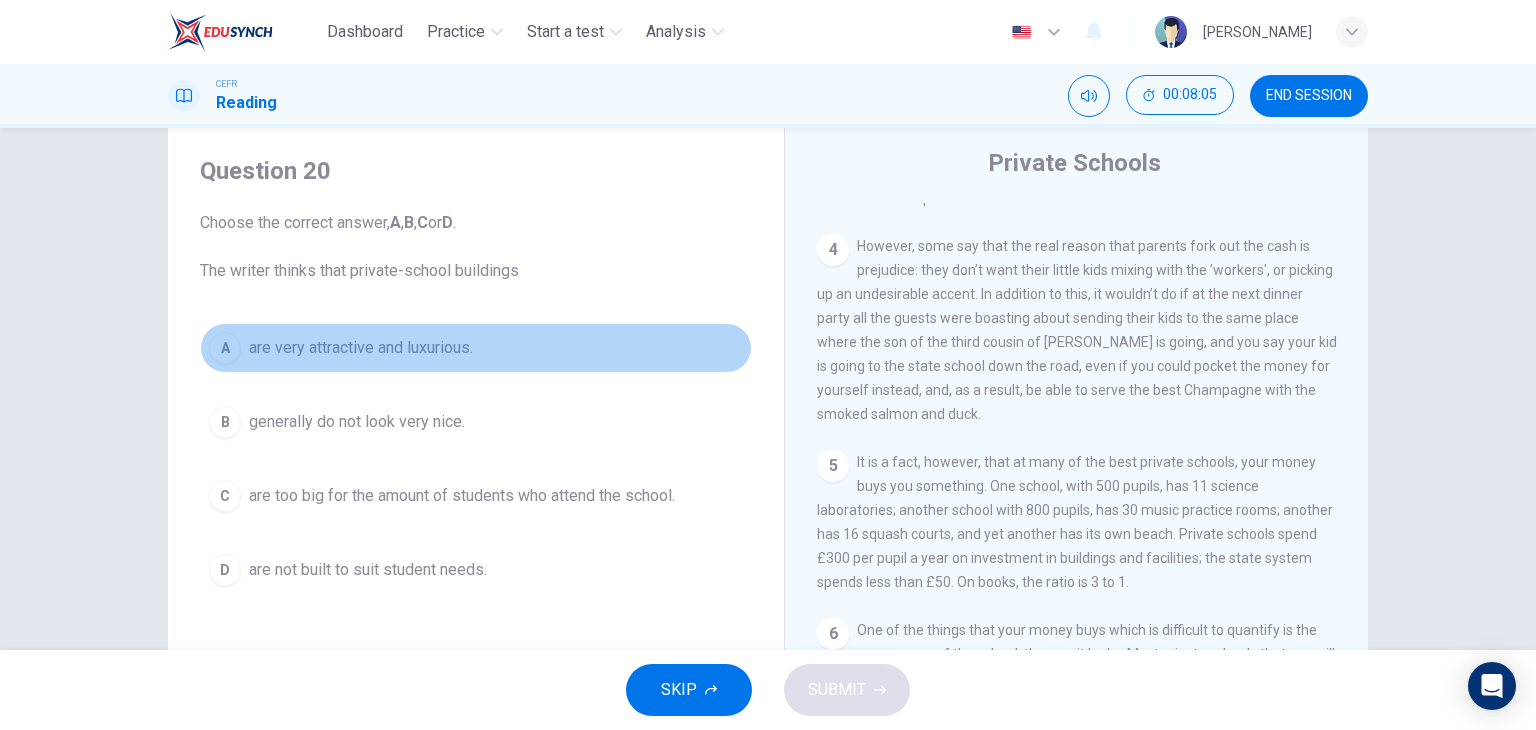 click on "are very attractive and luxurious." at bounding box center (361, 348) 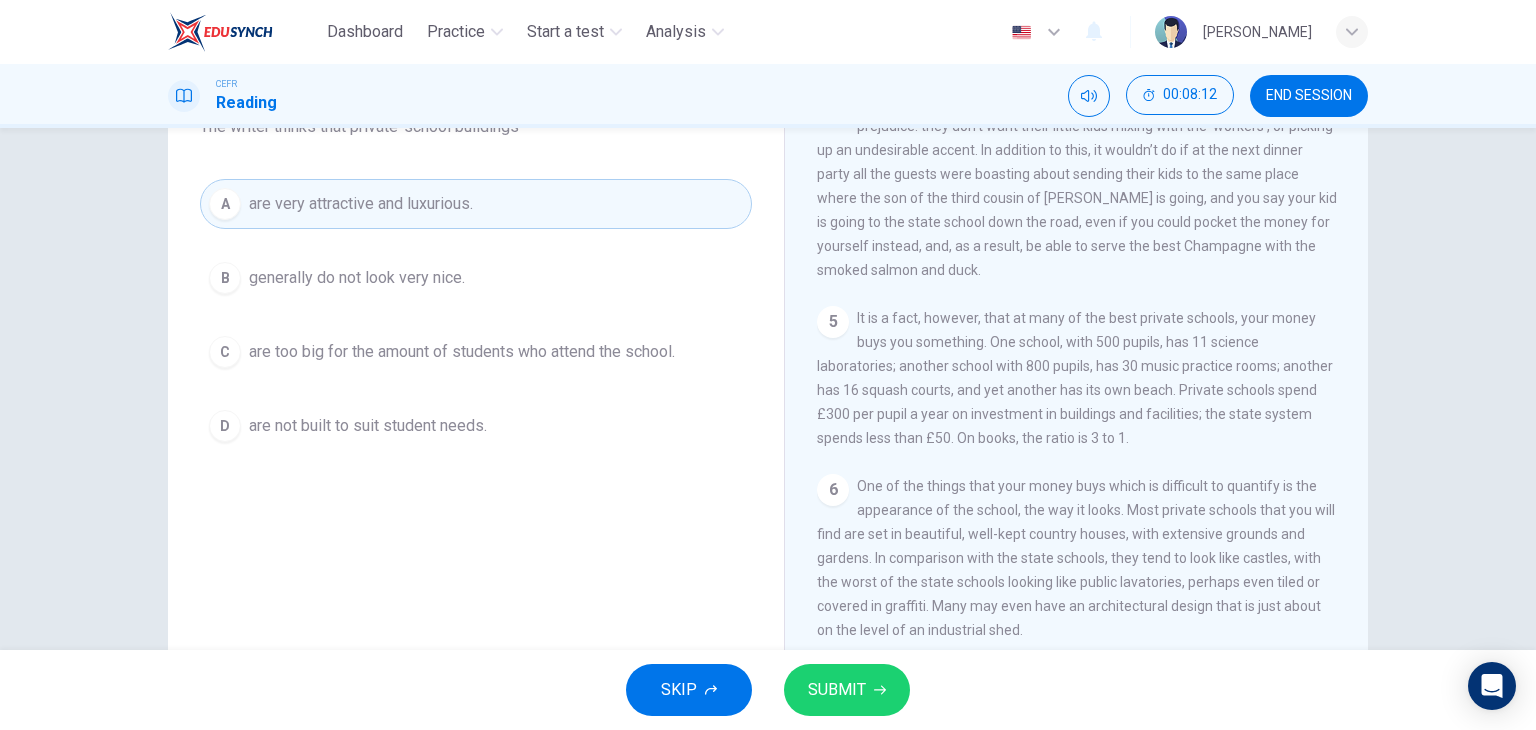 scroll, scrollTop: 153, scrollLeft: 0, axis: vertical 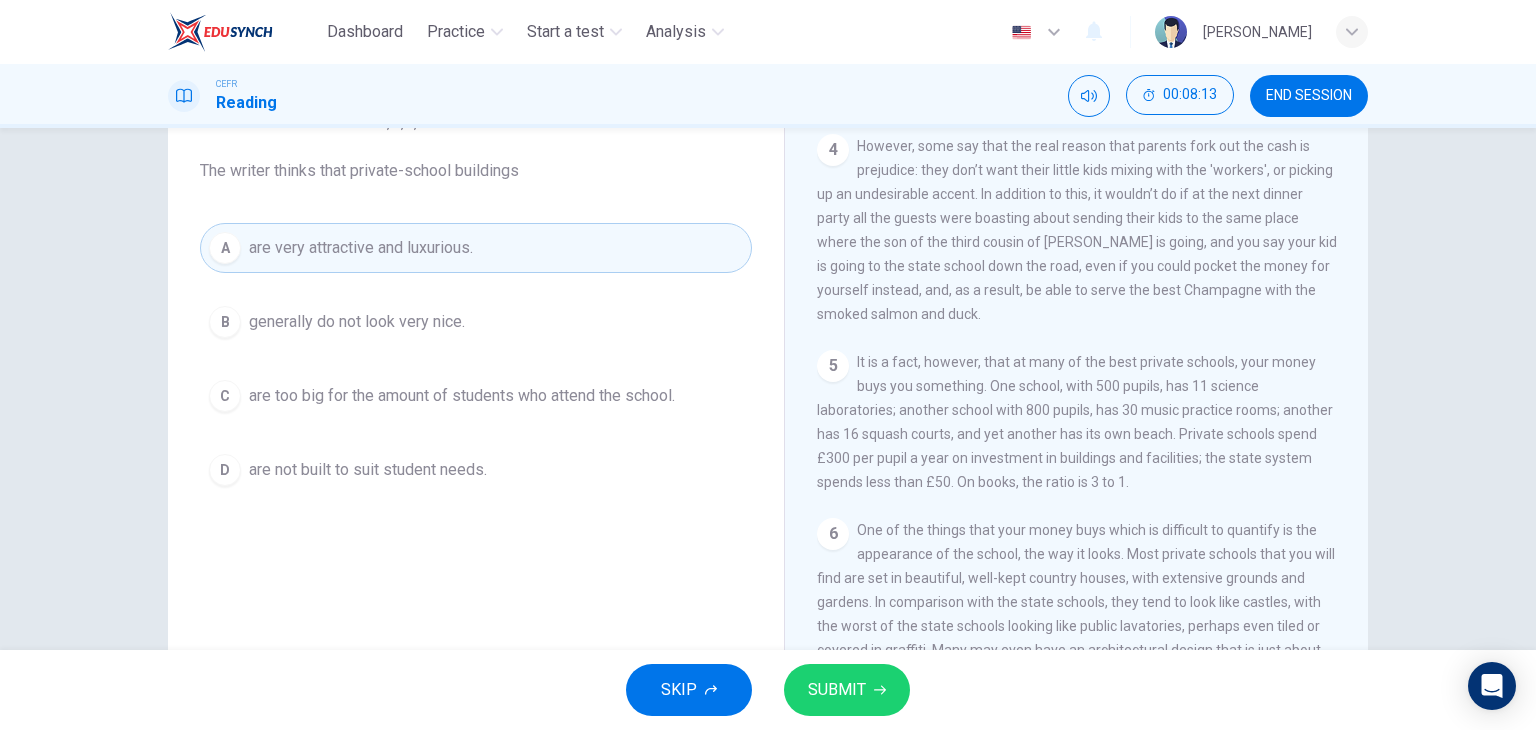 click on "SUBMIT" at bounding box center (847, 690) 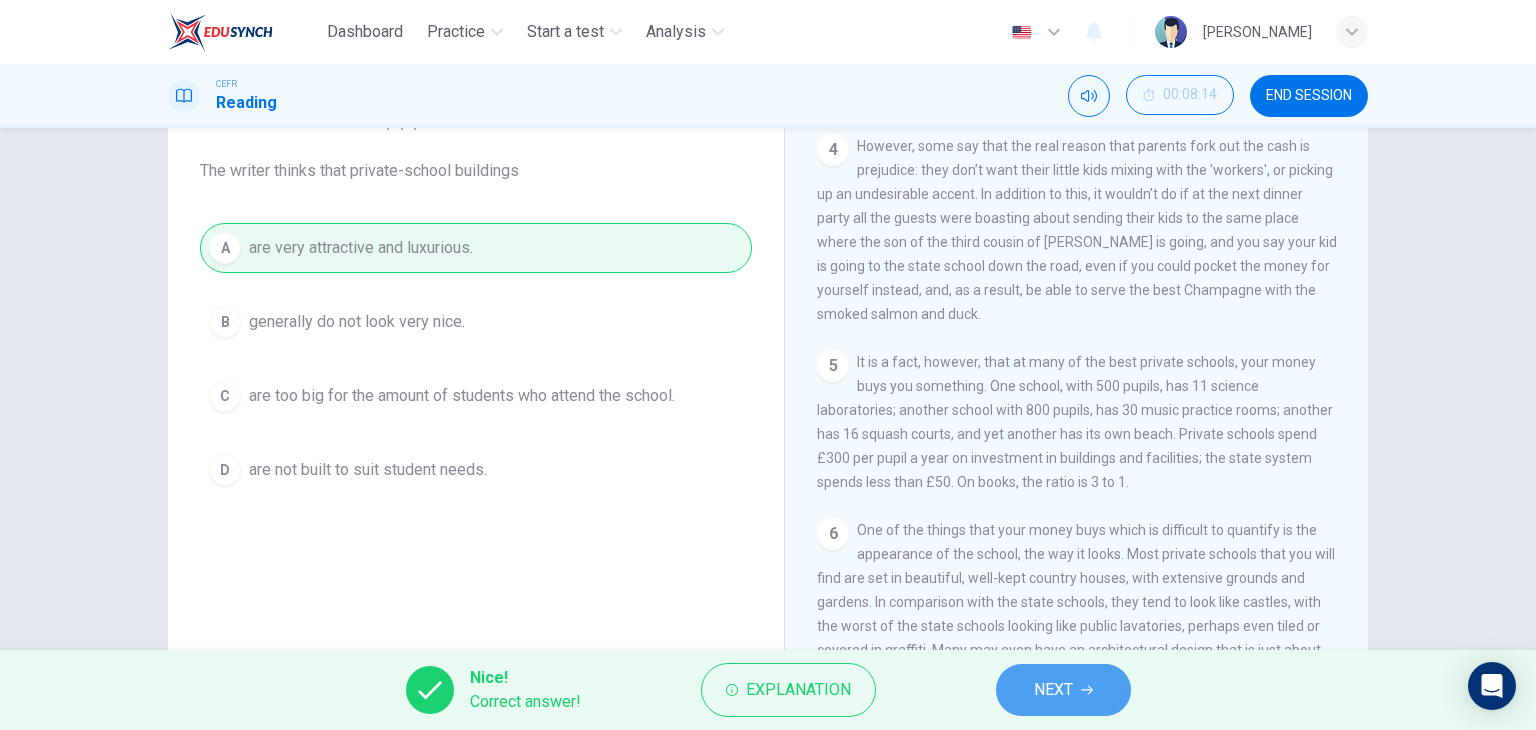 click on "NEXT" at bounding box center (1053, 690) 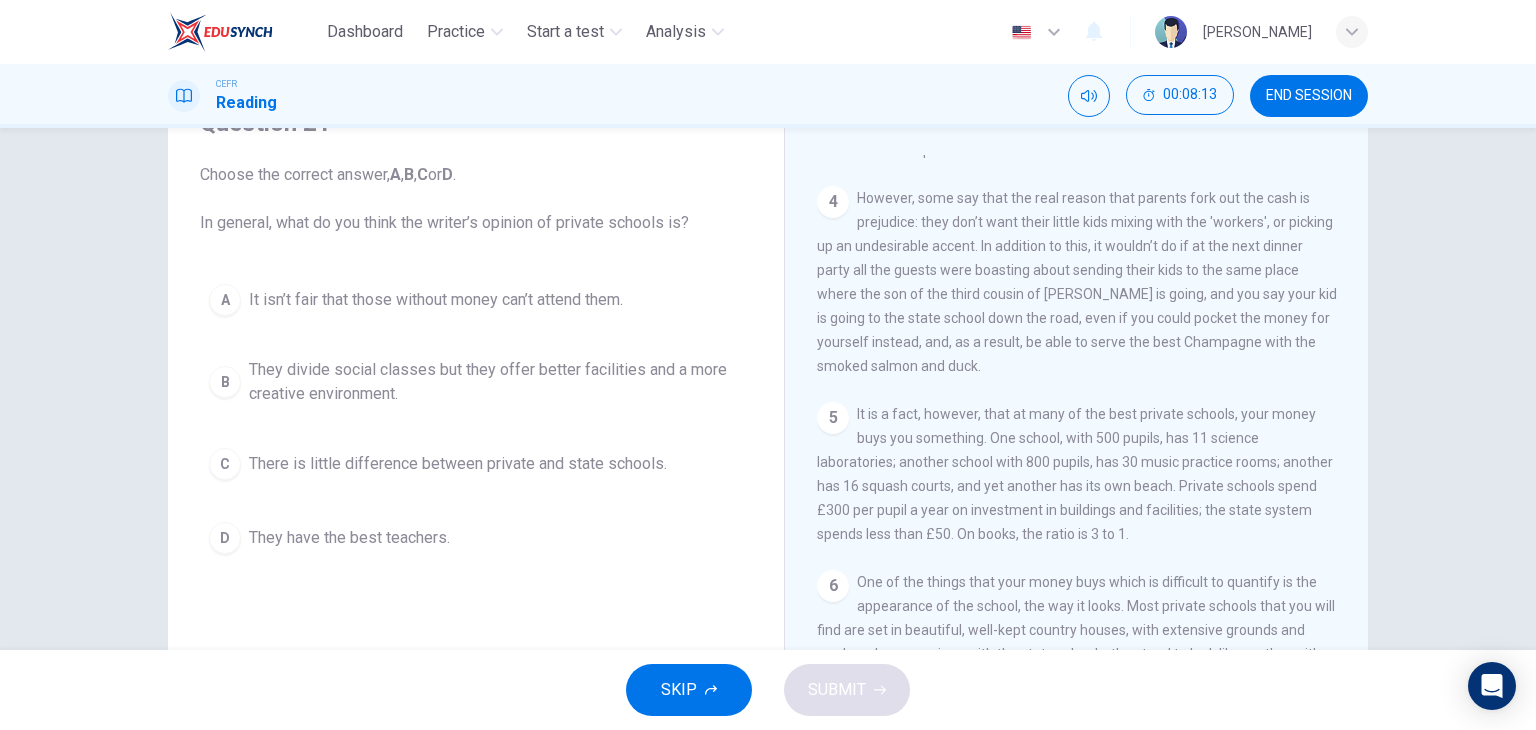 scroll, scrollTop: 53, scrollLeft: 0, axis: vertical 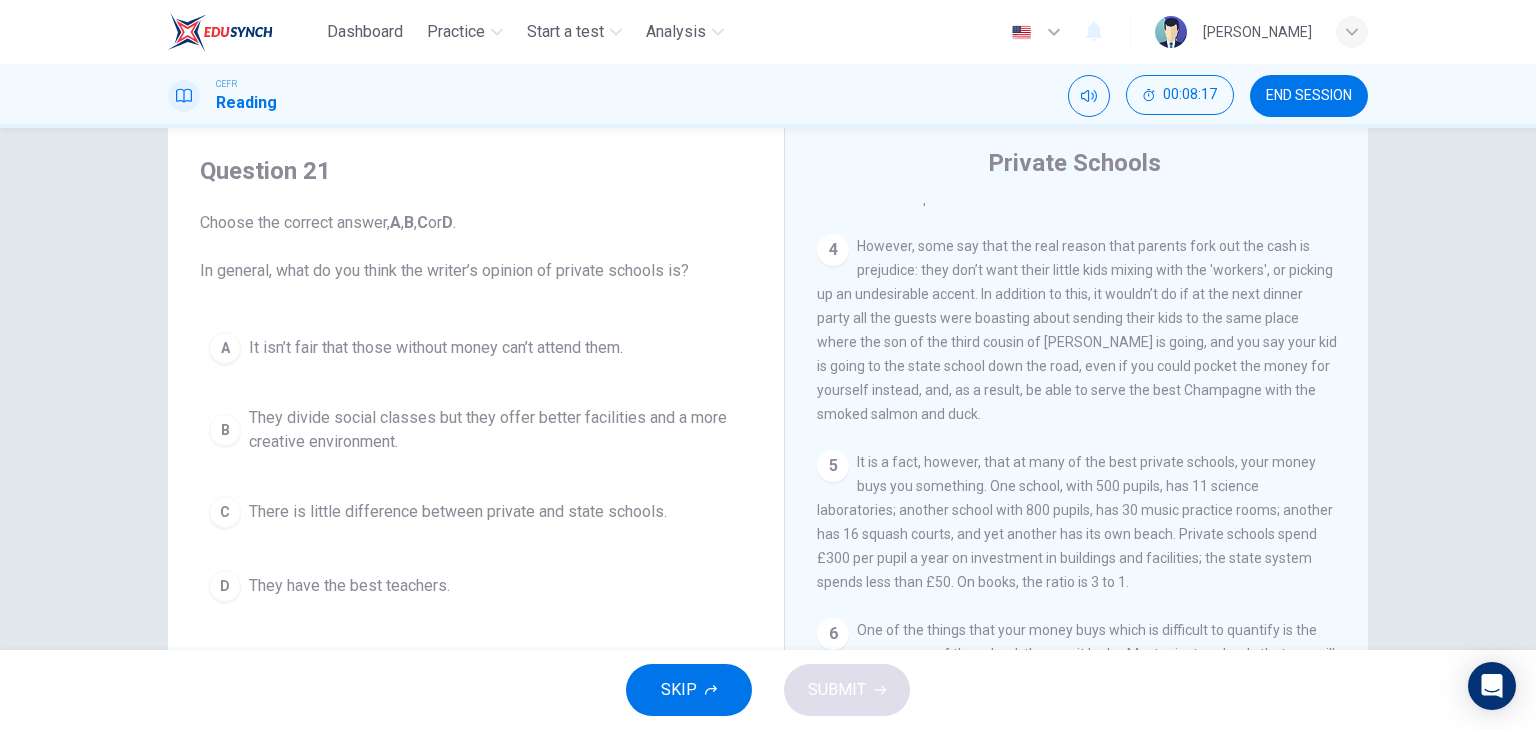 click on "They divide social classes but they offer better facilities and a more
creative environment." at bounding box center [496, 430] 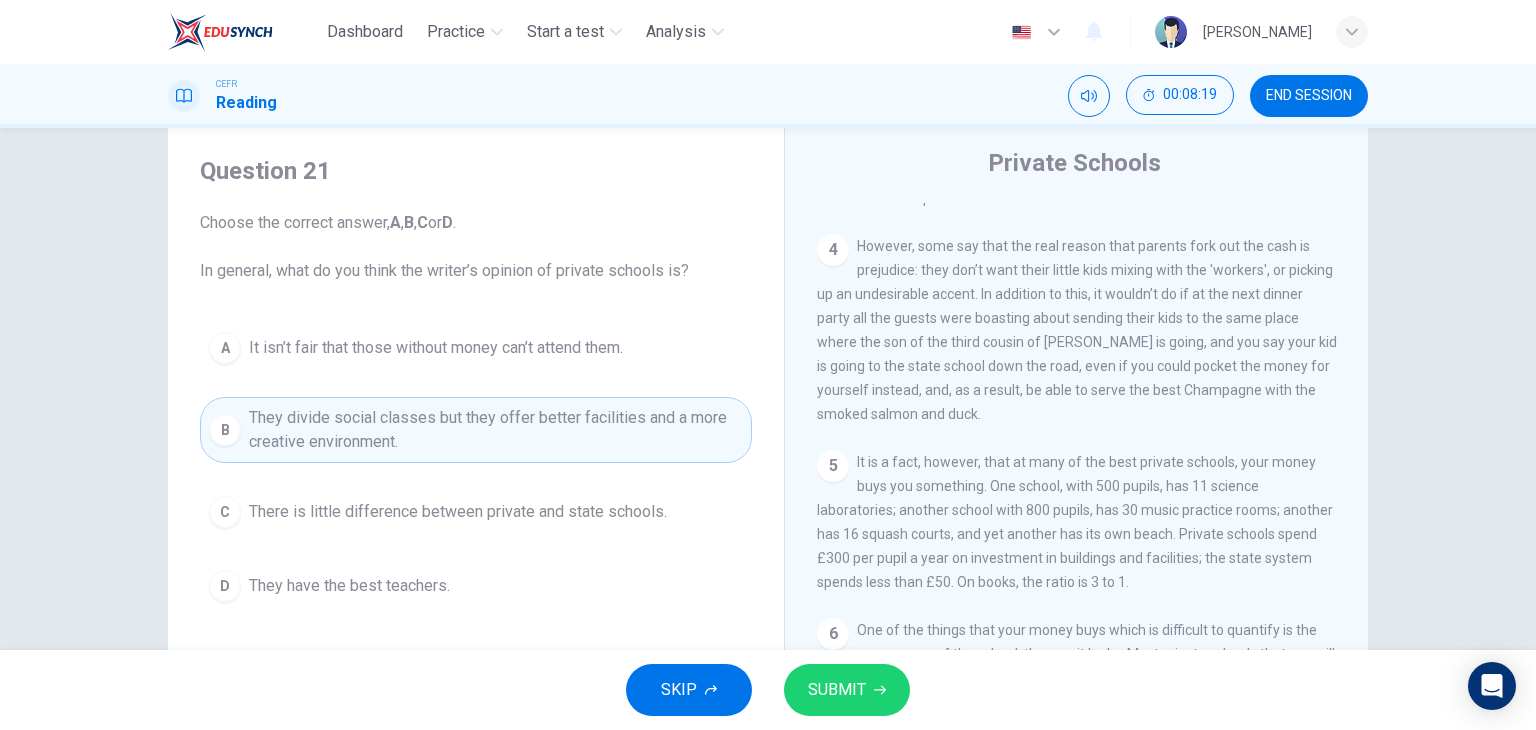 click on "SUBMIT" at bounding box center [847, 690] 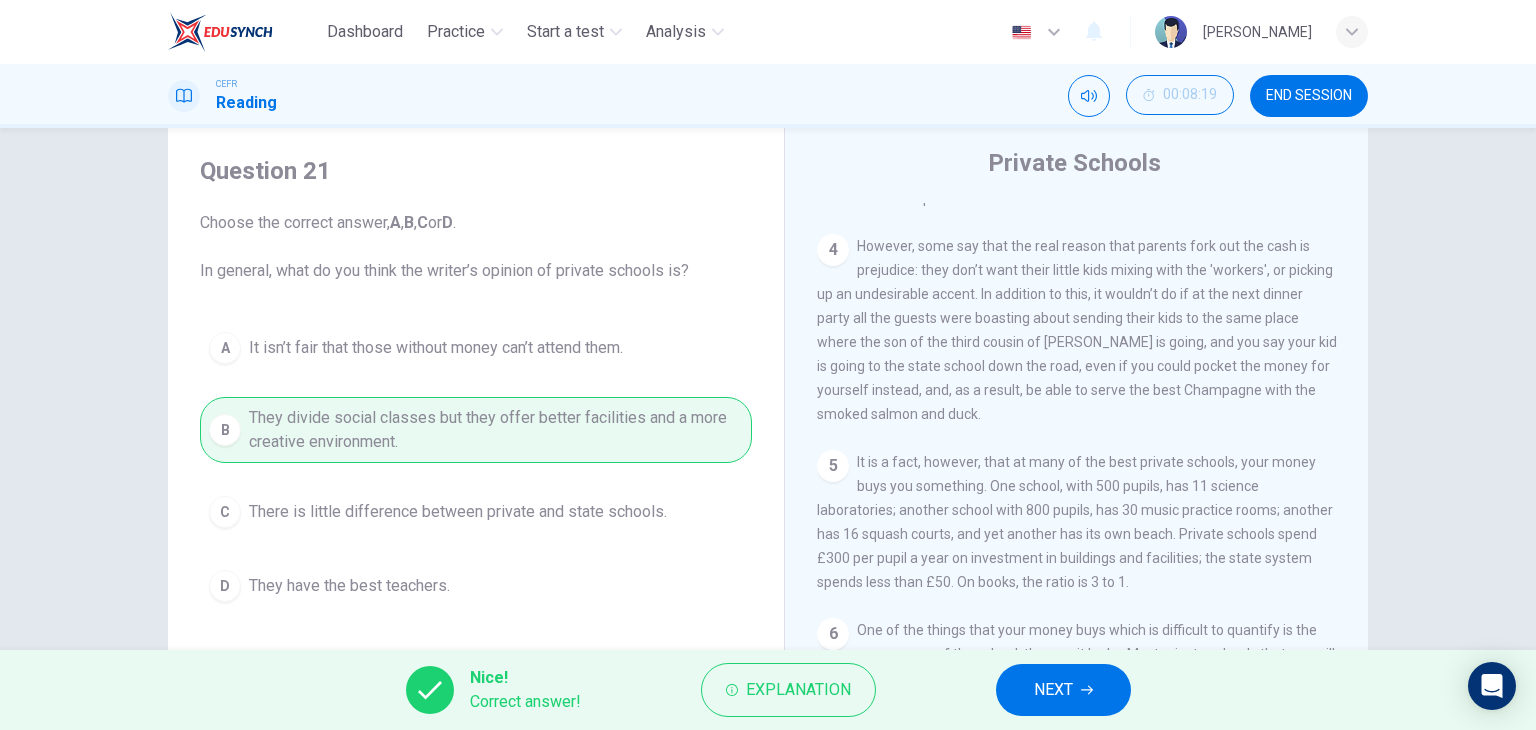 click on "NEXT" at bounding box center [1053, 690] 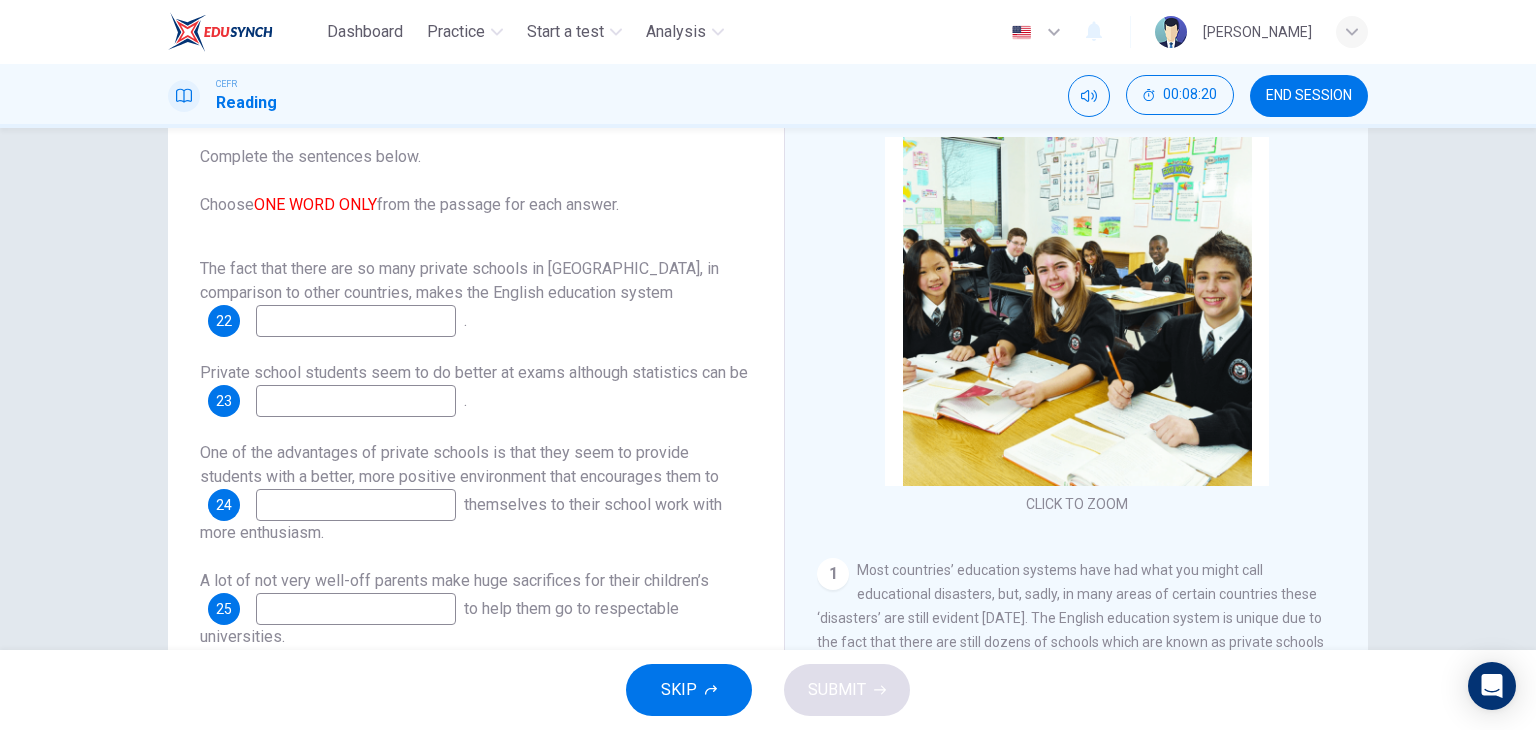 scroll, scrollTop: 153, scrollLeft: 0, axis: vertical 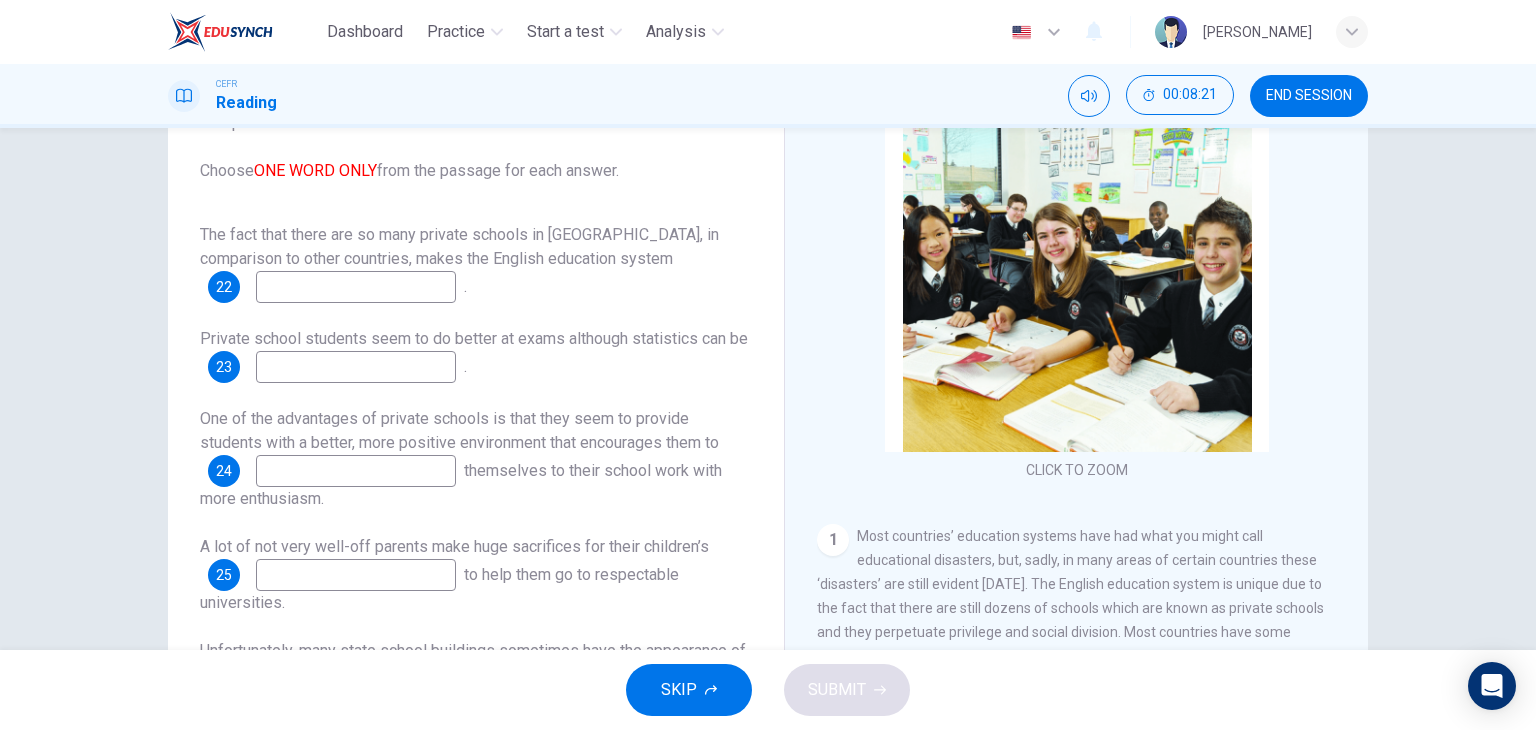 click on "The fact that there are so many private schools in England, in comparison to other countries, makes the English education system  22 . Private school students seem to do better at exams although statistics can
be  23 . One of the advantages of private schools is that they seem to provide students with a better, more positive environment that encourages them to  24  themselves to their school work with more enthusiasm. A lot of not very well-off parents make huge sacrifices for their children’s  25  to help them go to respectable universities. Unfortunately, many state school buildings sometimes have the appearance of an industrial  26 ." at bounding box center [476, 459] 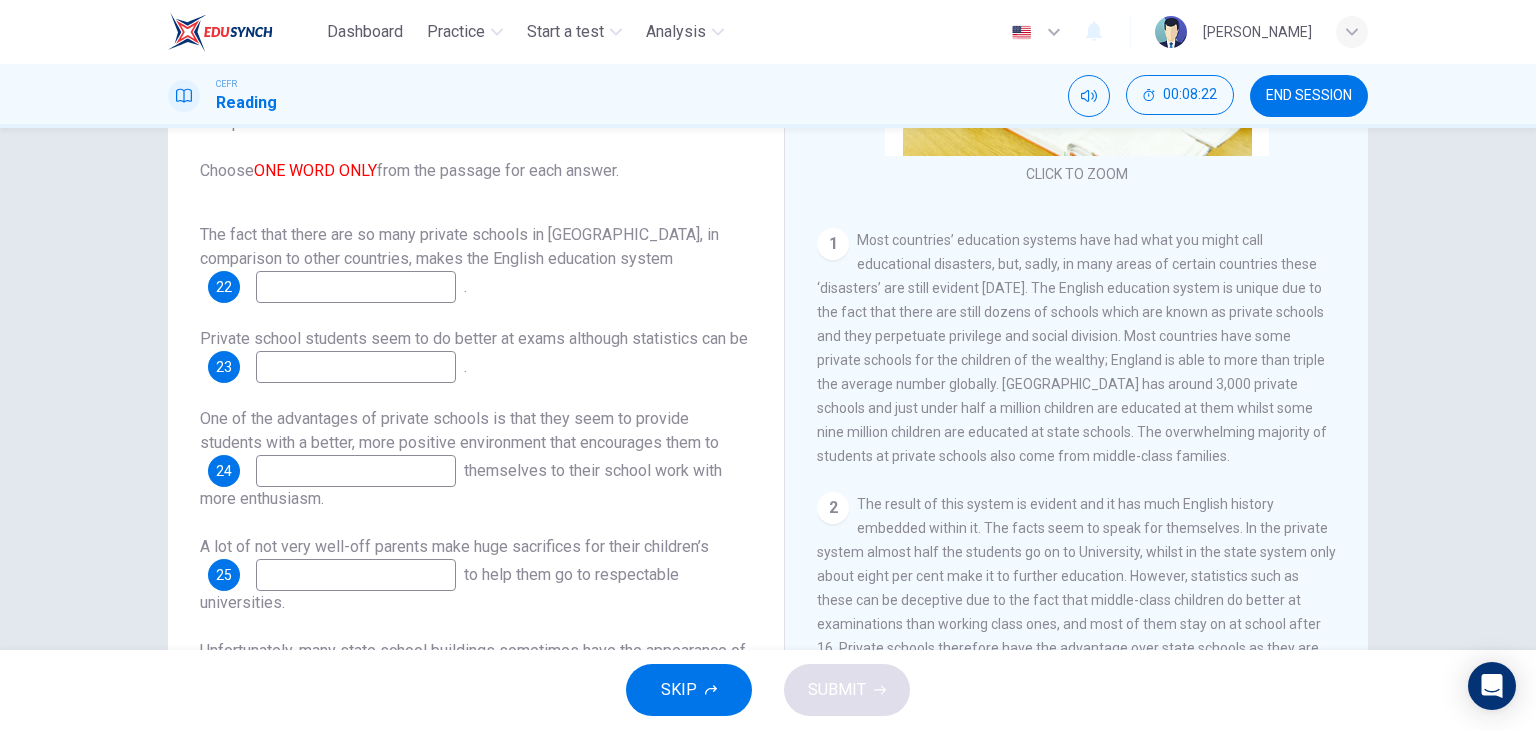 scroll, scrollTop: 300, scrollLeft: 0, axis: vertical 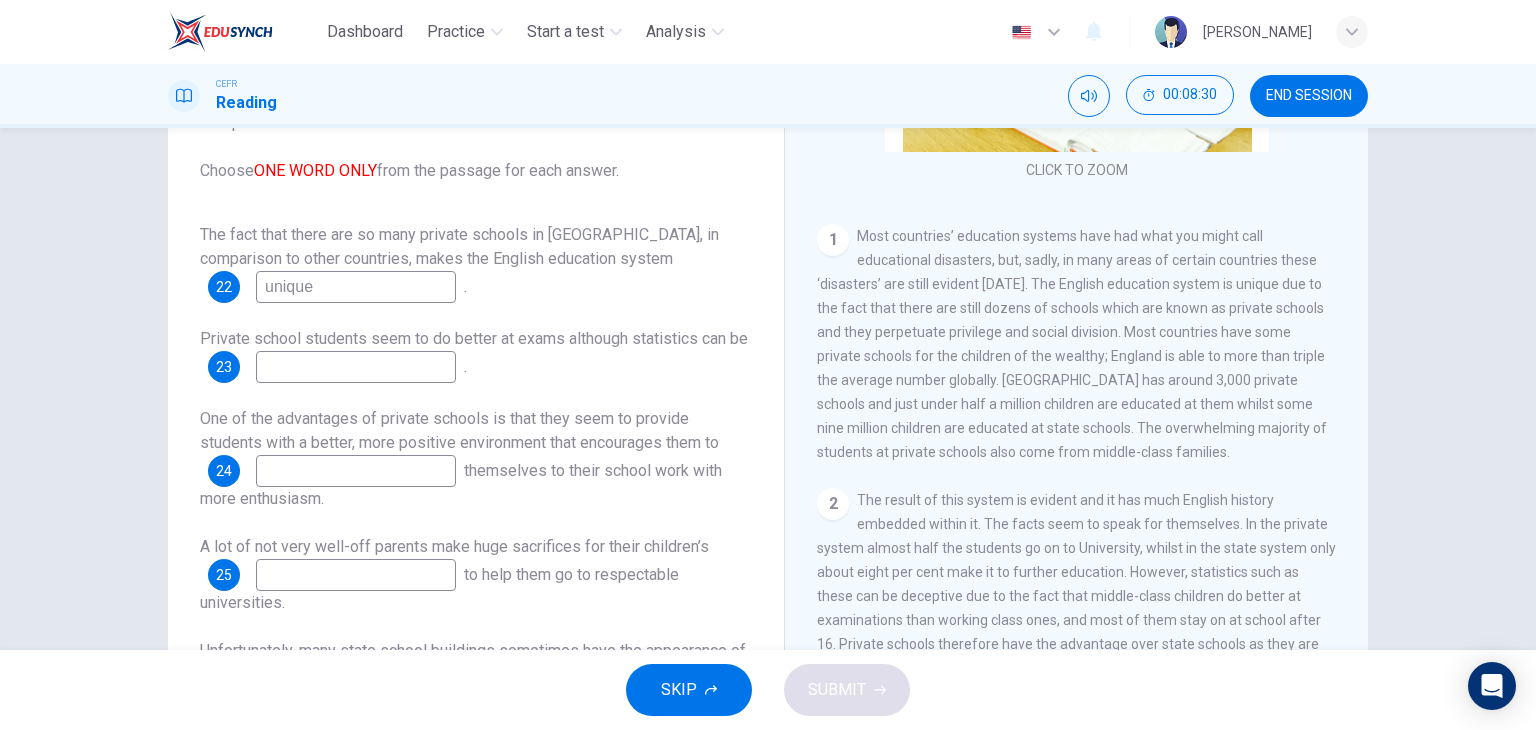 type on "unique" 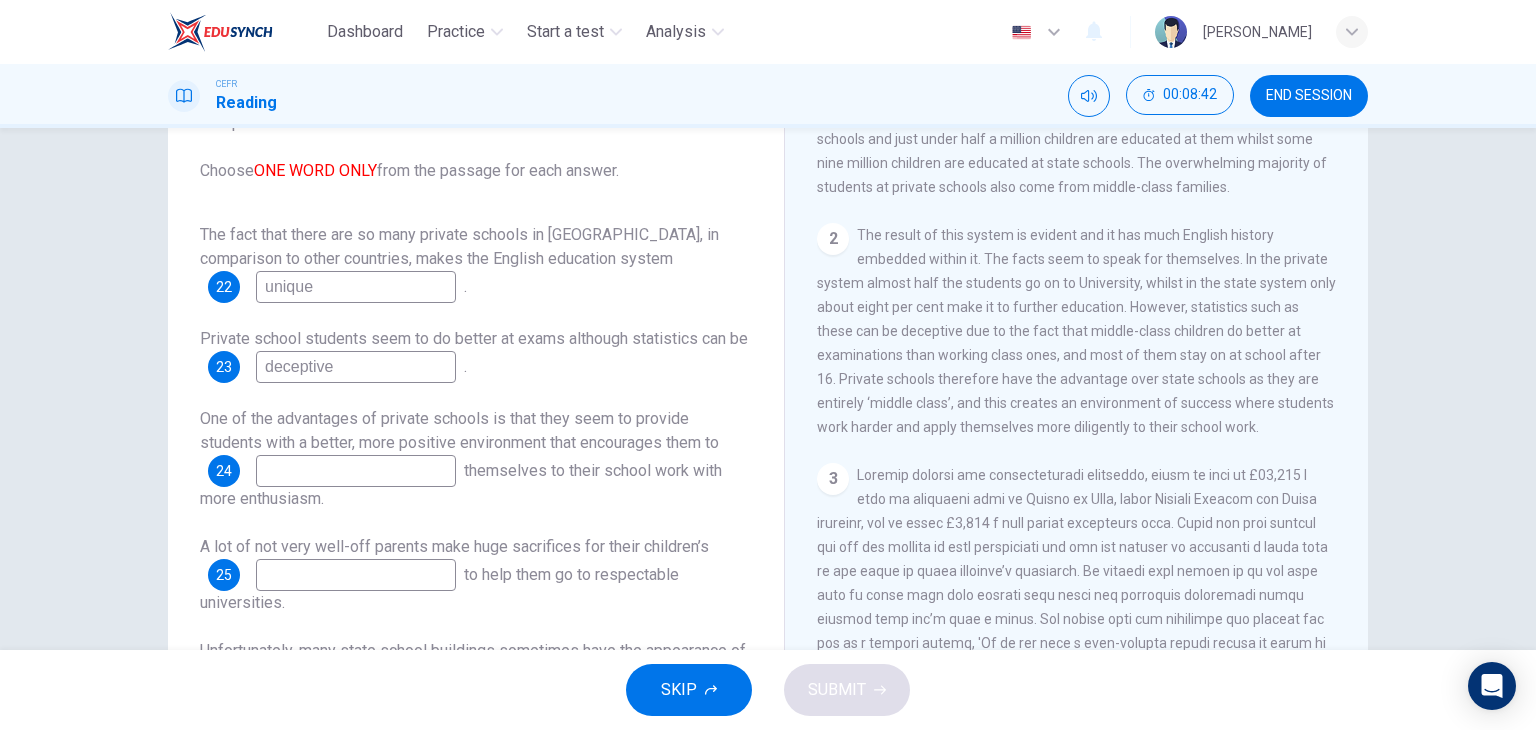scroll, scrollTop: 600, scrollLeft: 0, axis: vertical 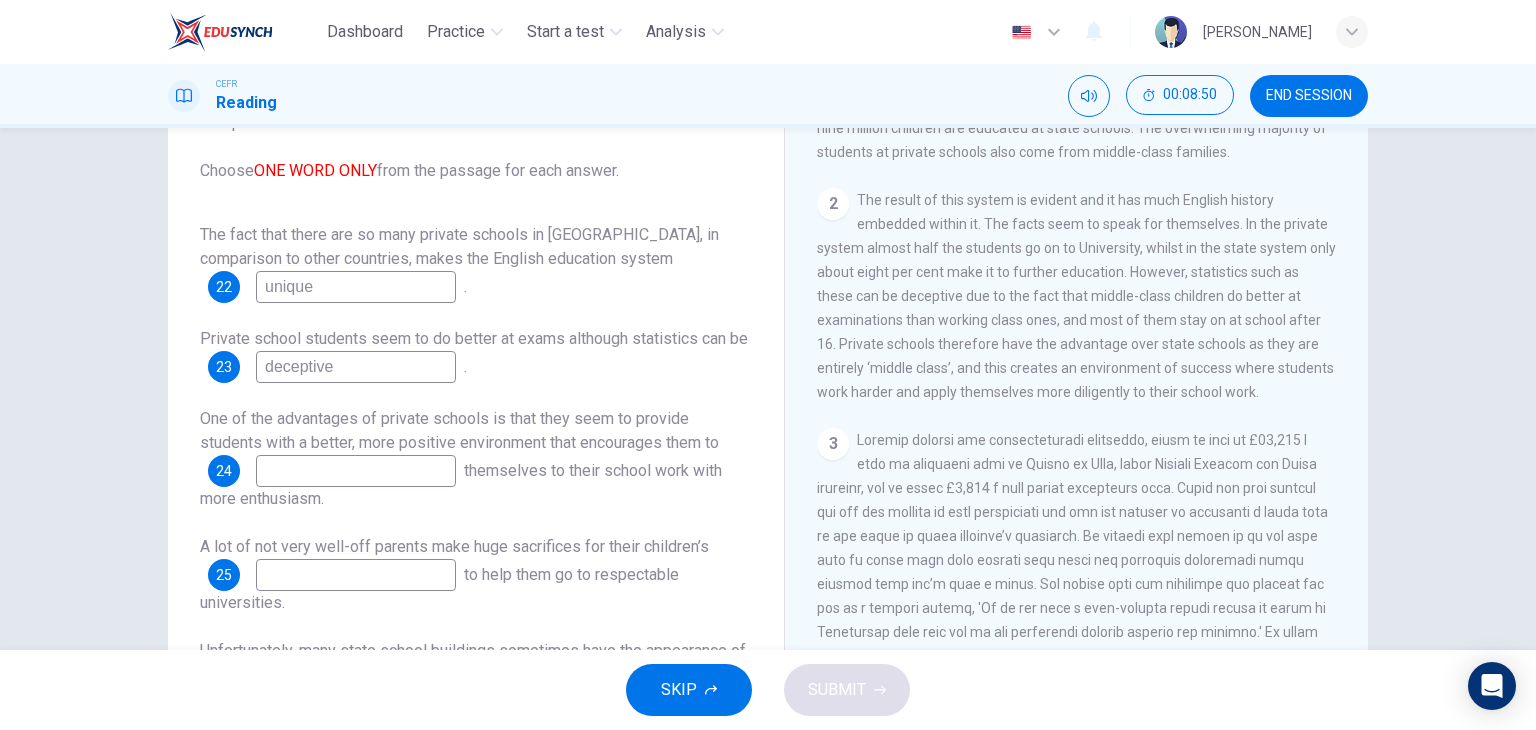 type on "deceptive" 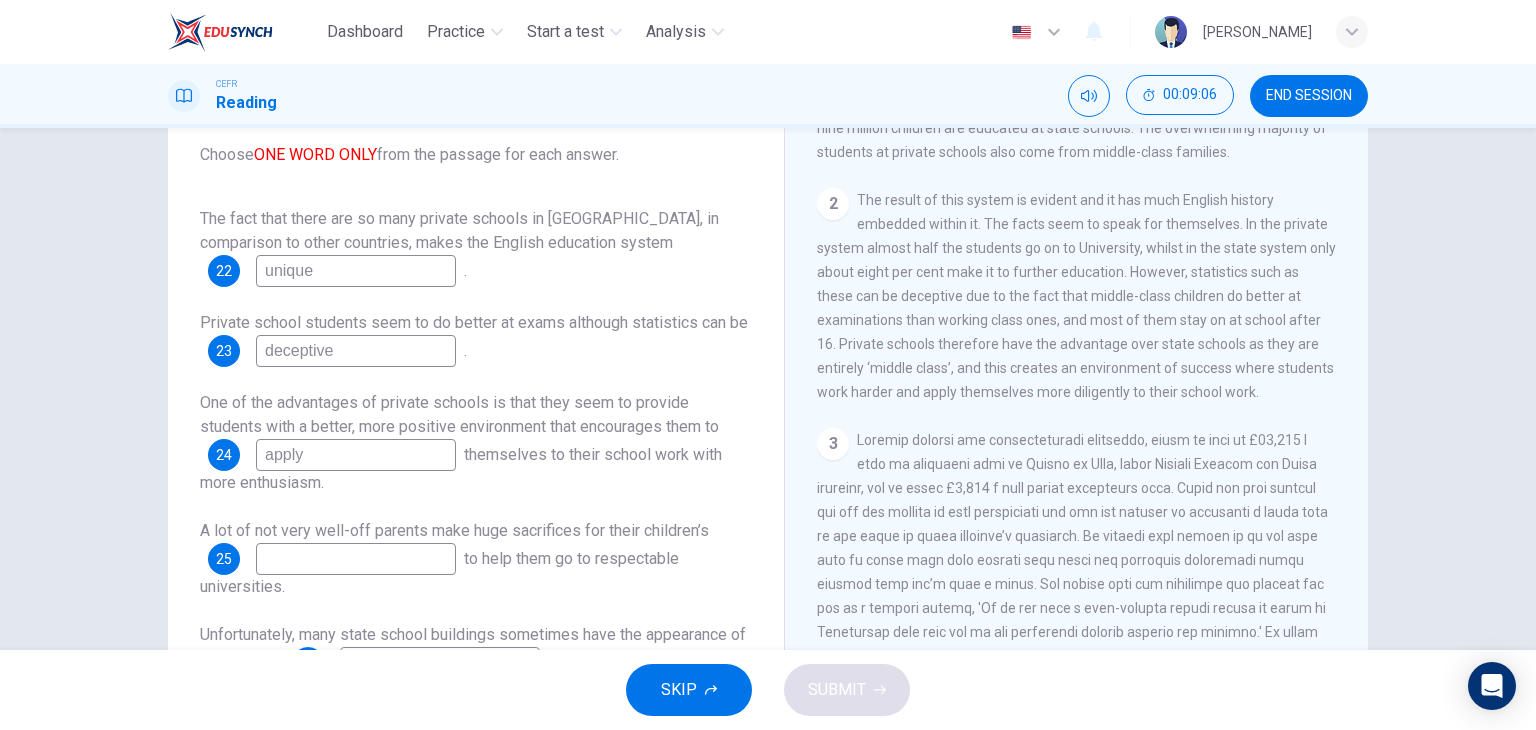 scroll, scrollTop: 24, scrollLeft: 0, axis: vertical 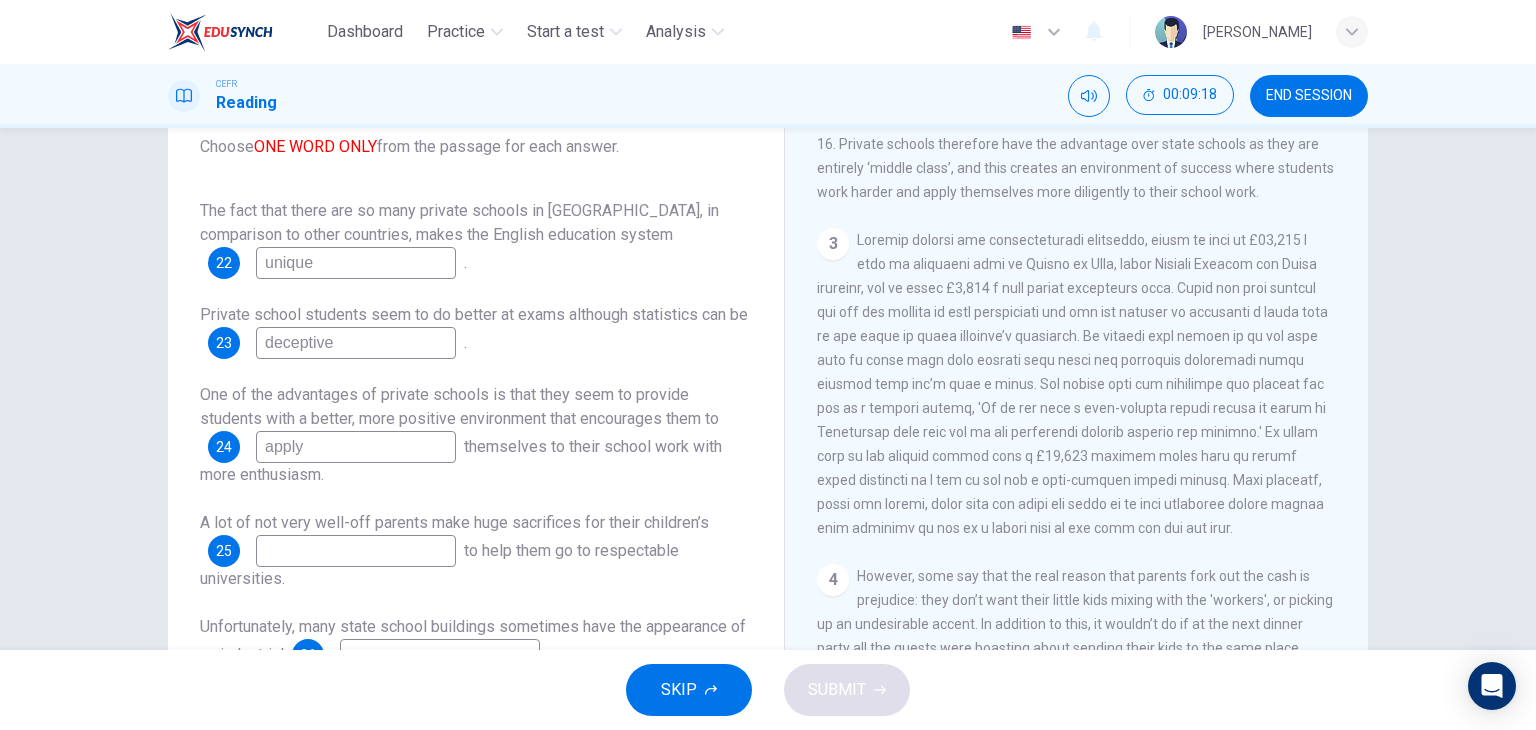 type on "apply" 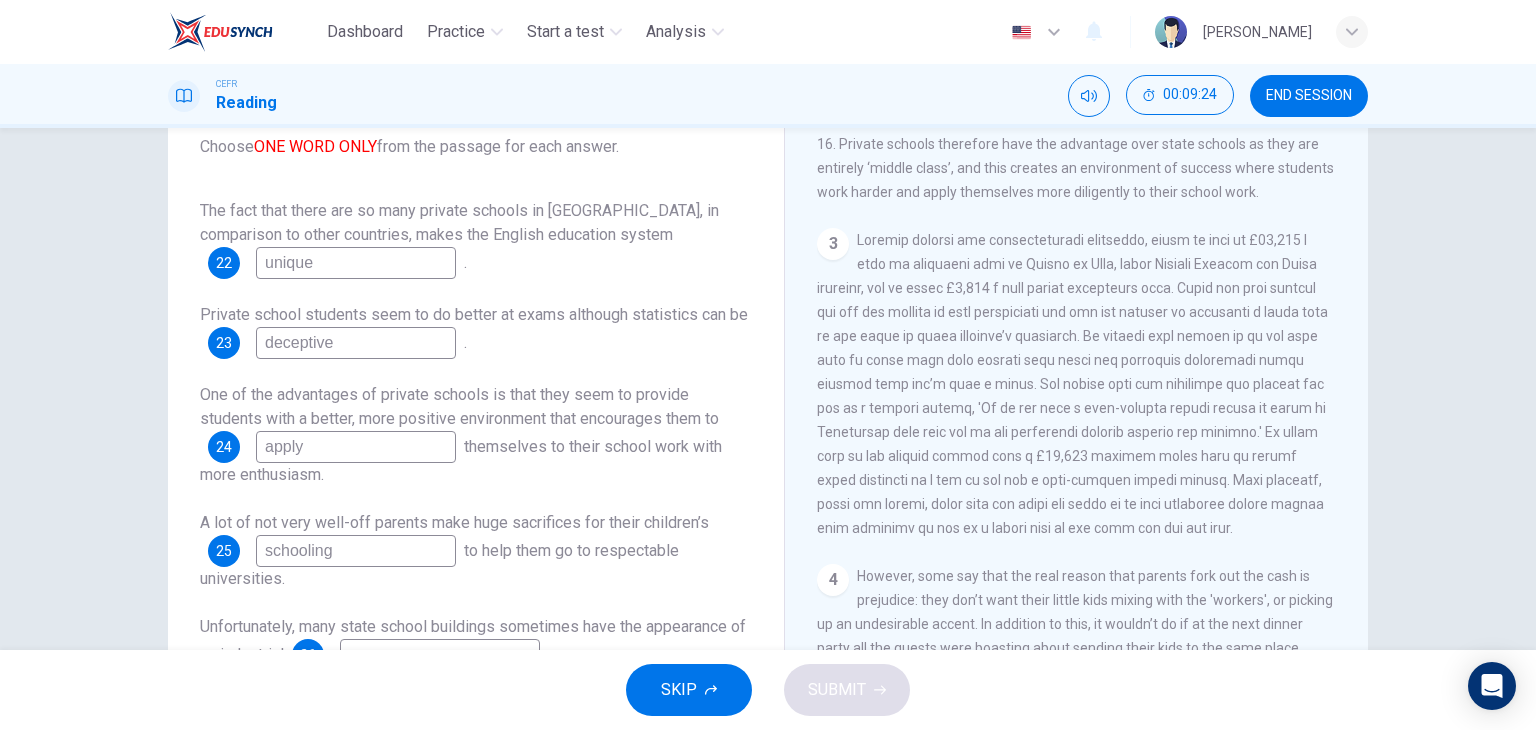 scroll, scrollTop: 253, scrollLeft: 0, axis: vertical 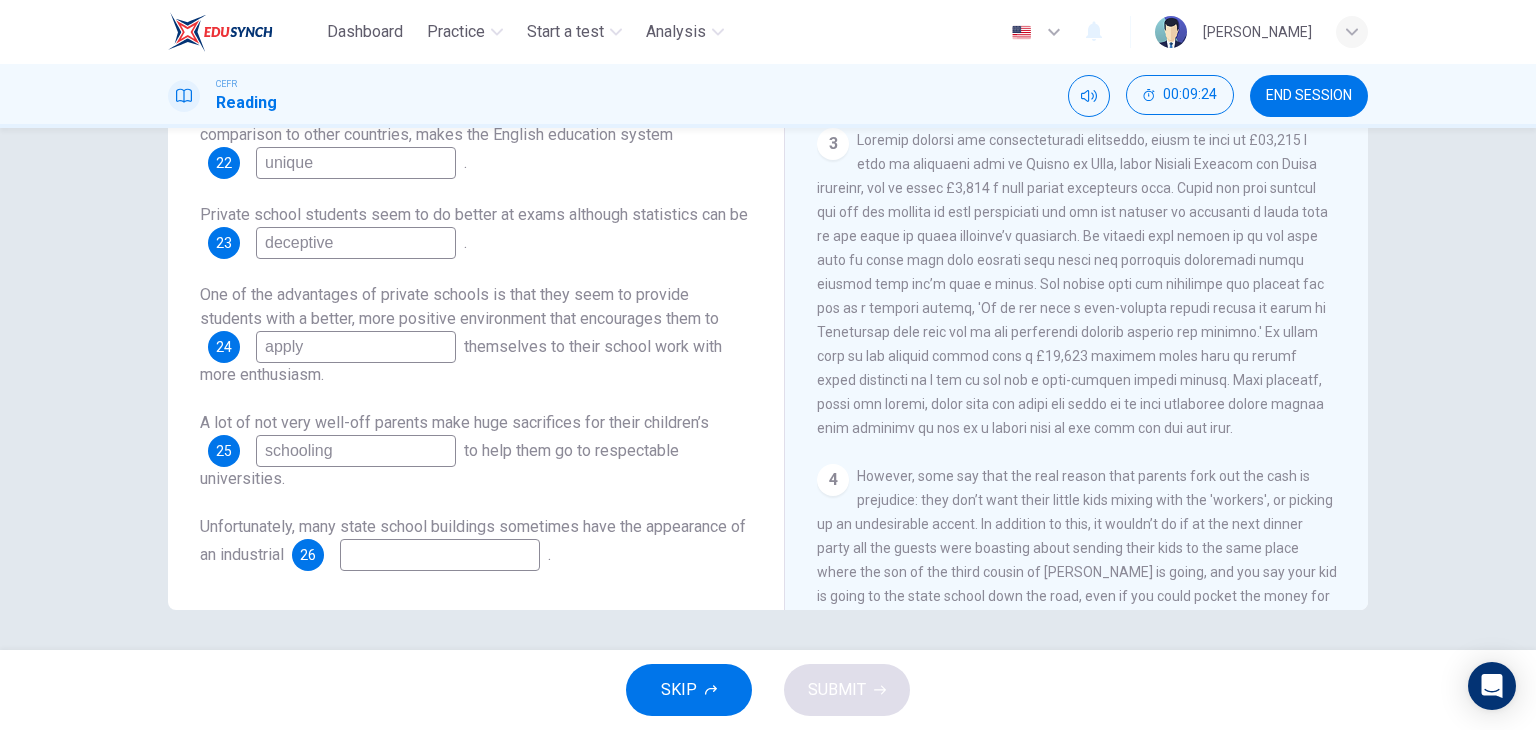 type on "schooling" 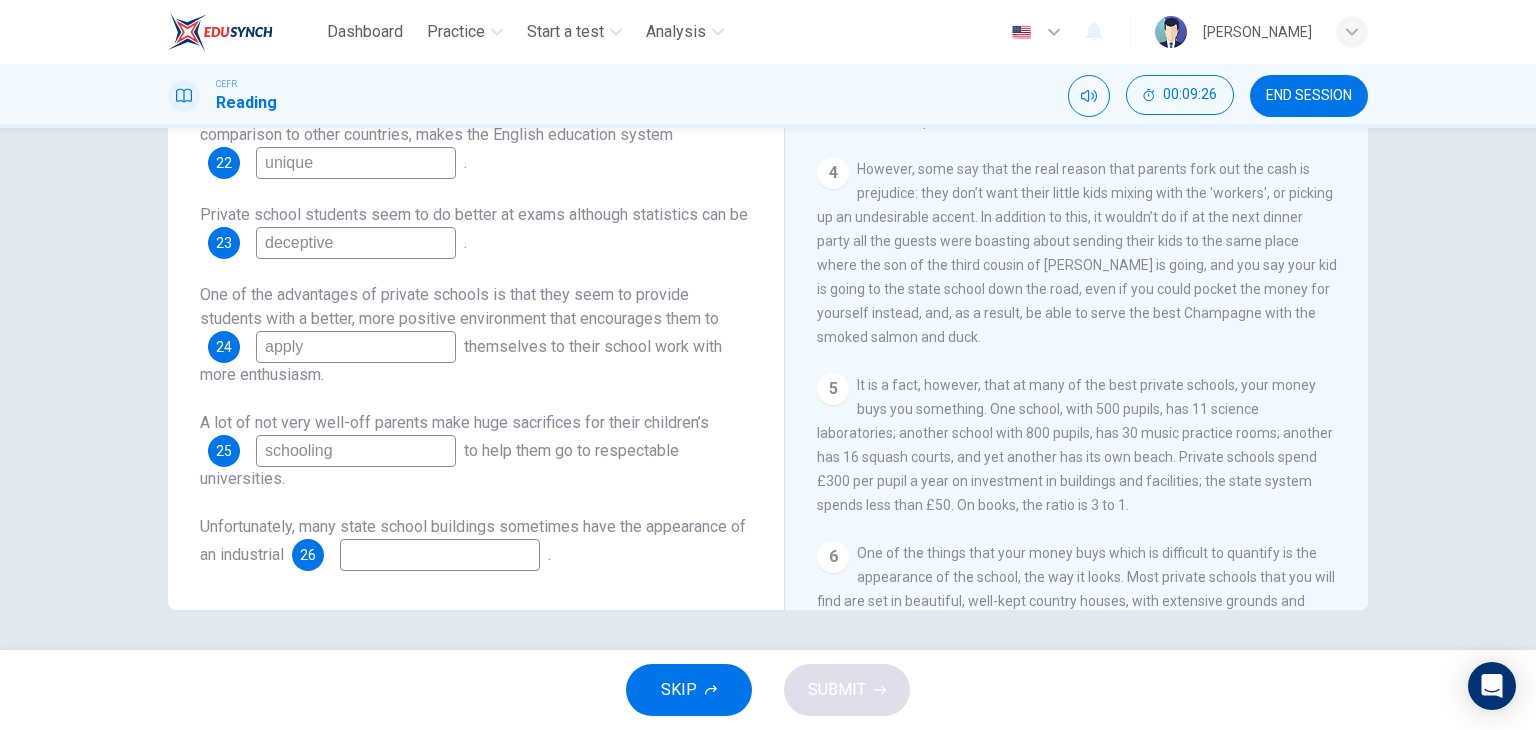 scroll, scrollTop: 1272, scrollLeft: 0, axis: vertical 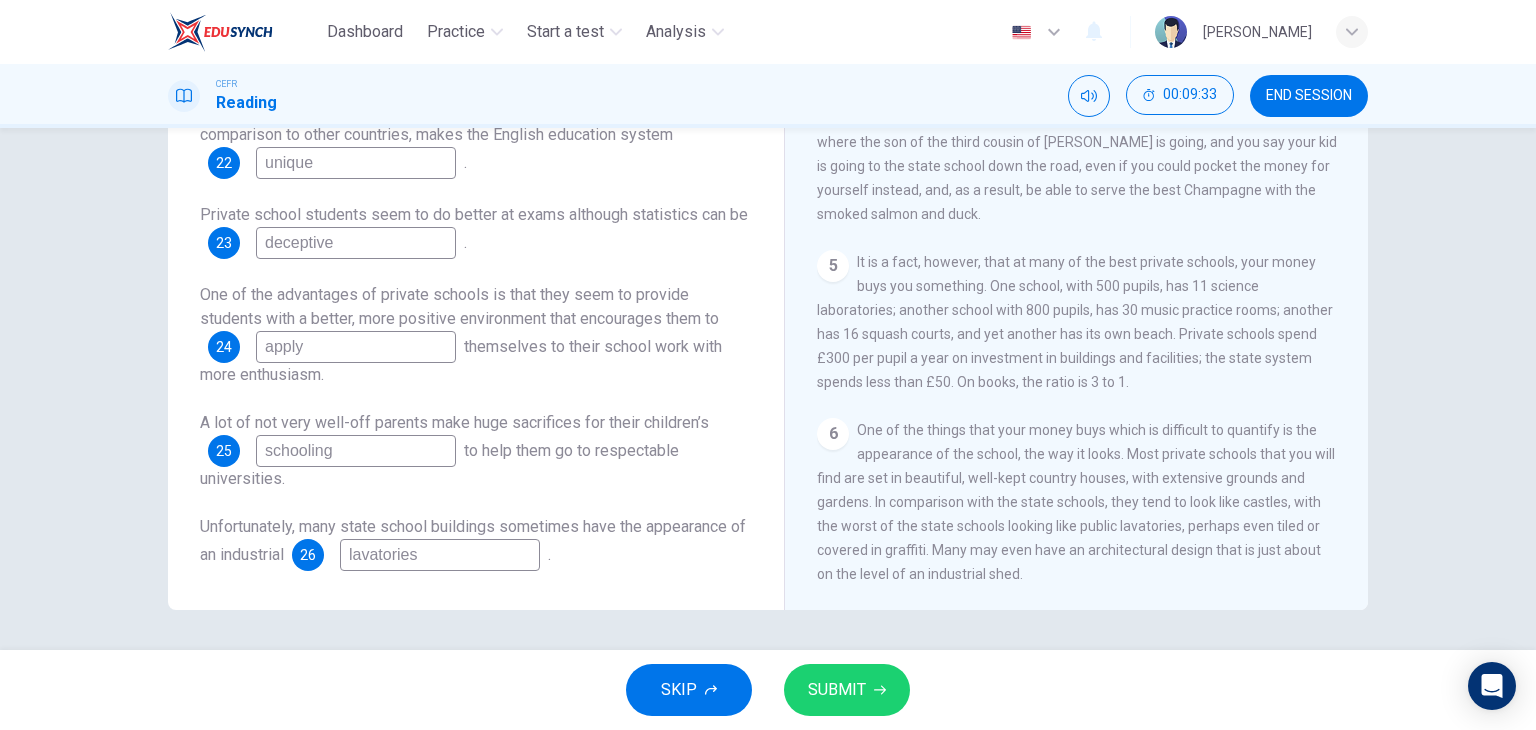 type on "lavatories" 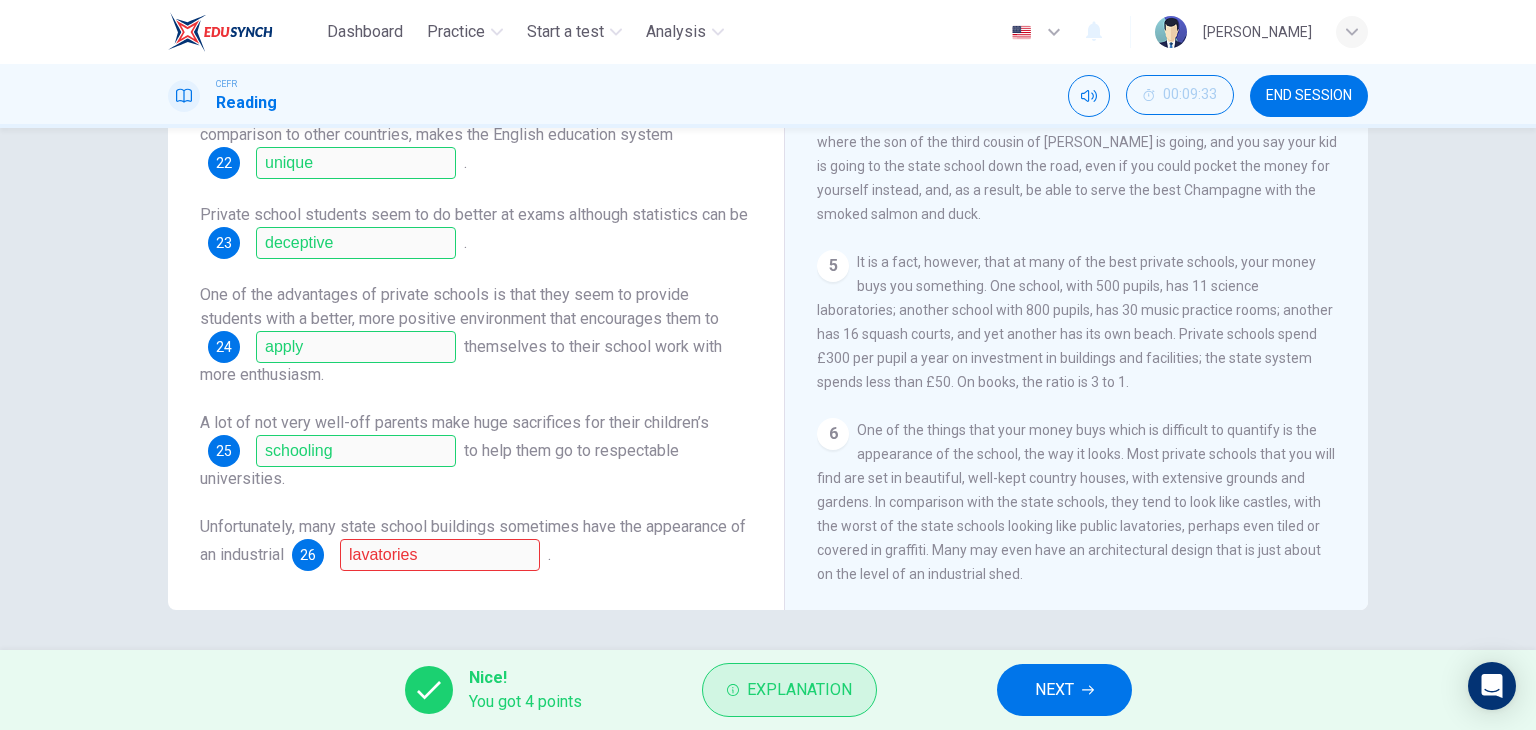 click on "Explanation" at bounding box center (799, 690) 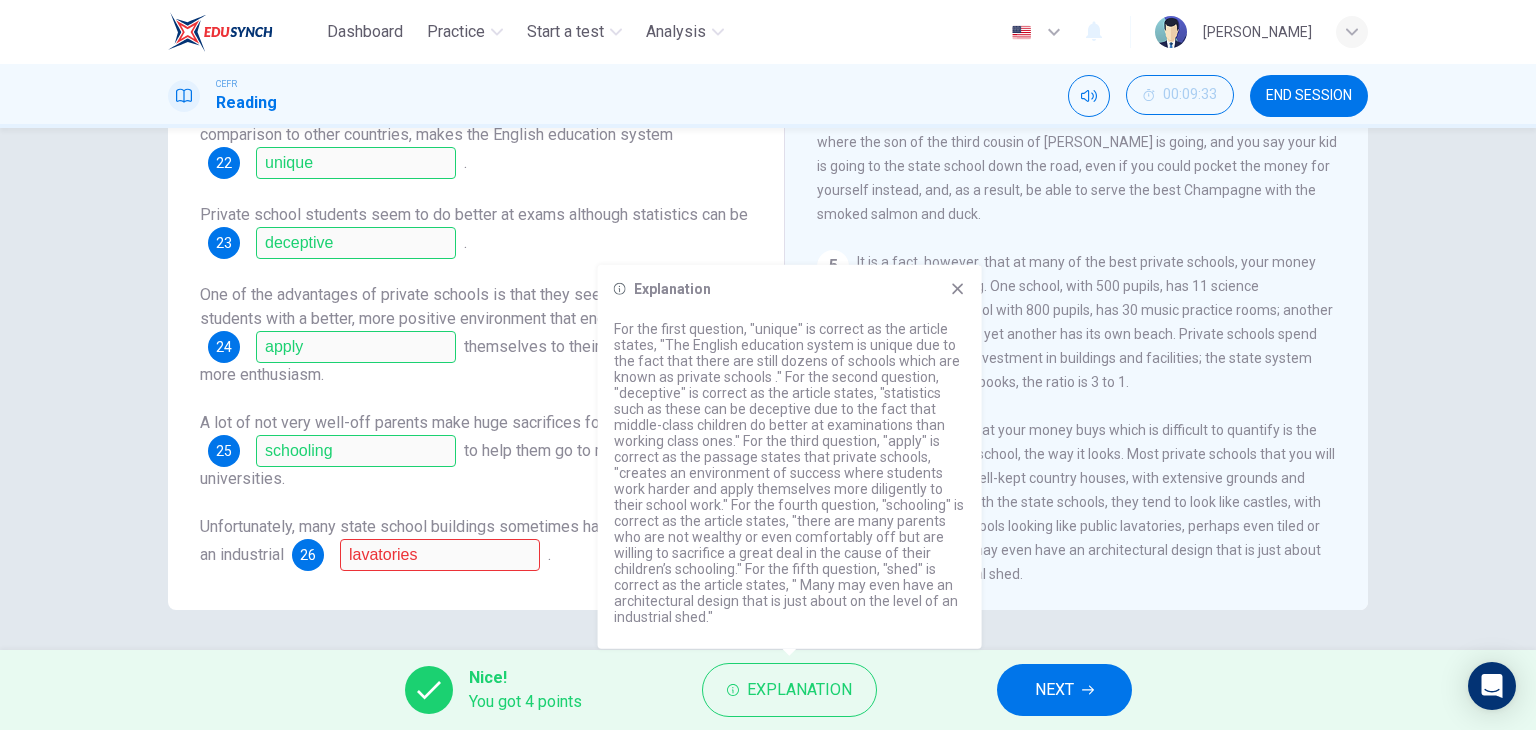 click on "One of the things that your money buys which is difficult to quantify is the appearance of the school, the way it looks. Most private schools that you will find are set in beautiful, well-kept country houses, with extensive grounds and gardens. In comparison with the state schools, they tend to look like castles, with the worst of the state schools looking like public lavatories, perhaps even tiled or covered in graffiti. Many may even have an architectural design that is just about on the level of an industrial shed." at bounding box center [1076, 502] 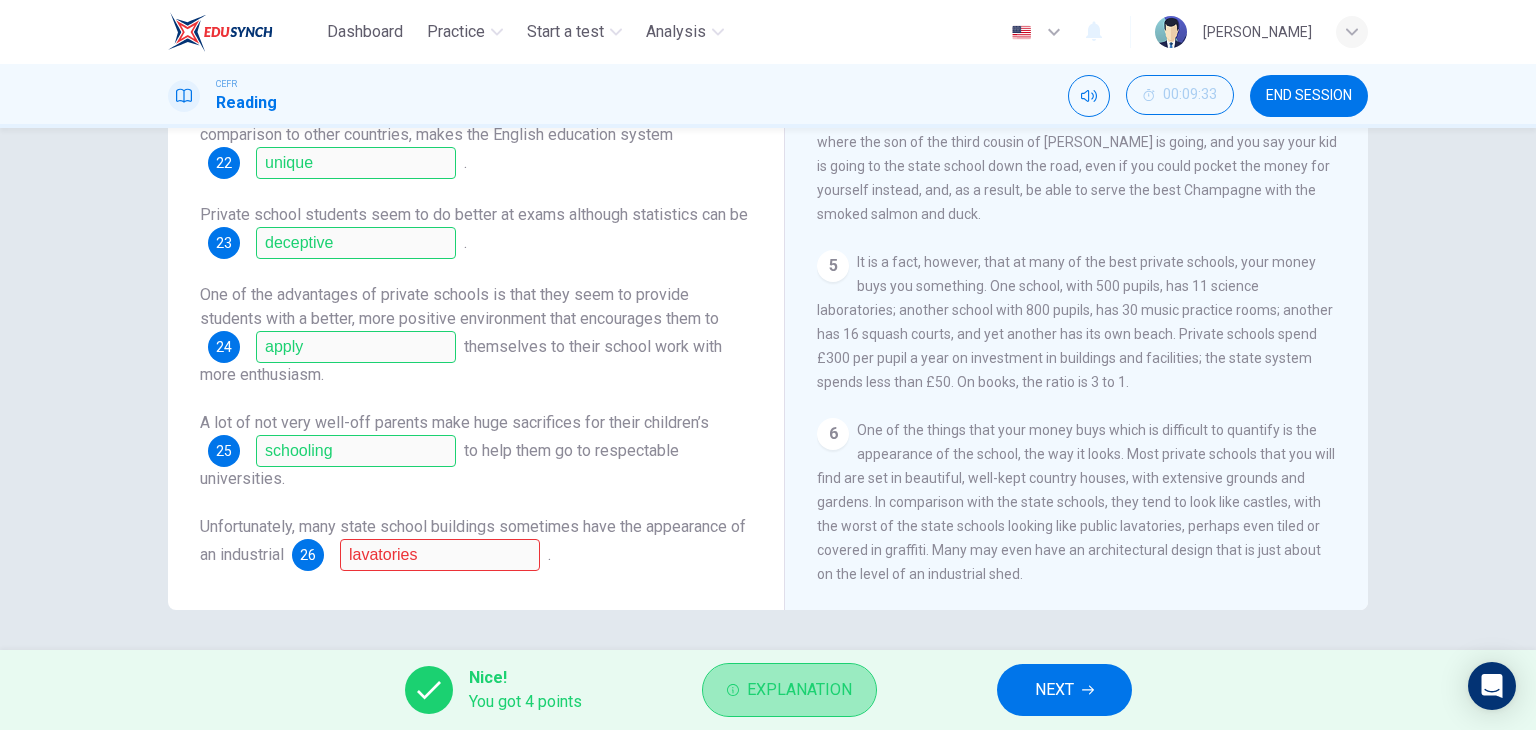 click on "Explanation" at bounding box center [799, 690] 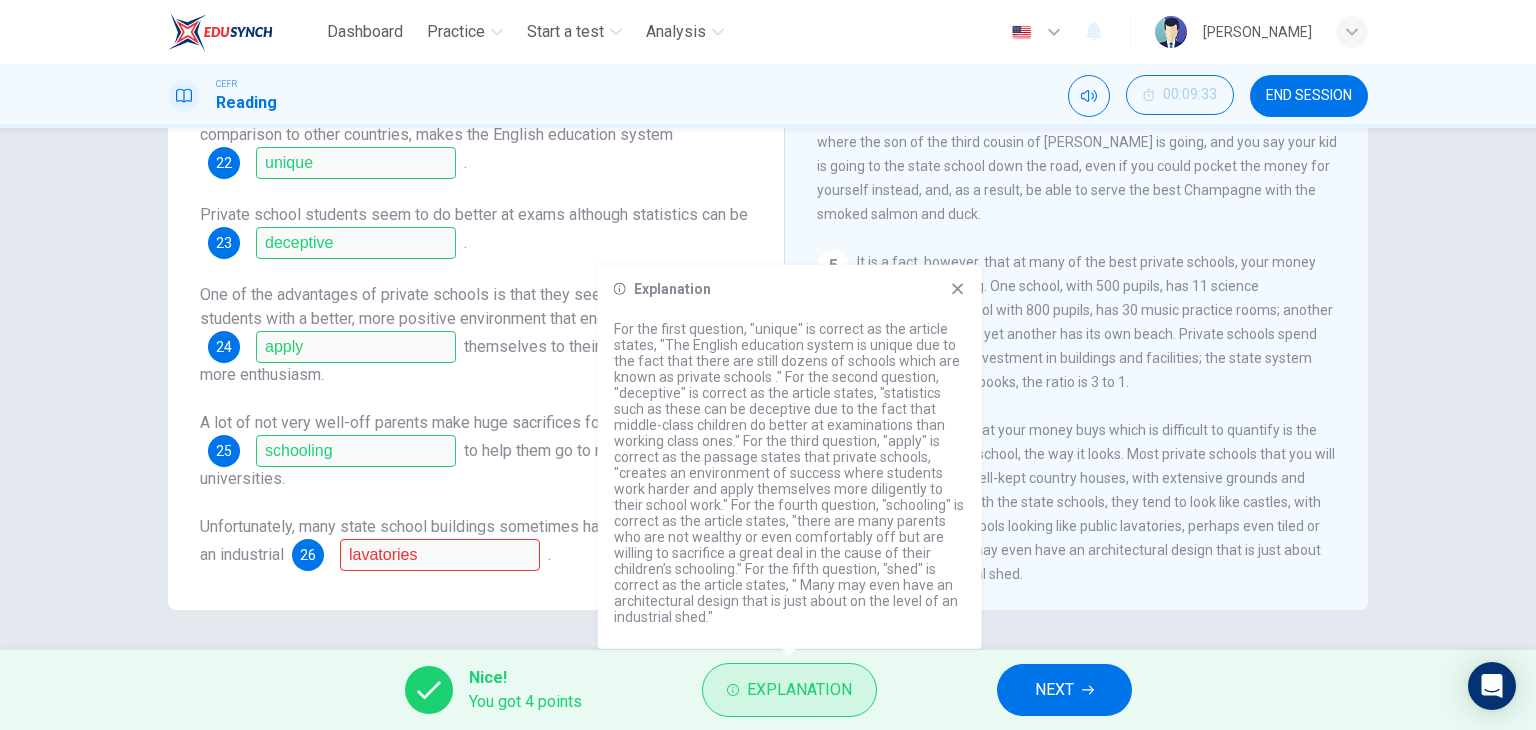click on "Explanation" at bounding box center (799, 690) 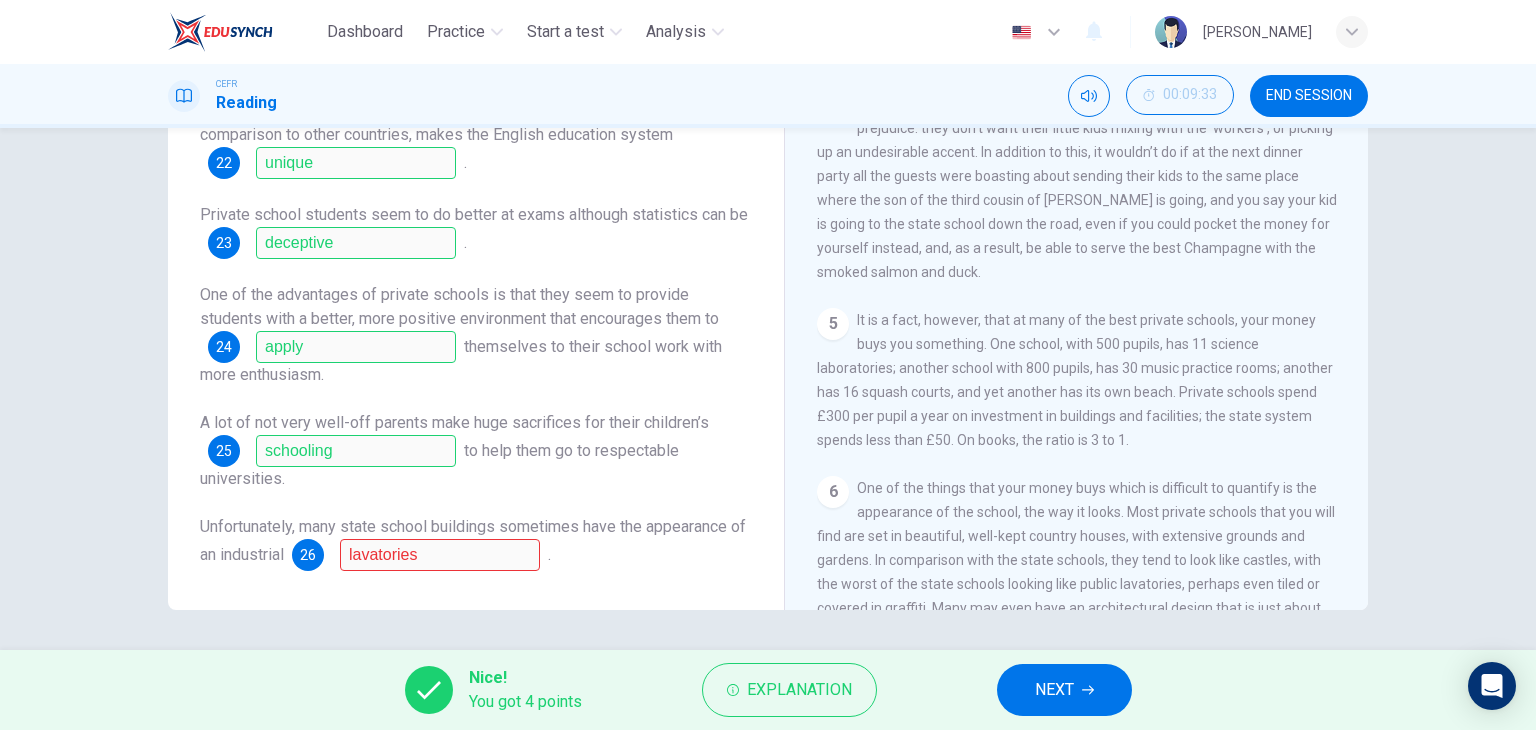 scroll, scrollTop: 1272, scrollLeft: 0, axis: vertical 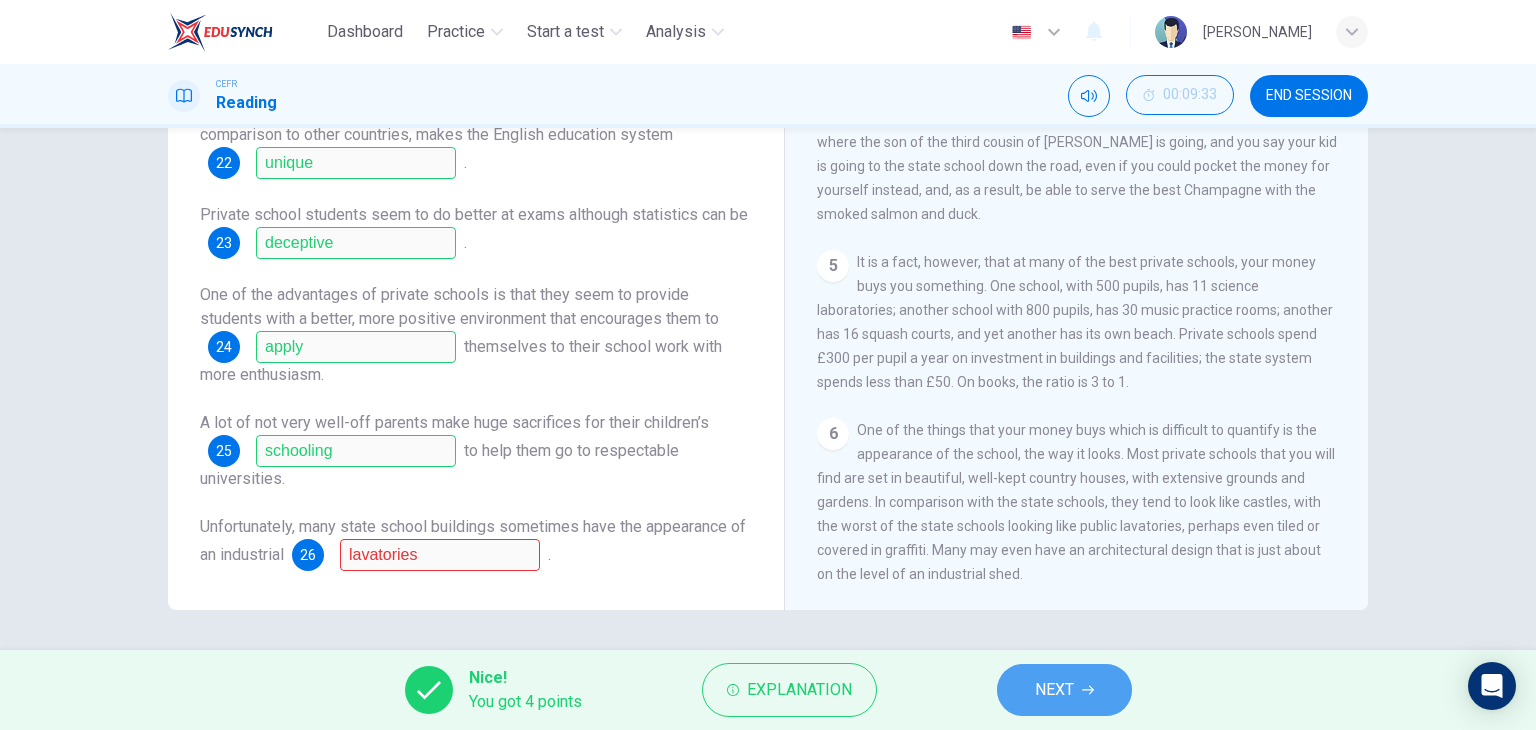 click on "NEXT" at bounding box center [1054, 690] 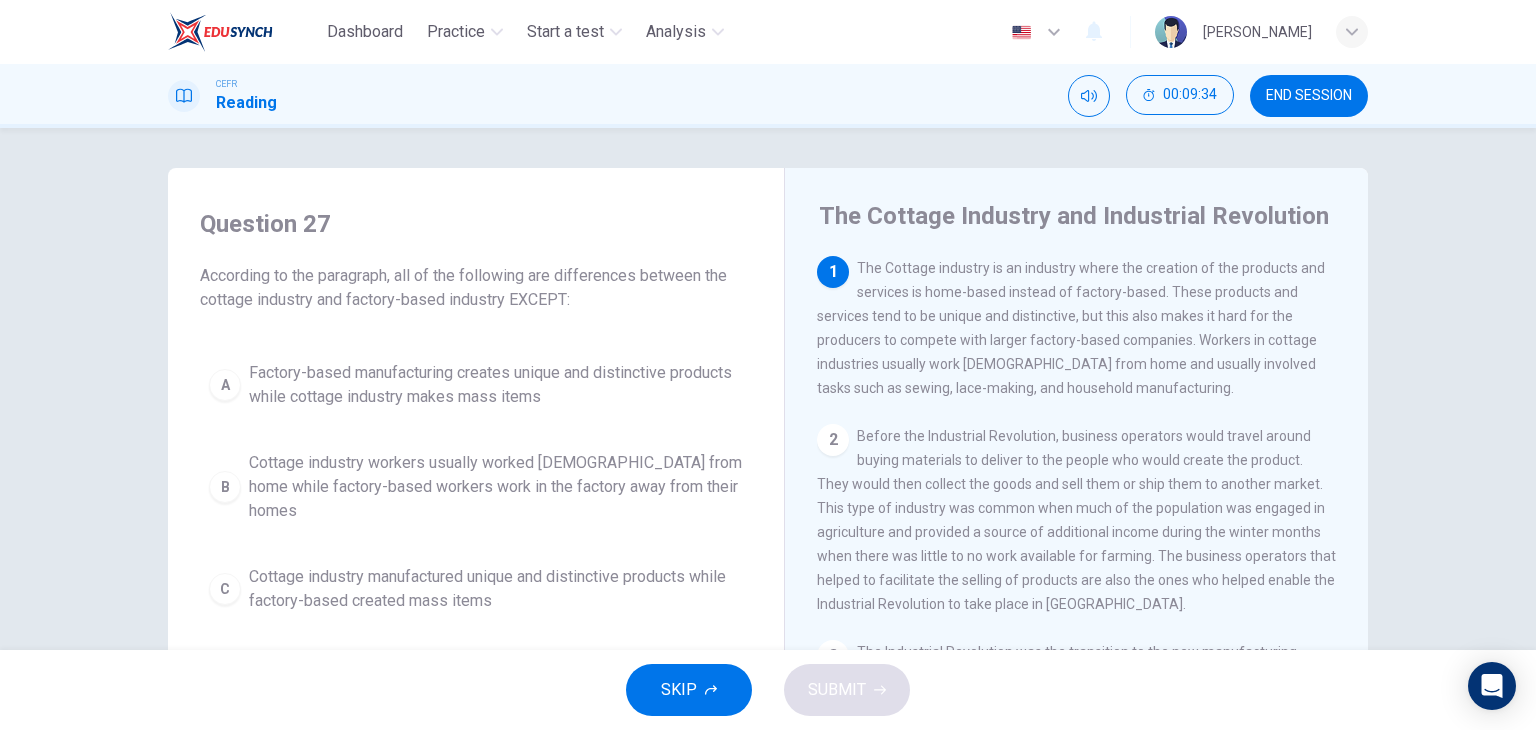 click on "END SESSION" at bounding box center [1309, 96] 